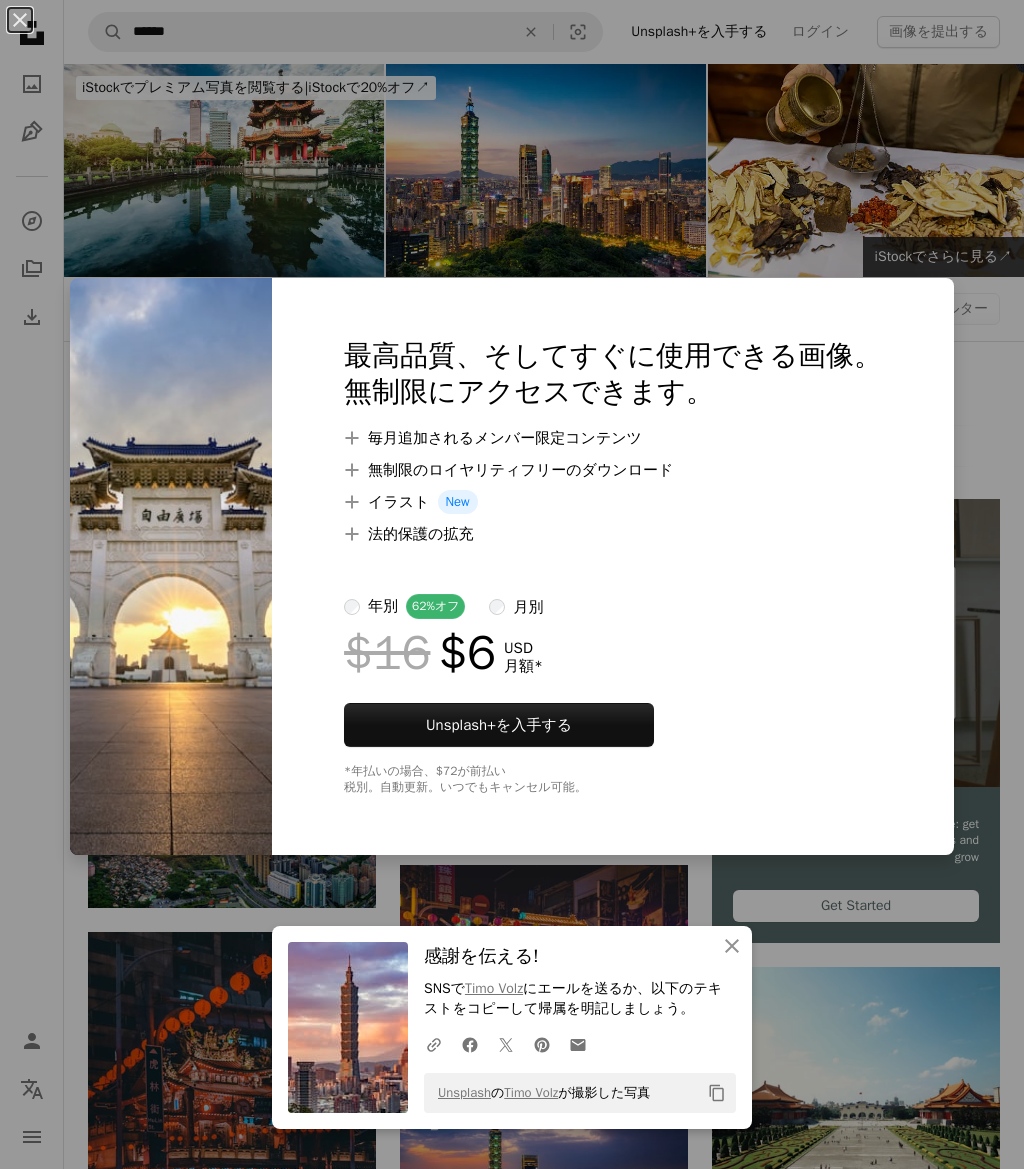 scroll, scrollTop: 1229, scrollLeft: 0, axis: vertical 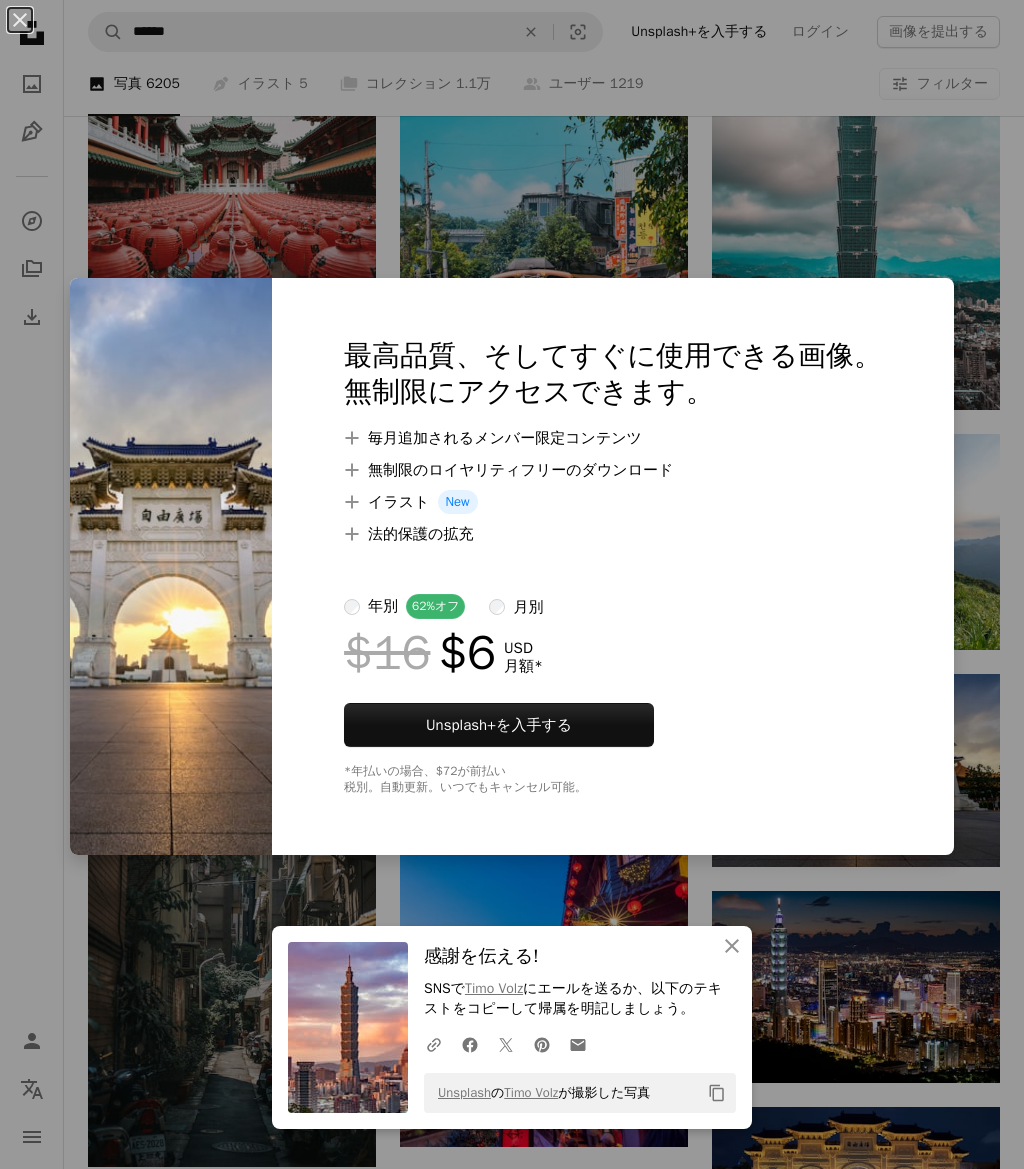 click at bounding box center [512, 584] 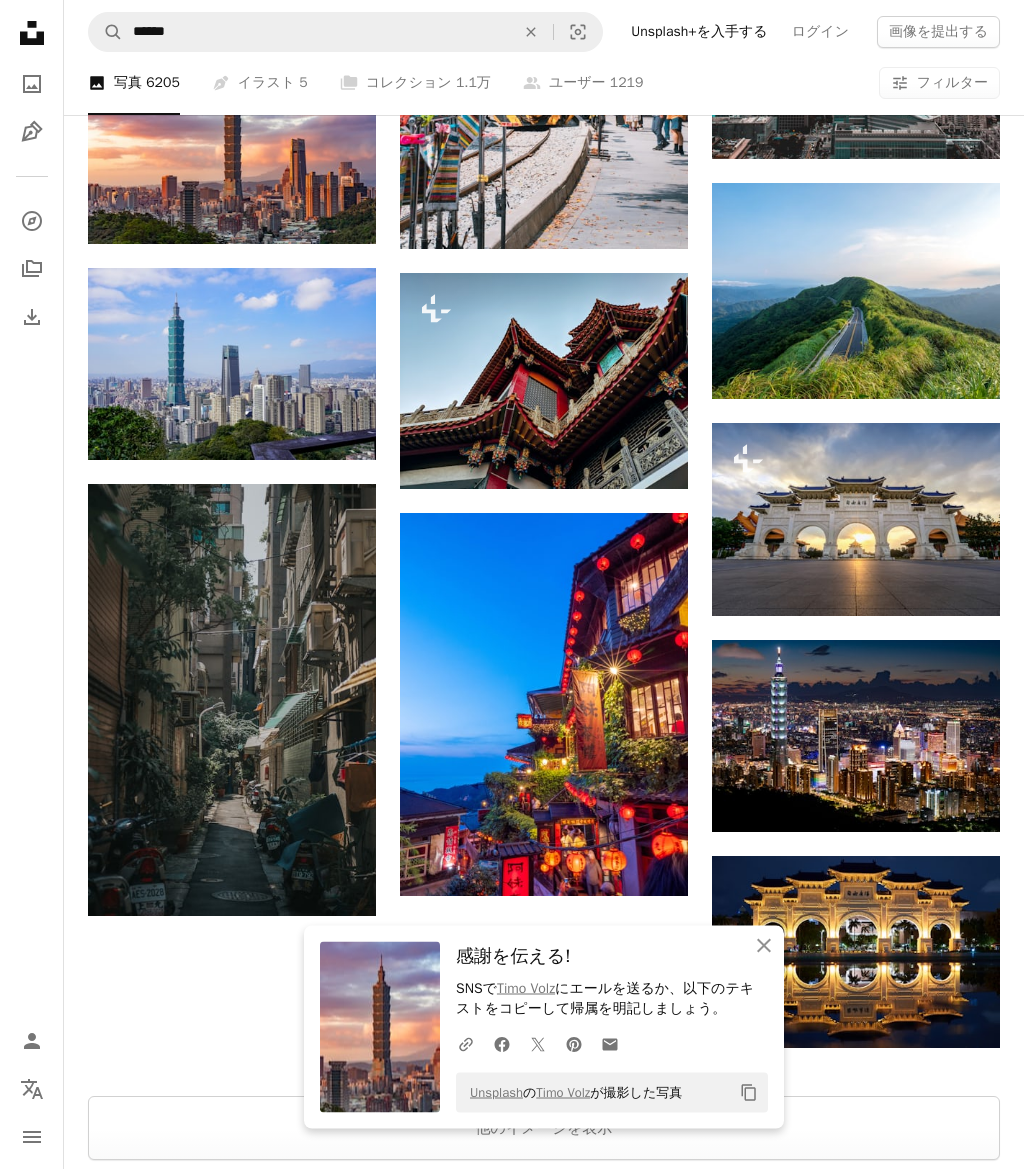 scroll, scrollTop: 1480, scrollLeft: 0, axis: vertical 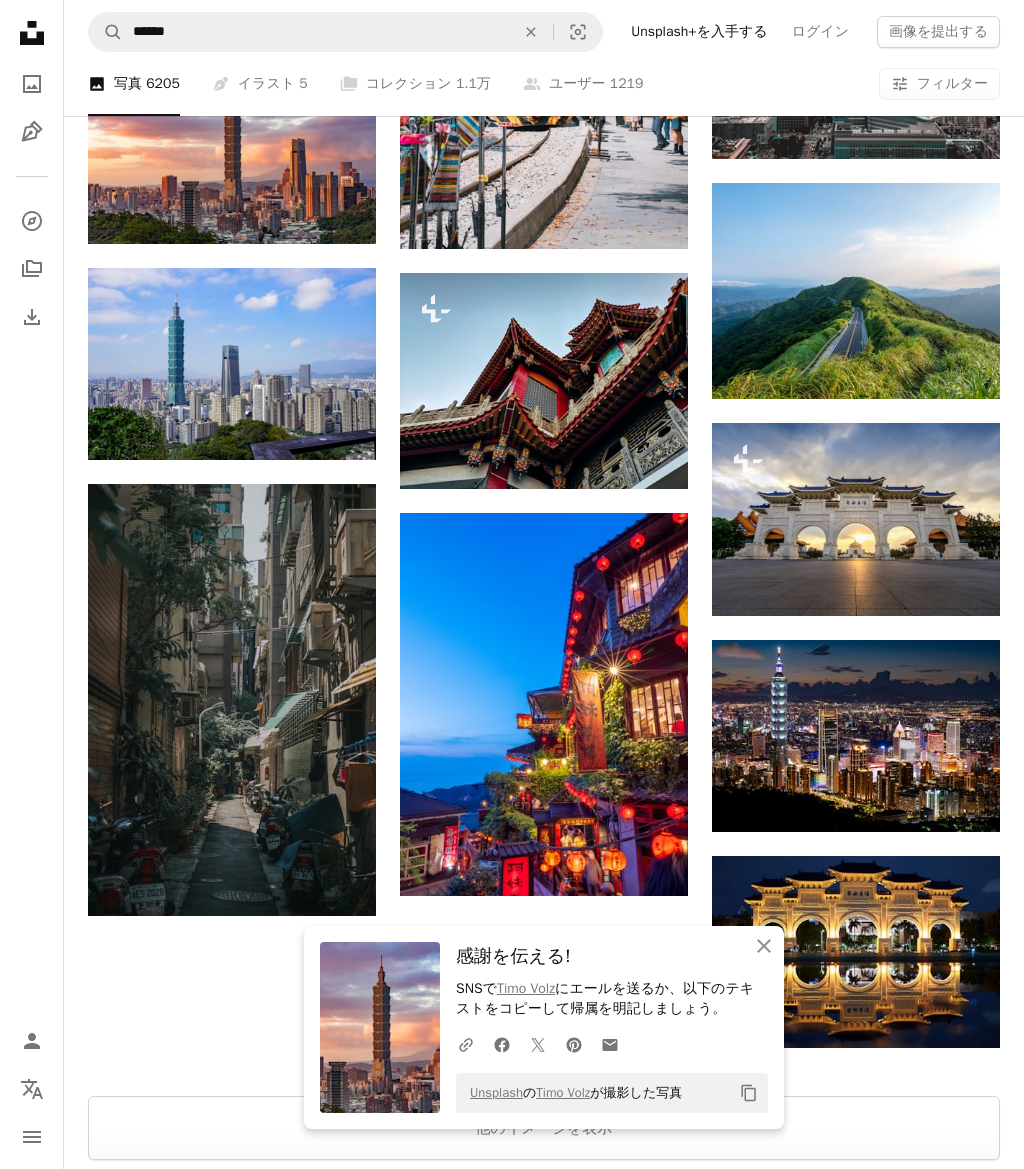 click on "Arrow pointing down" 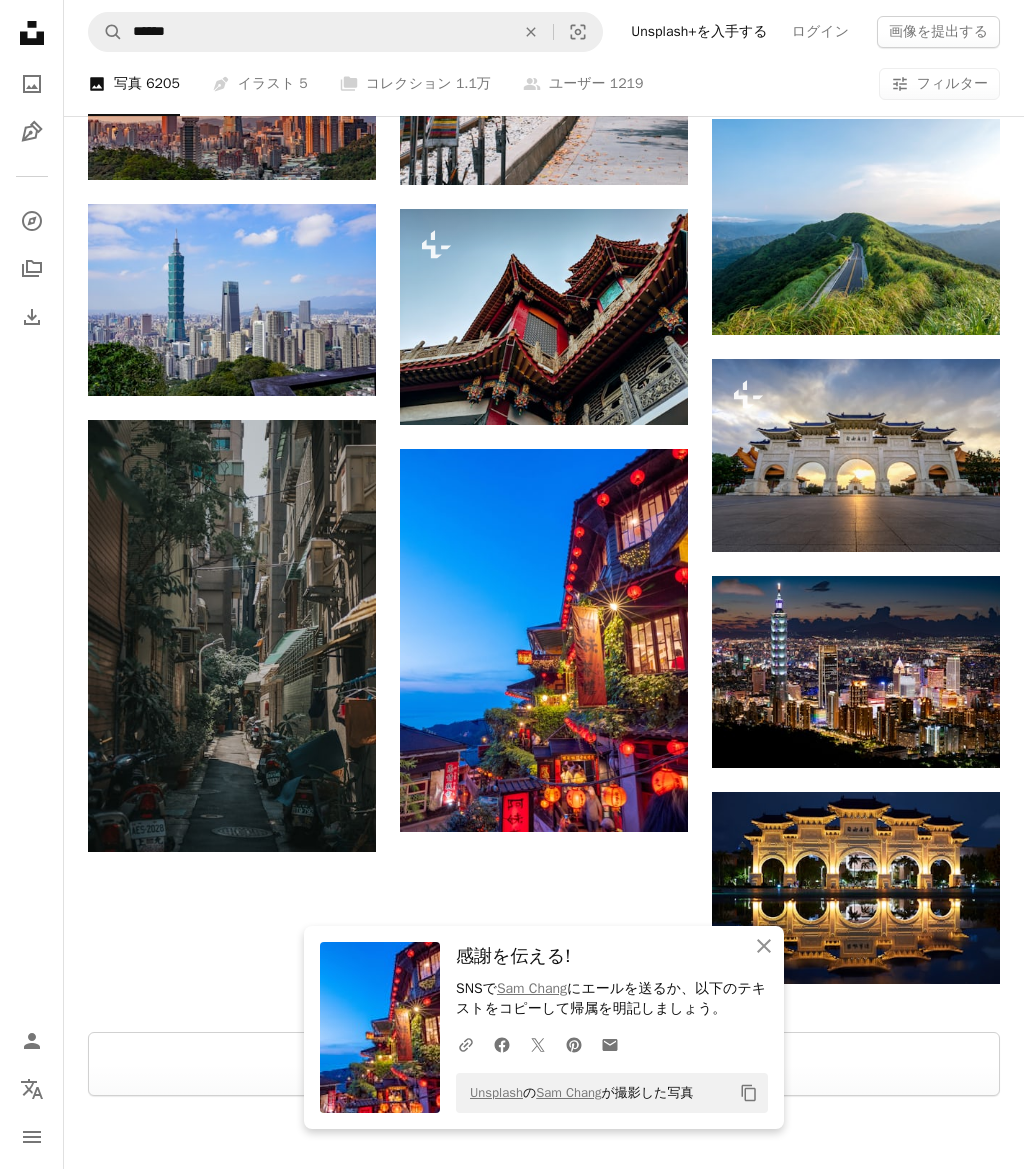click on "Arrow pointing down" 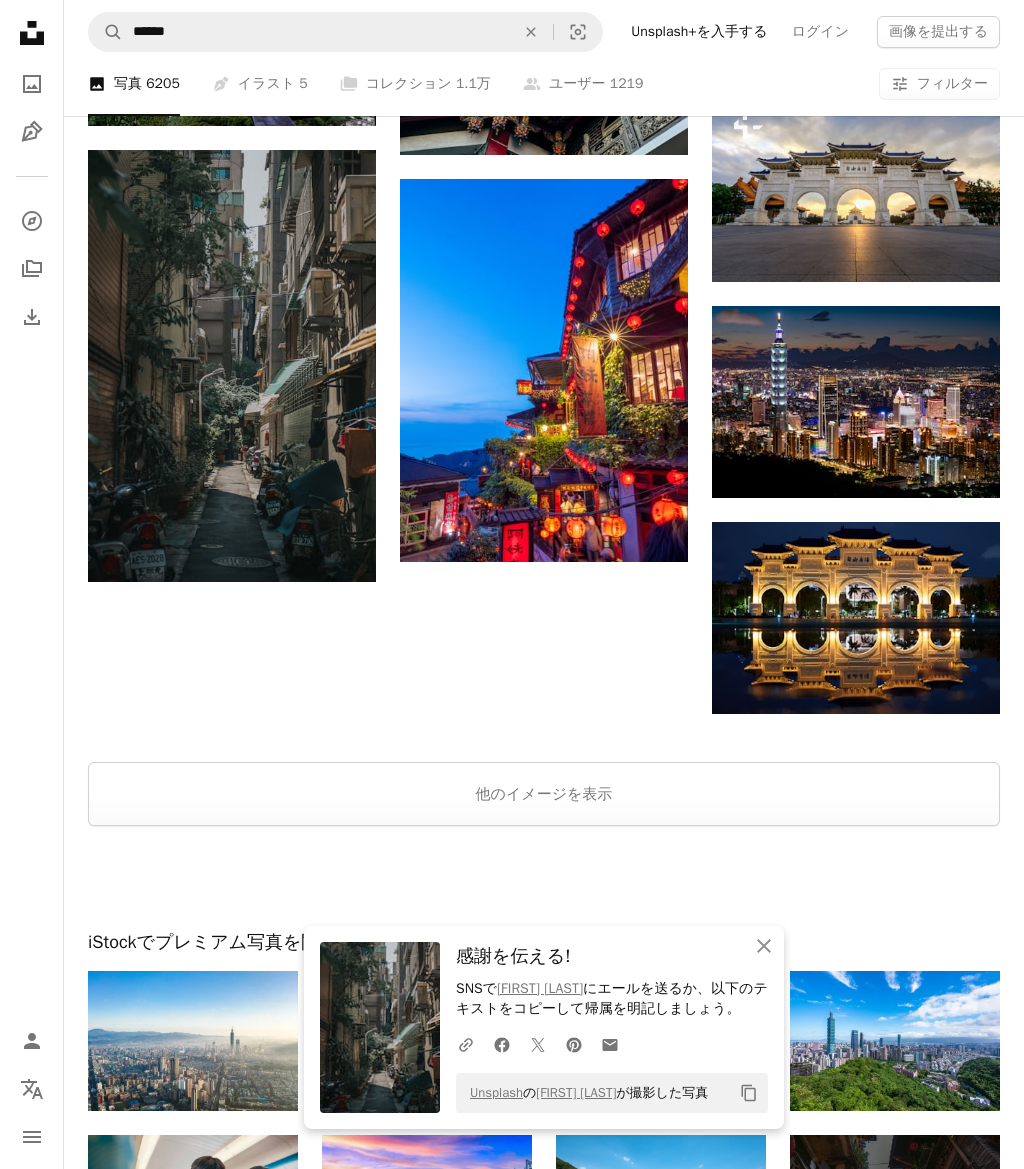 scroll, scrollTop: 2007, scrollLeft: 0, axis: vertical 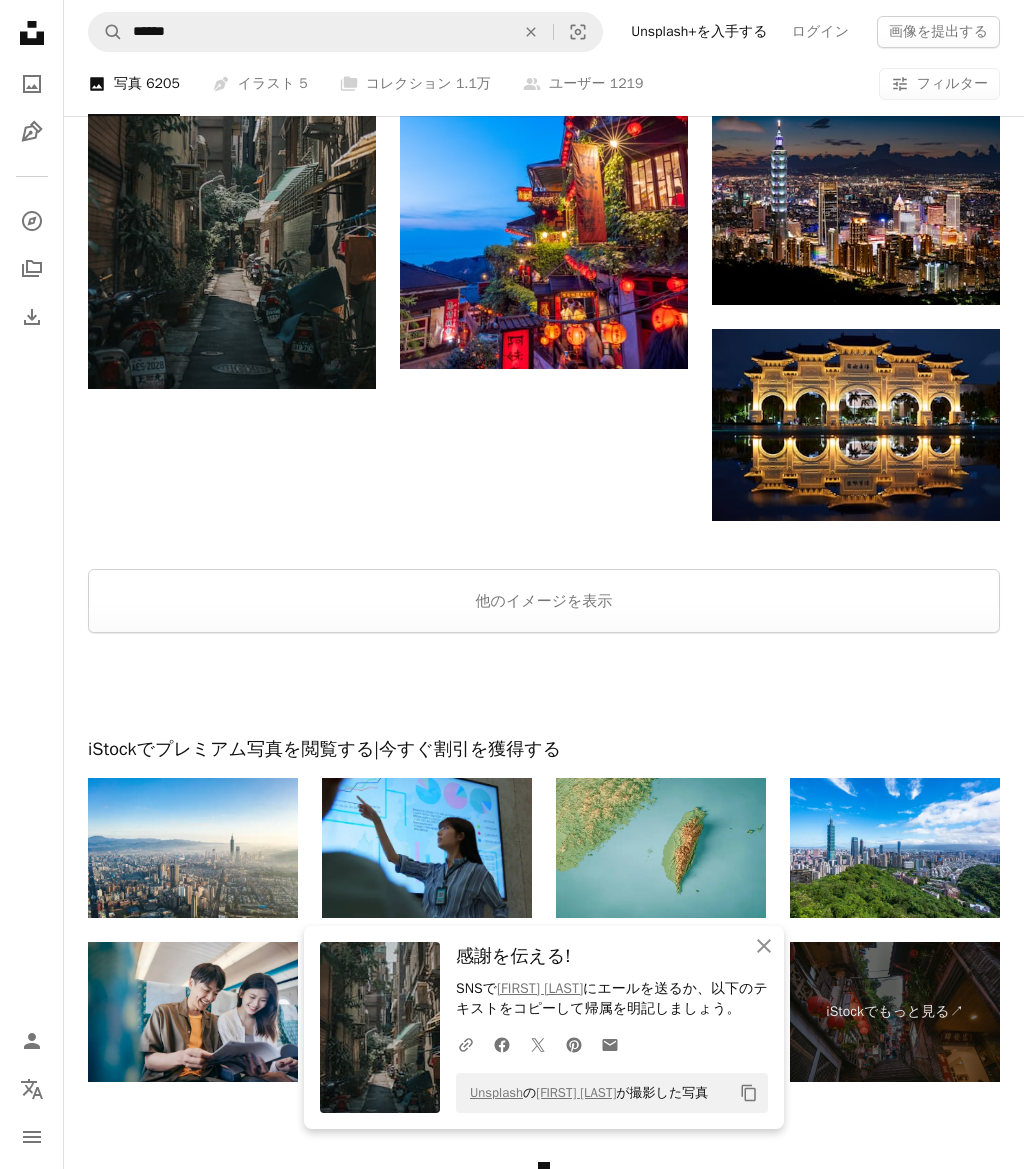 click on "他のイメージを表示" at bounding box center (544, 601) 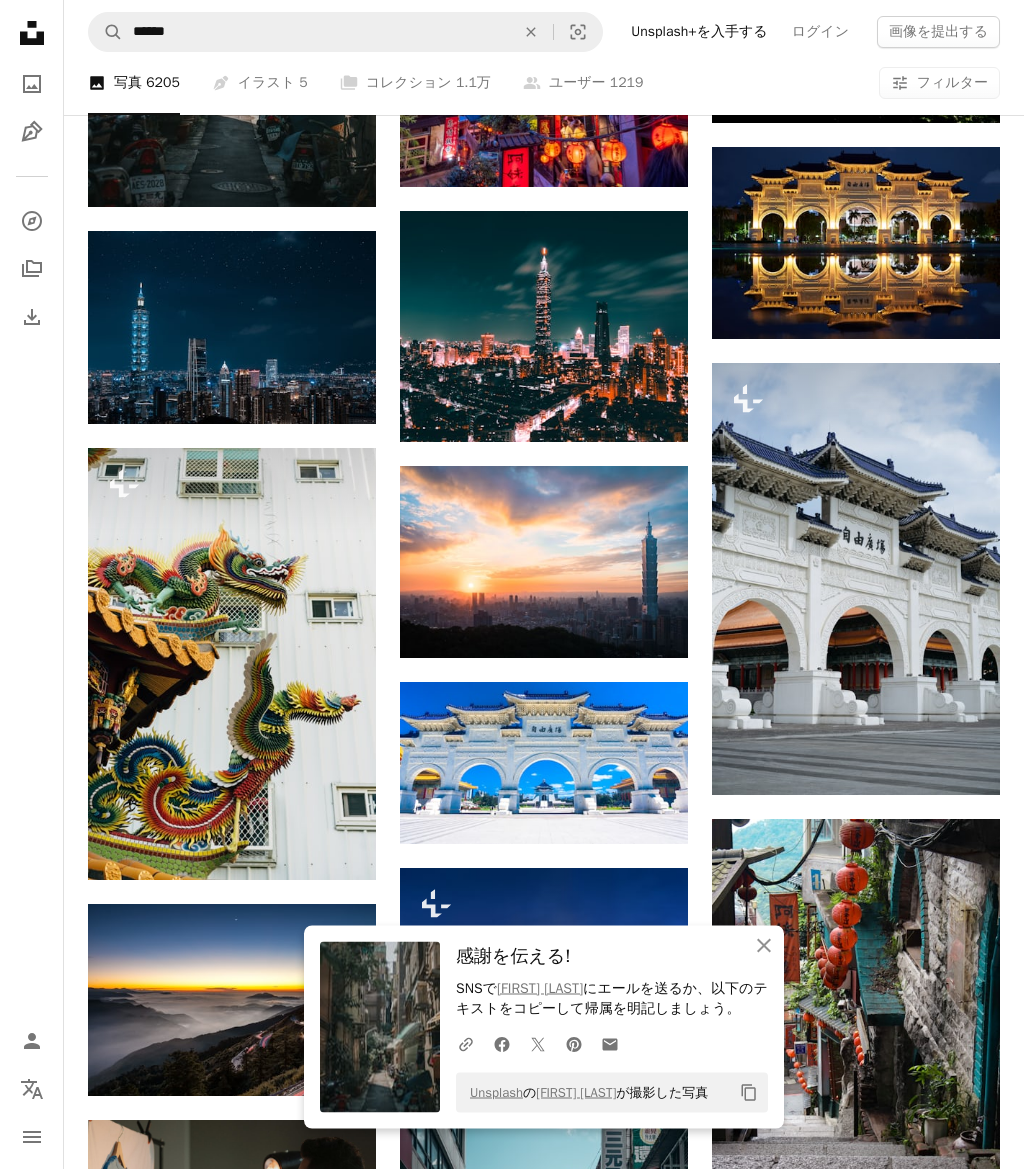 scroll, scrollTop: 2189, scrollLeft: 0, axis: vertical 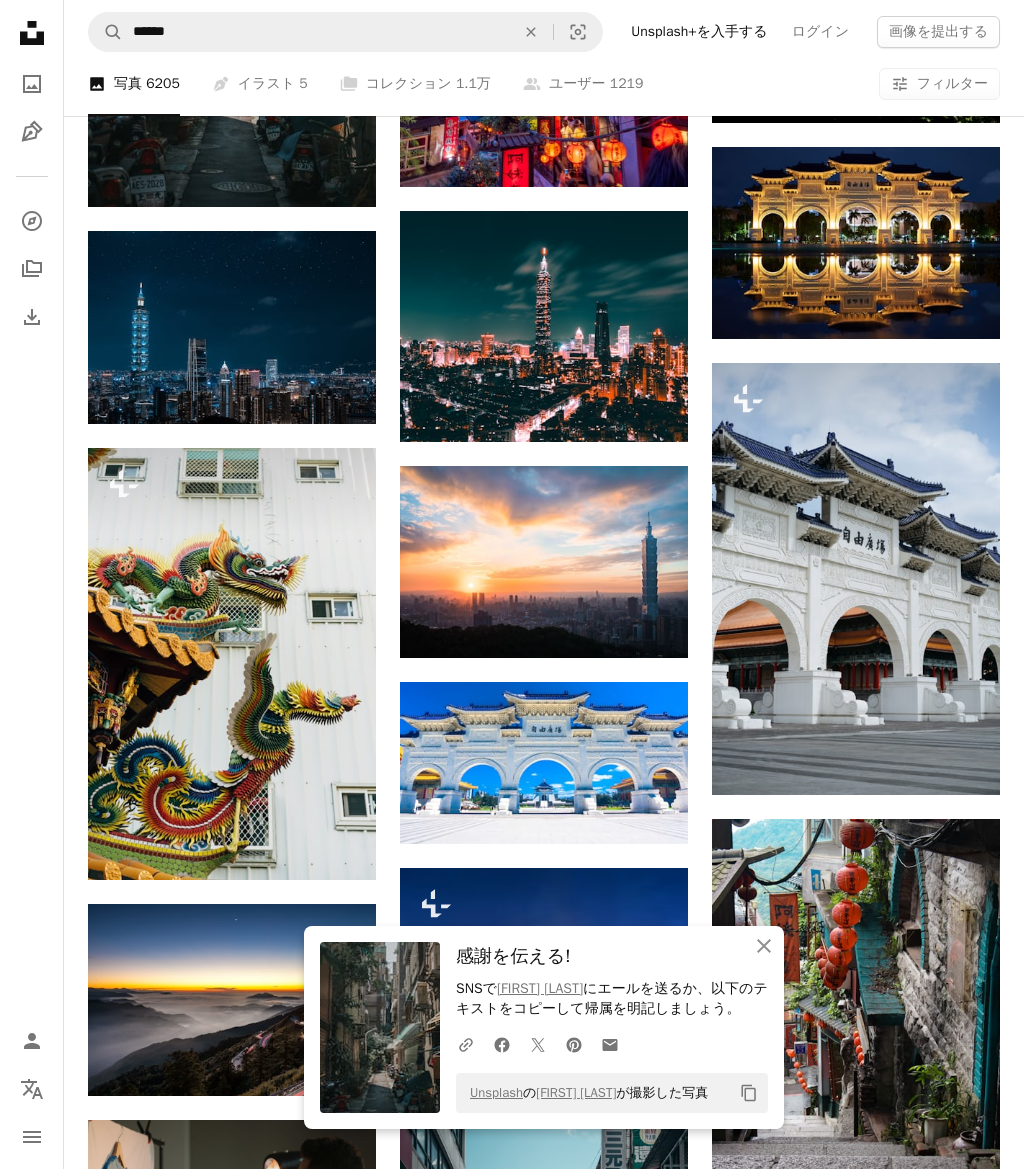 click on "A lock ダウンロード" at bounding box center (292, 844) 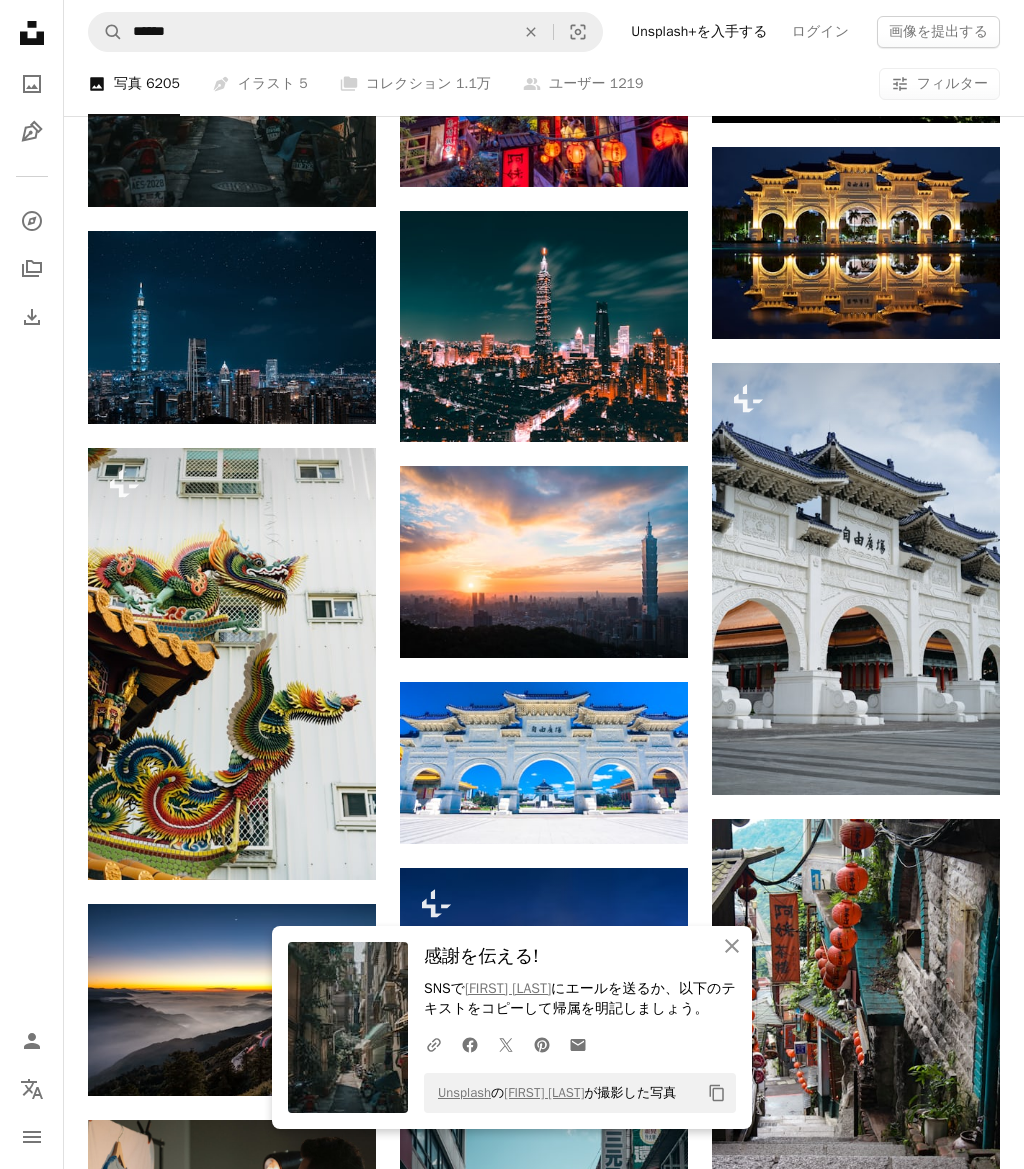 click at bounding box center (512, 5389) 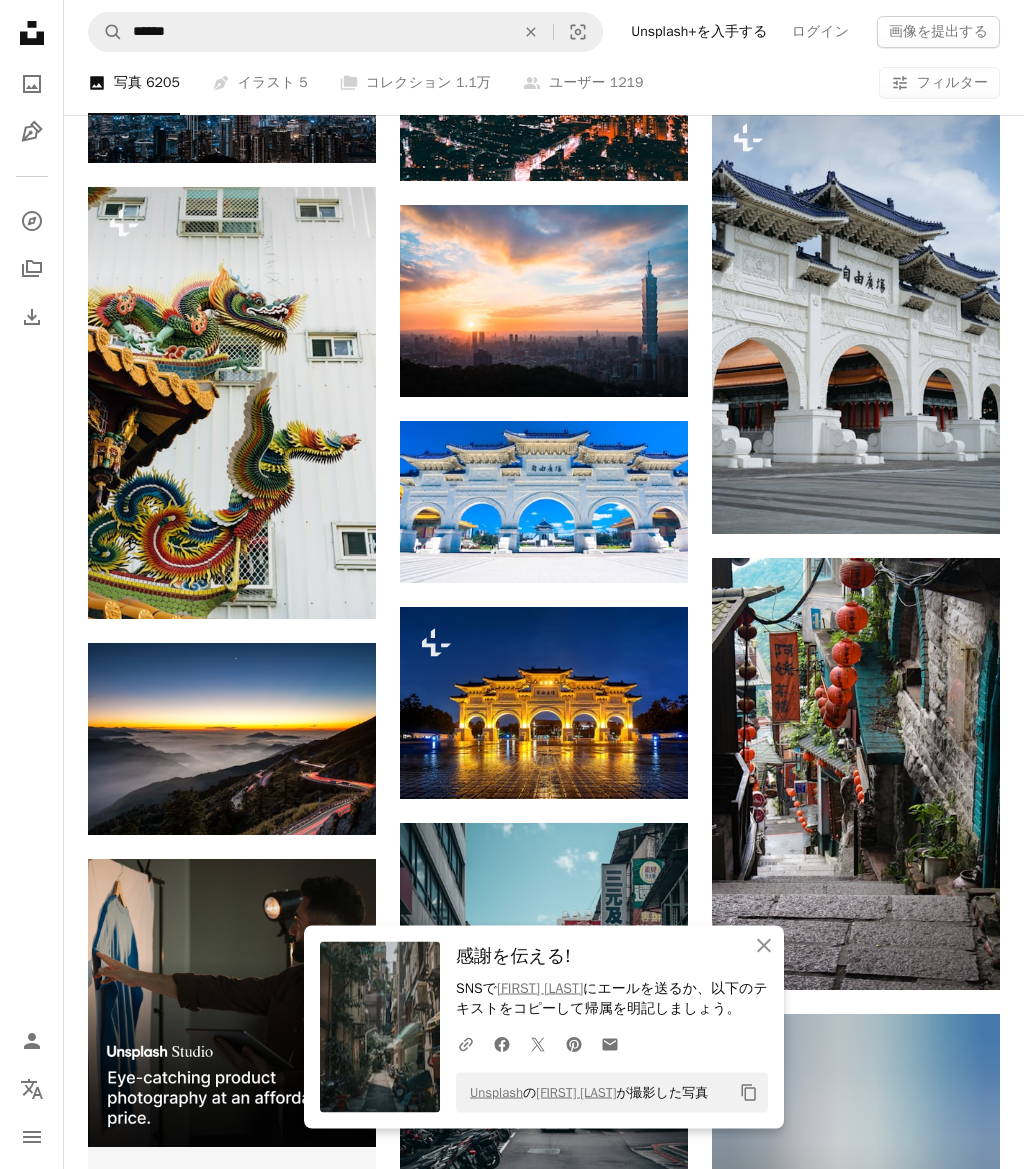 scroll, scrollTop: 2537, scrollLeft: 0, axis: vertical 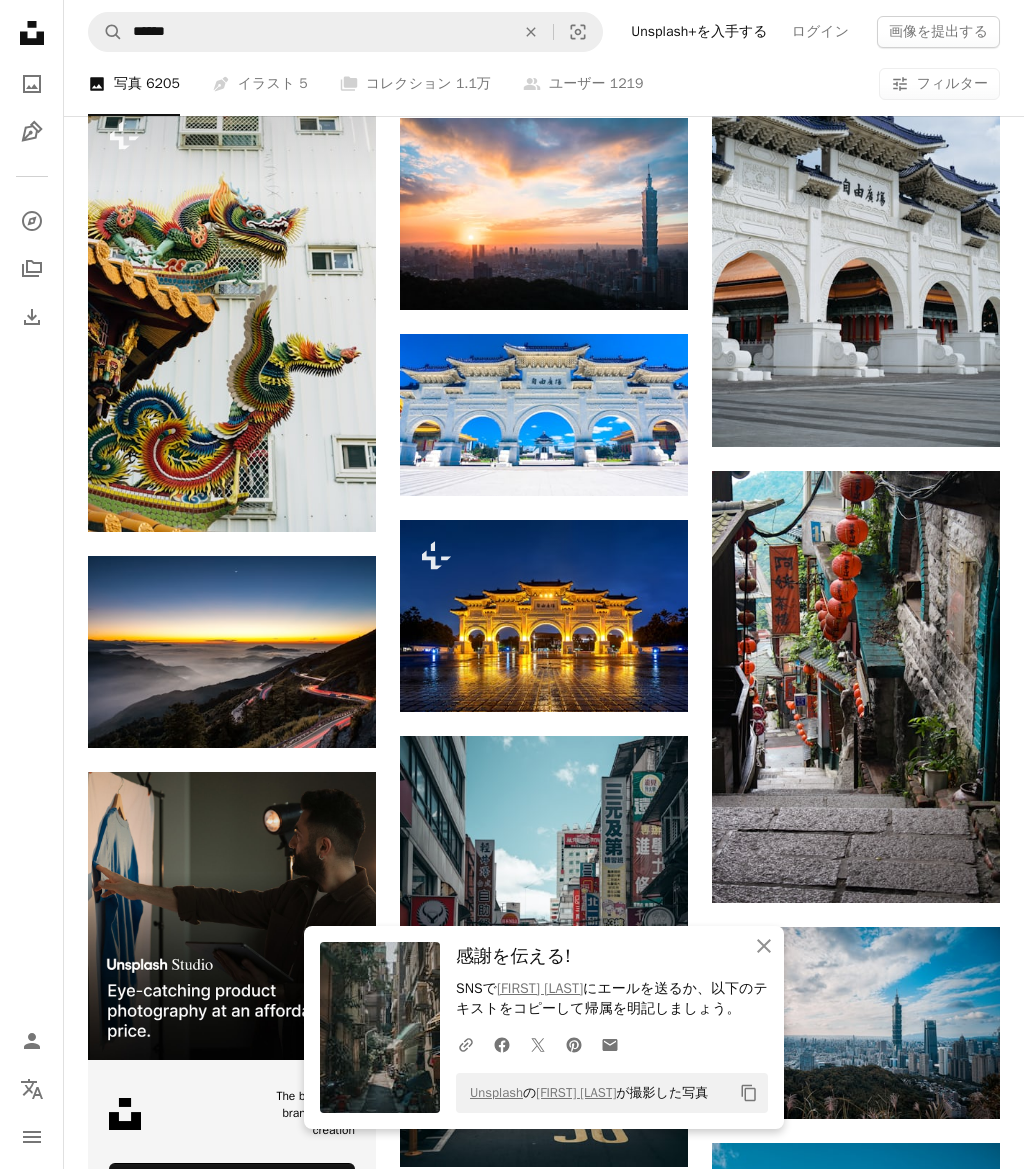 click at bounding box center (856, 687) 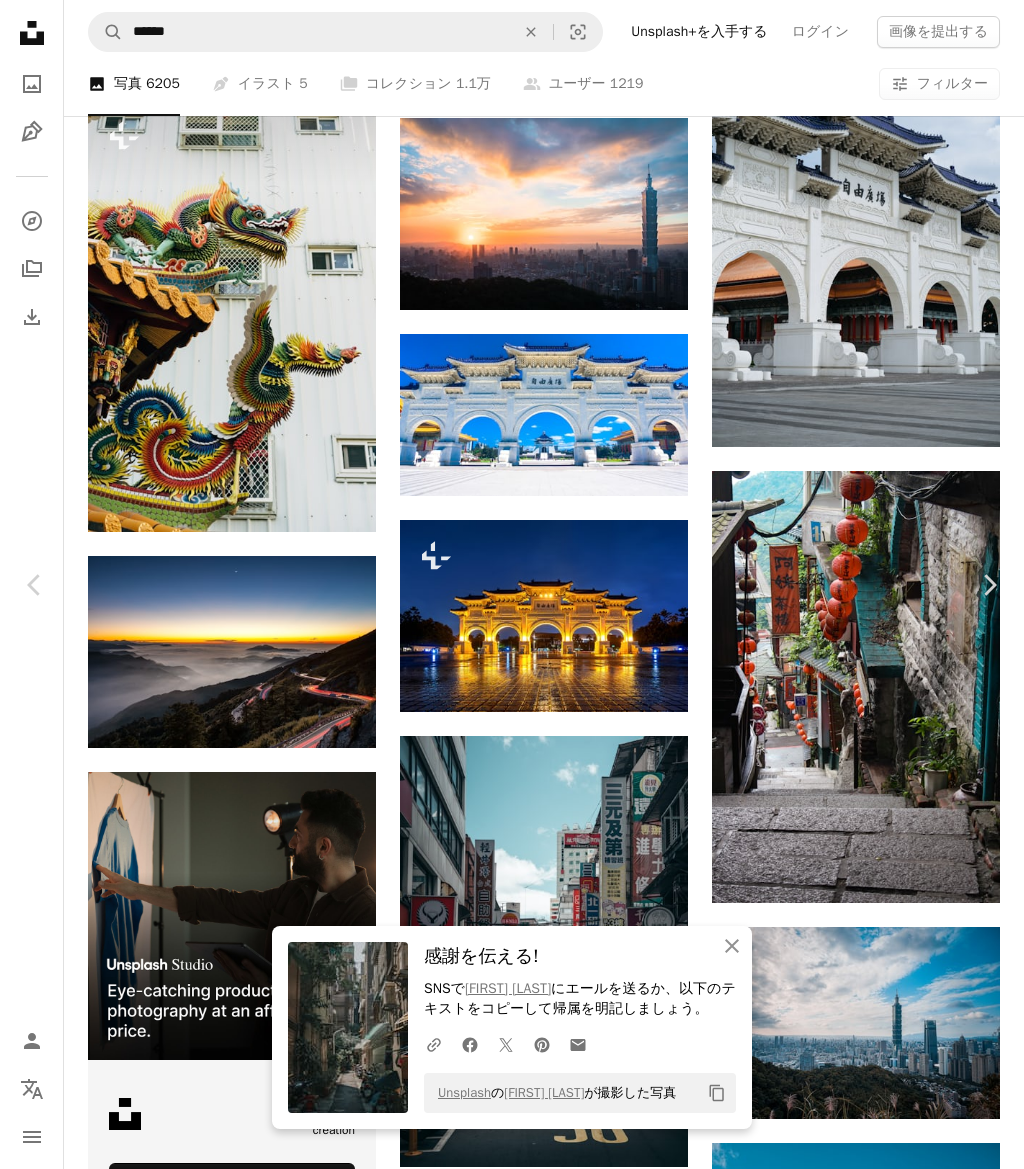 click on "Chevron right" at bounding box center (989, 585) 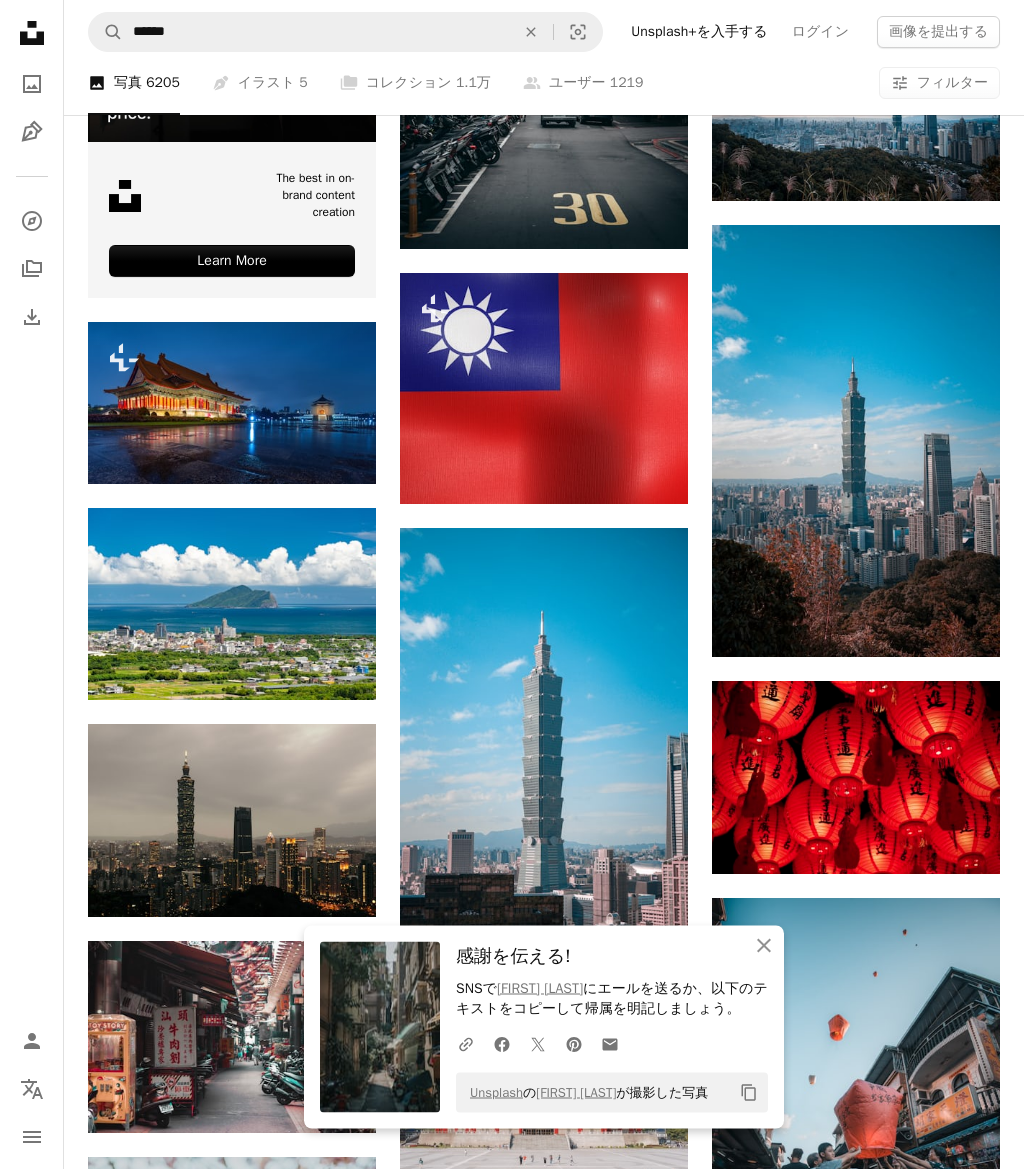 scroll, scrollTop: 3455, scrollLeft: 0, axis: vertical 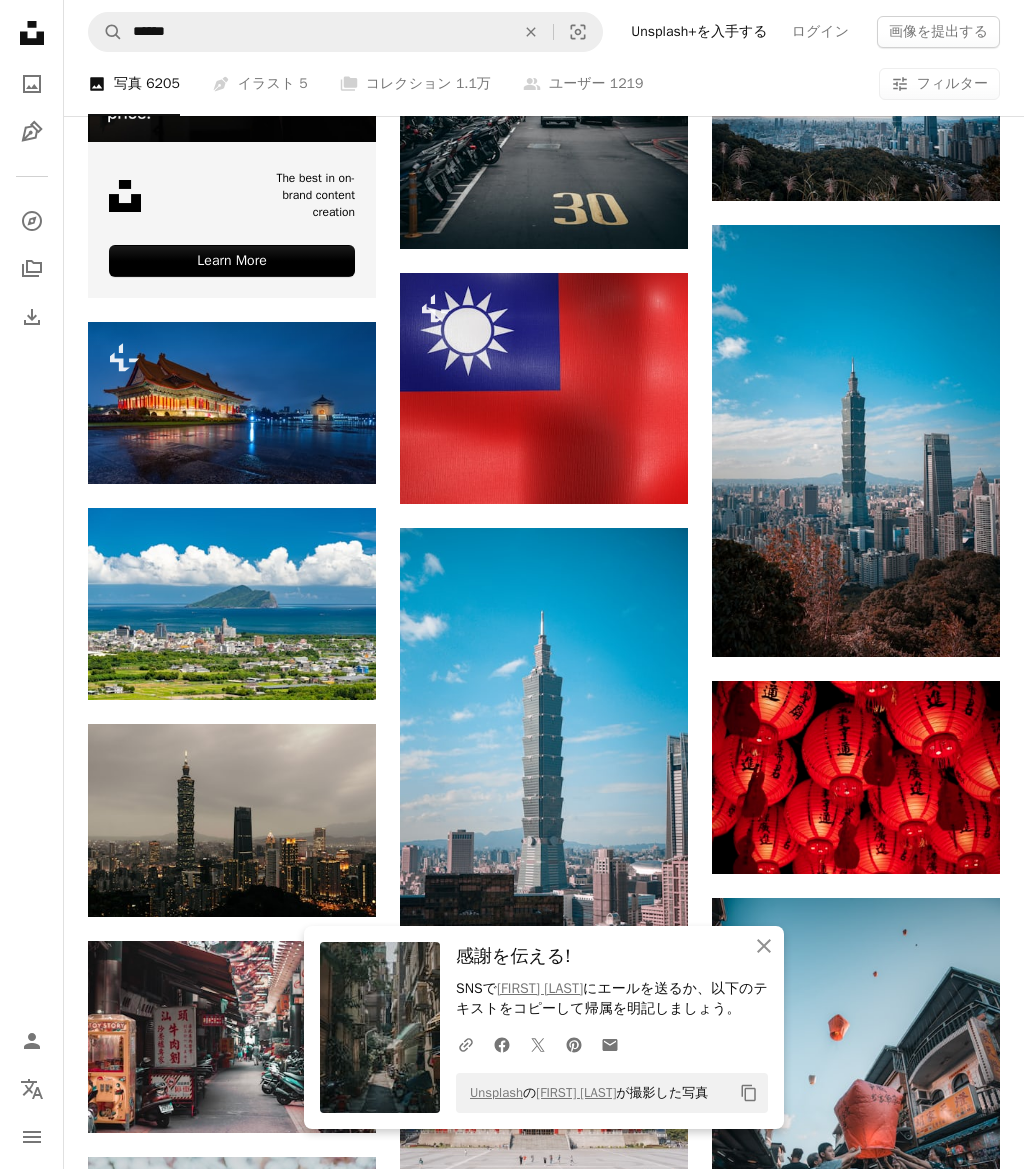 click on "Arrow pointing down" 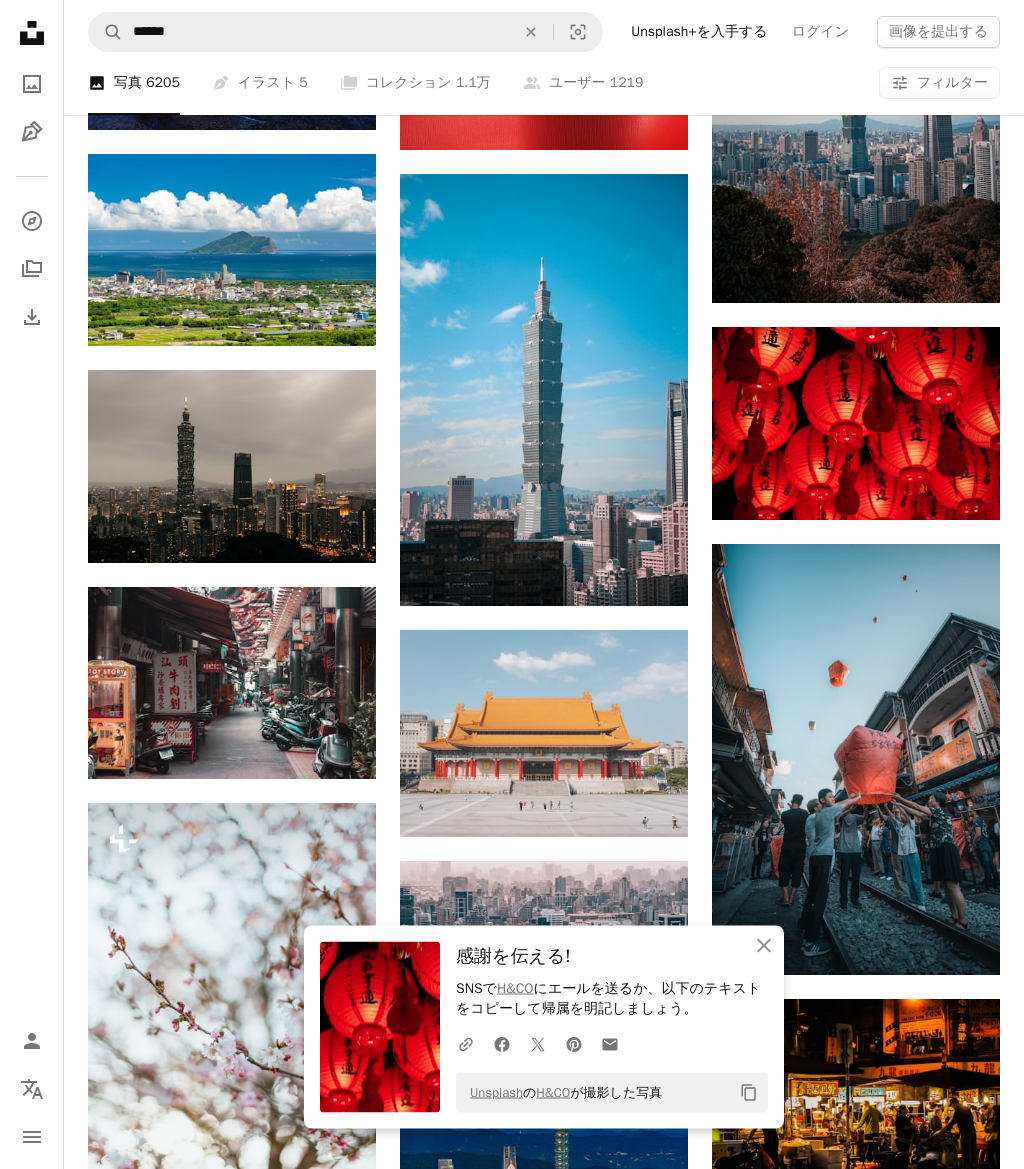 scroll, scrollTop: 3809, scrollLeft: 0, axis: vertical 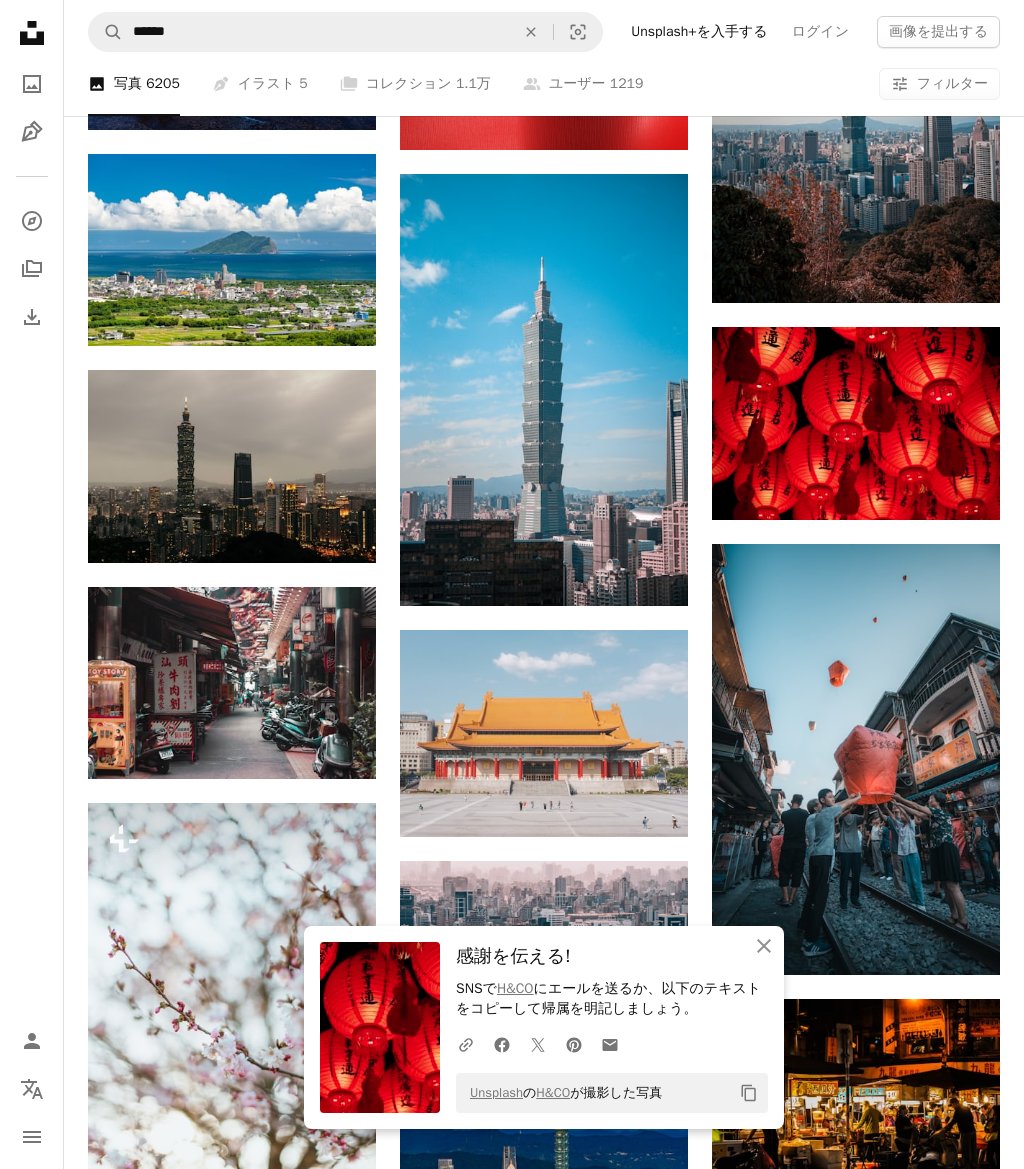 click on "Arrow pointing down" at bounding box center [336, 743] 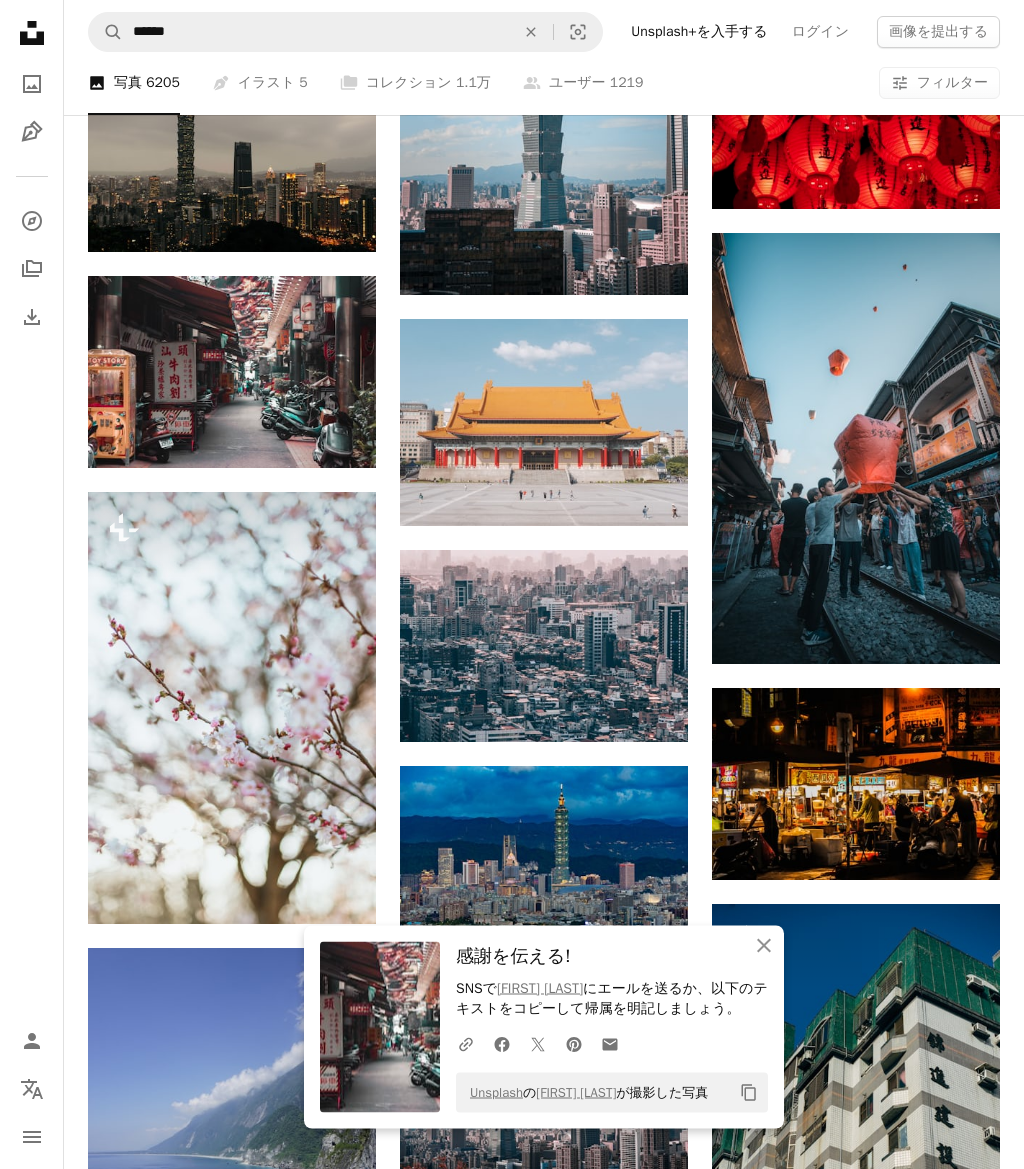 scroll, scrollTop: 4120, scrollLeft: 0, axis: vertical 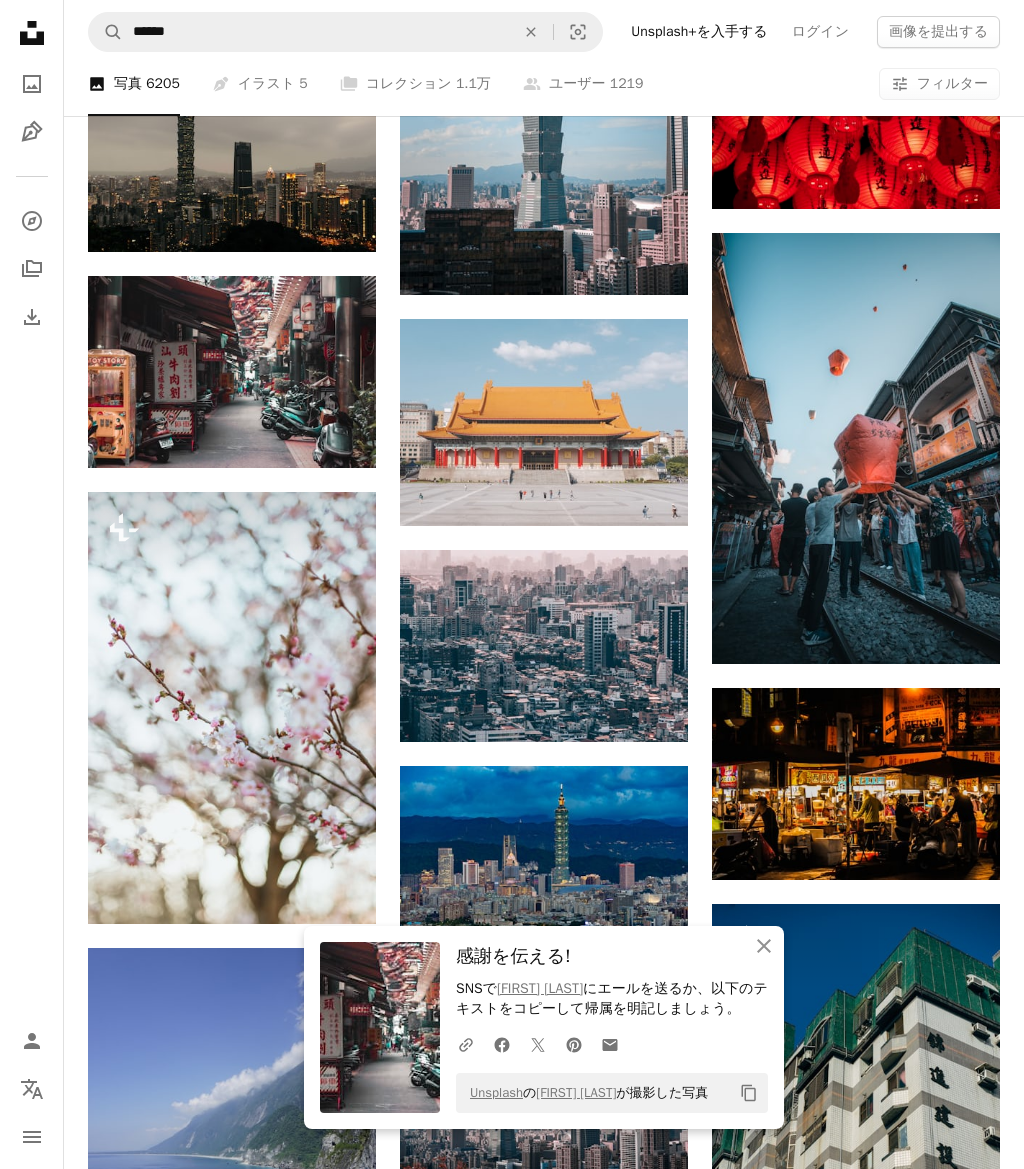 click on "Arrow pointing down" at bounding box center [960, 628] 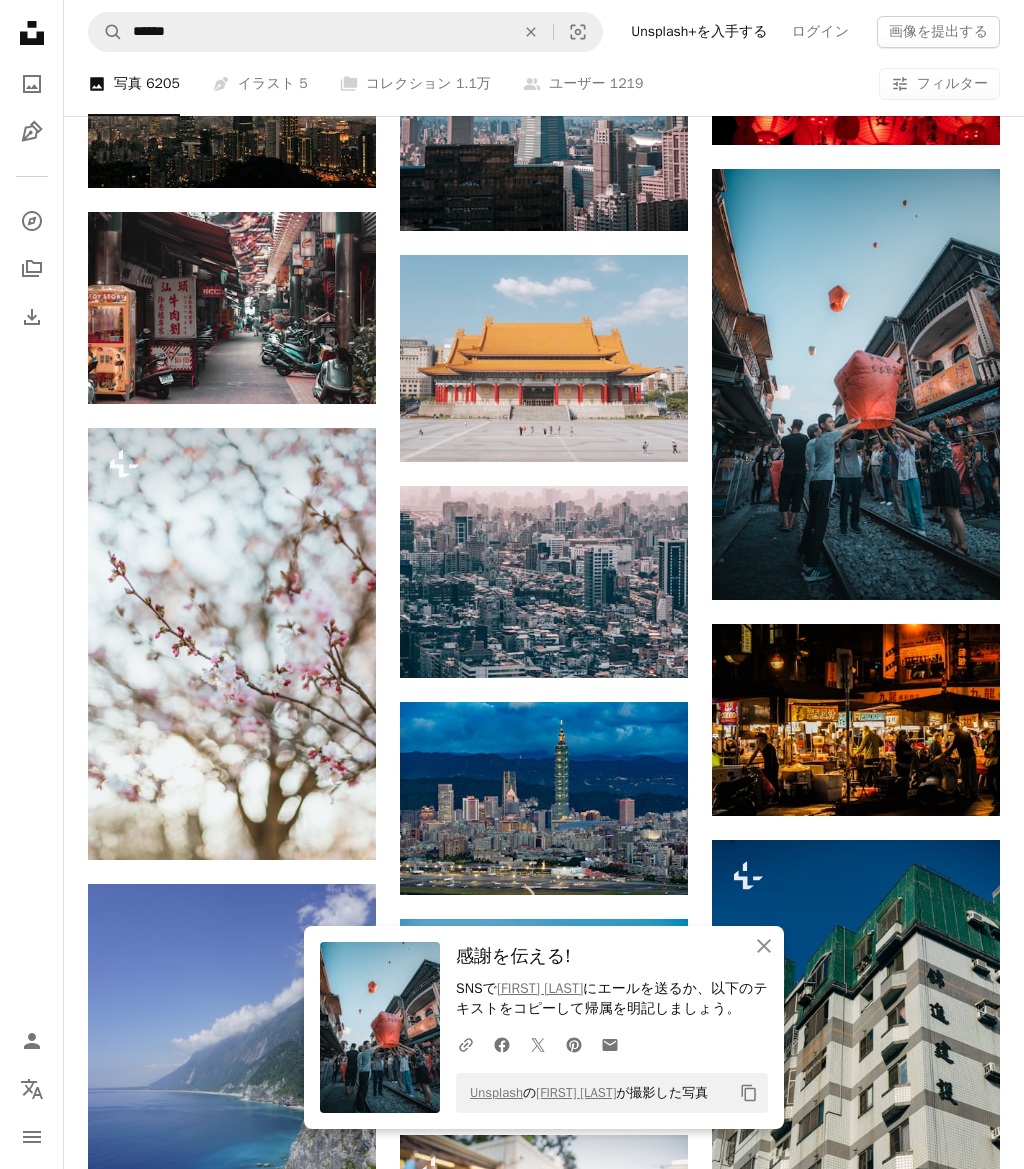 click on "Arrow pointing down" 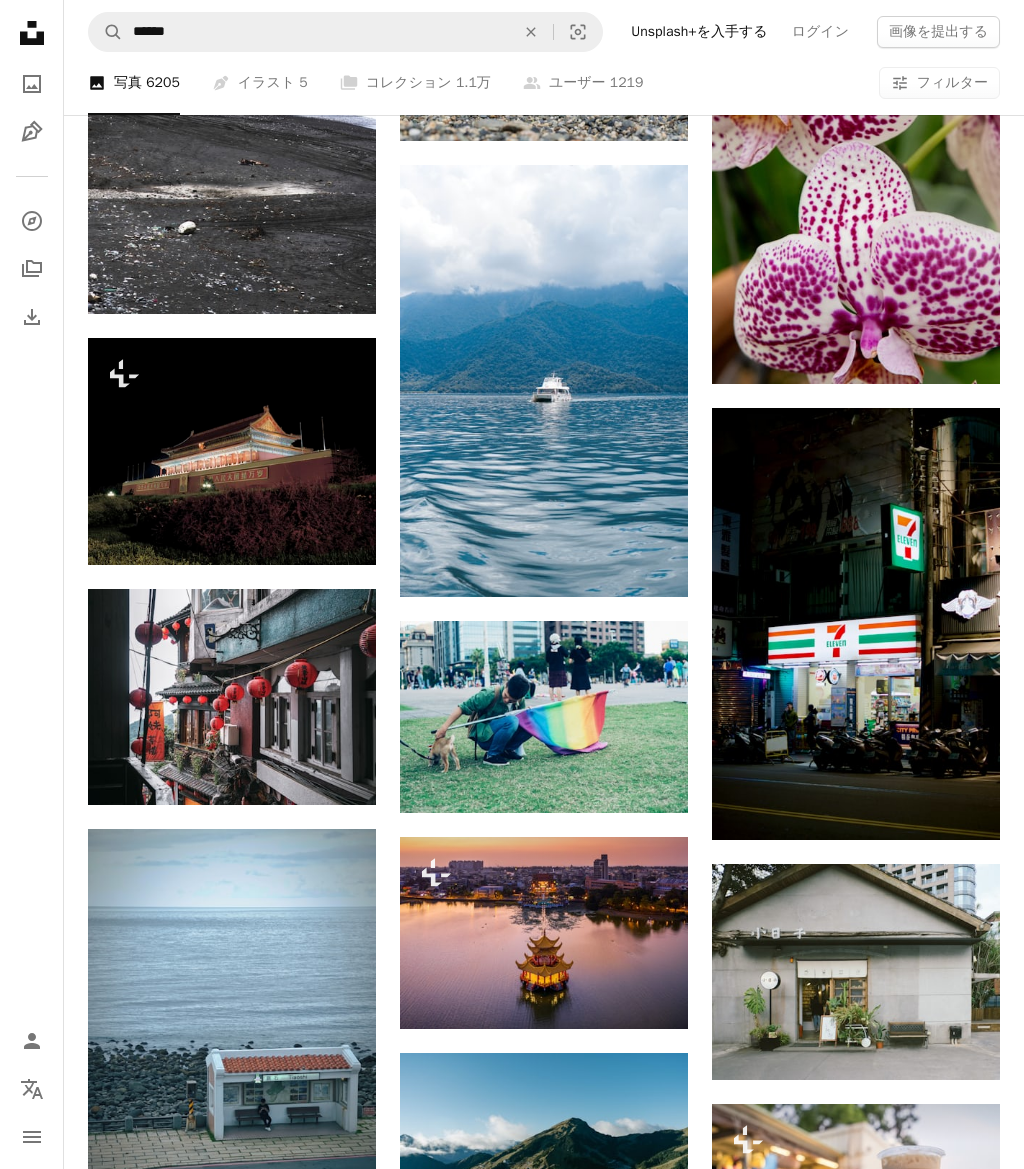 scroll, scrollTop: 9274, scrollLeft: 0, axis: vertical 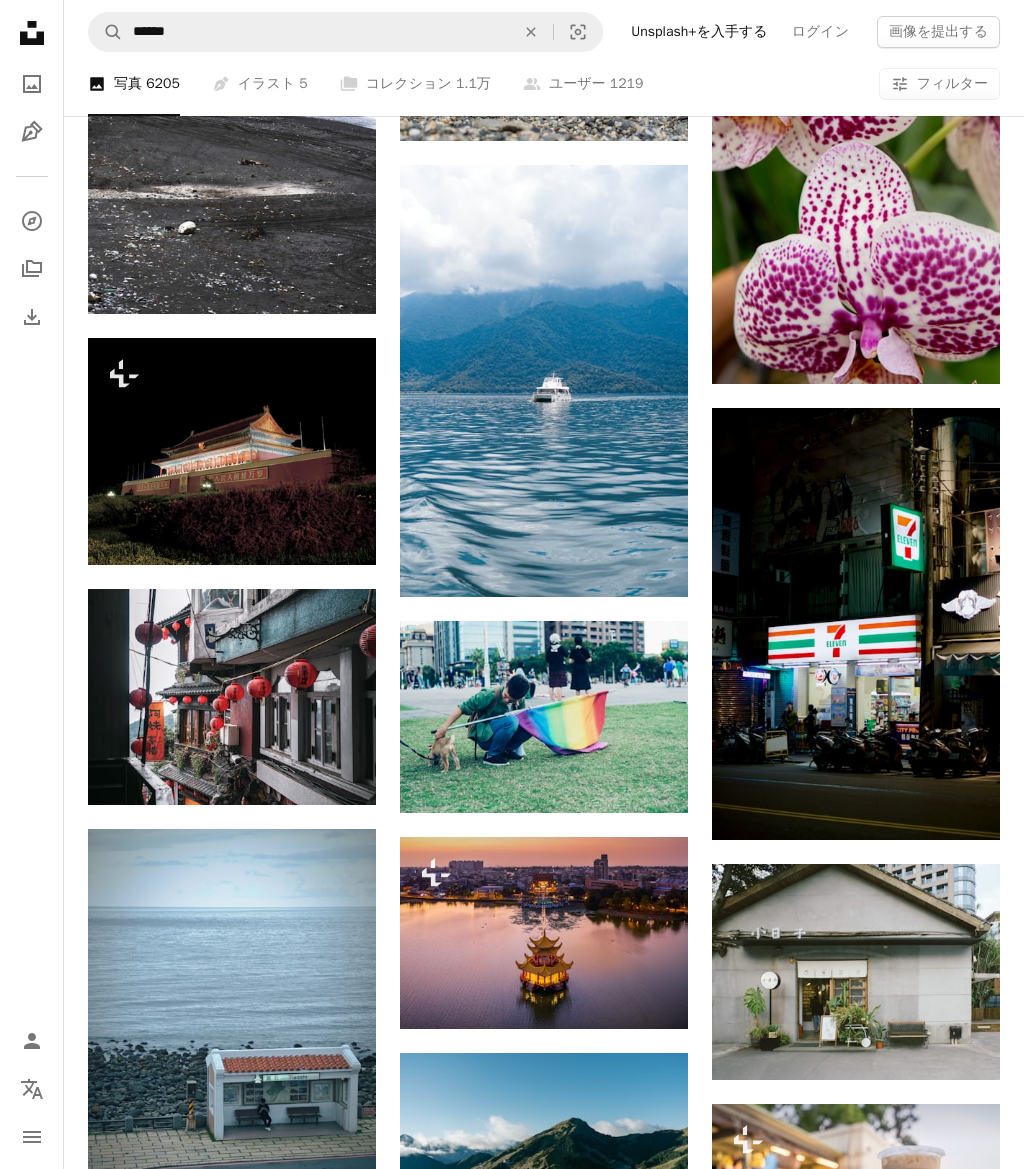 click on "Arrow pointing down" at bounding box center [960, 804] 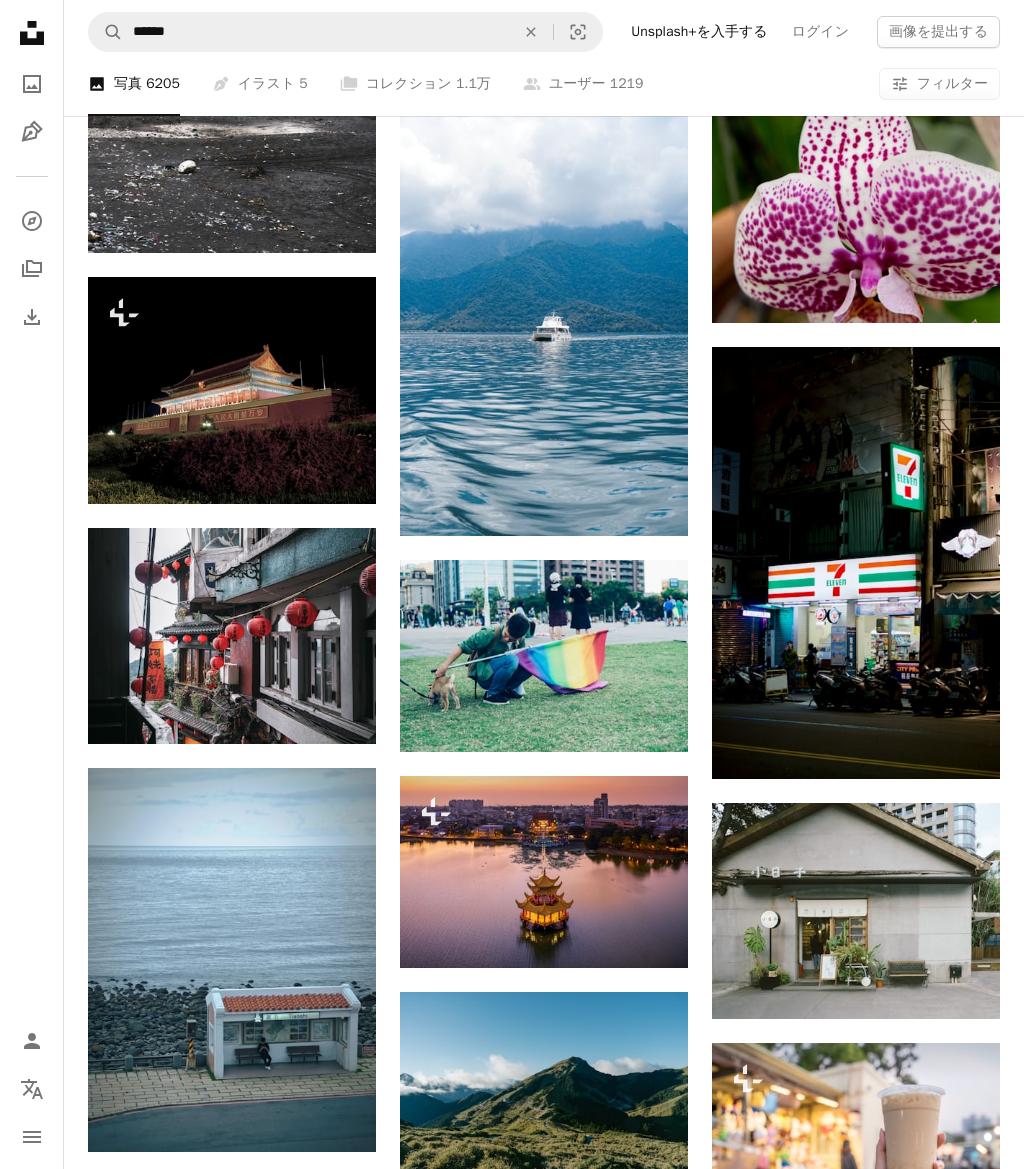 scroll, scrollTop: 9338, scrollLeft: 0, axis: vertical 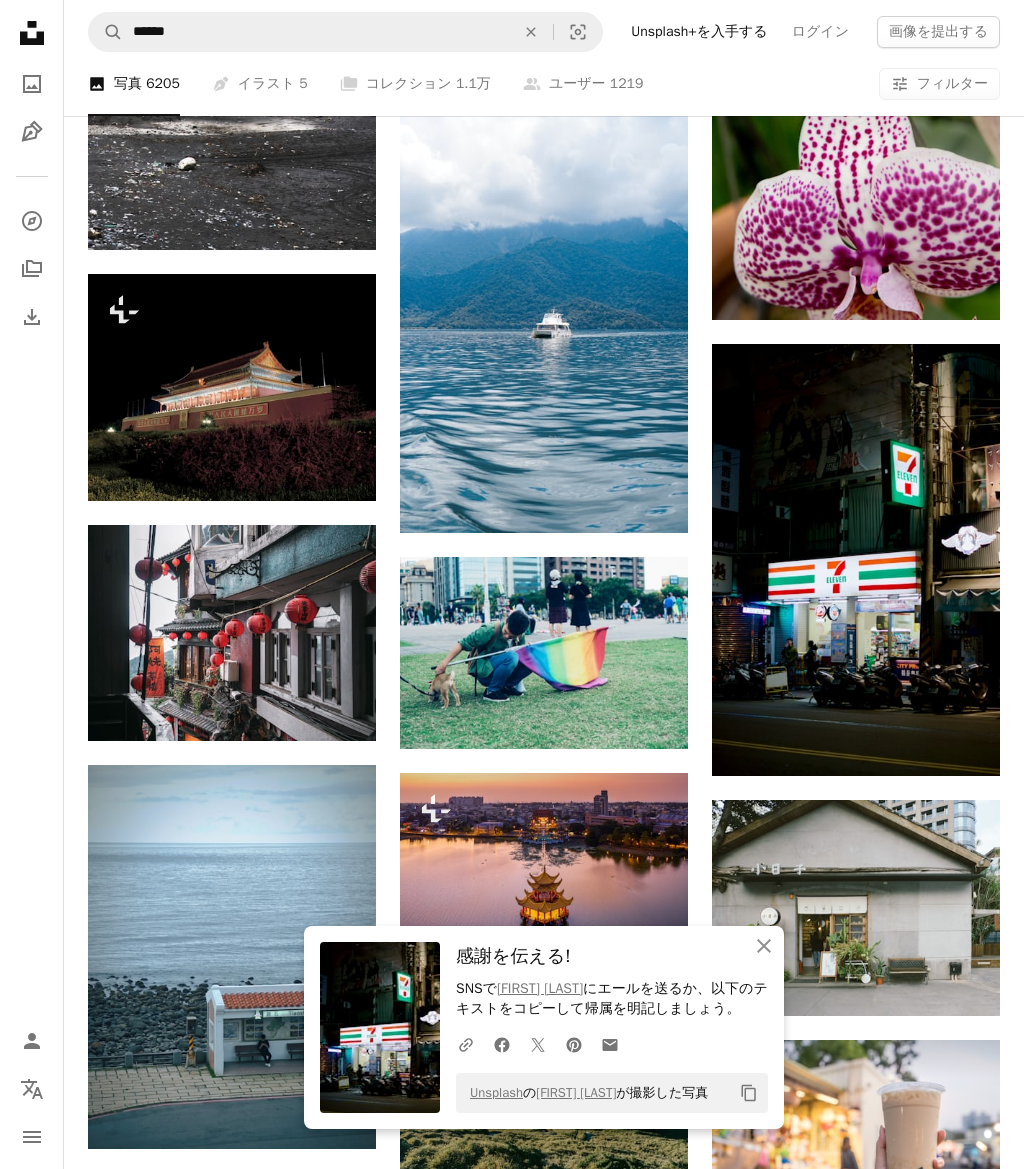 click on "An X shape" 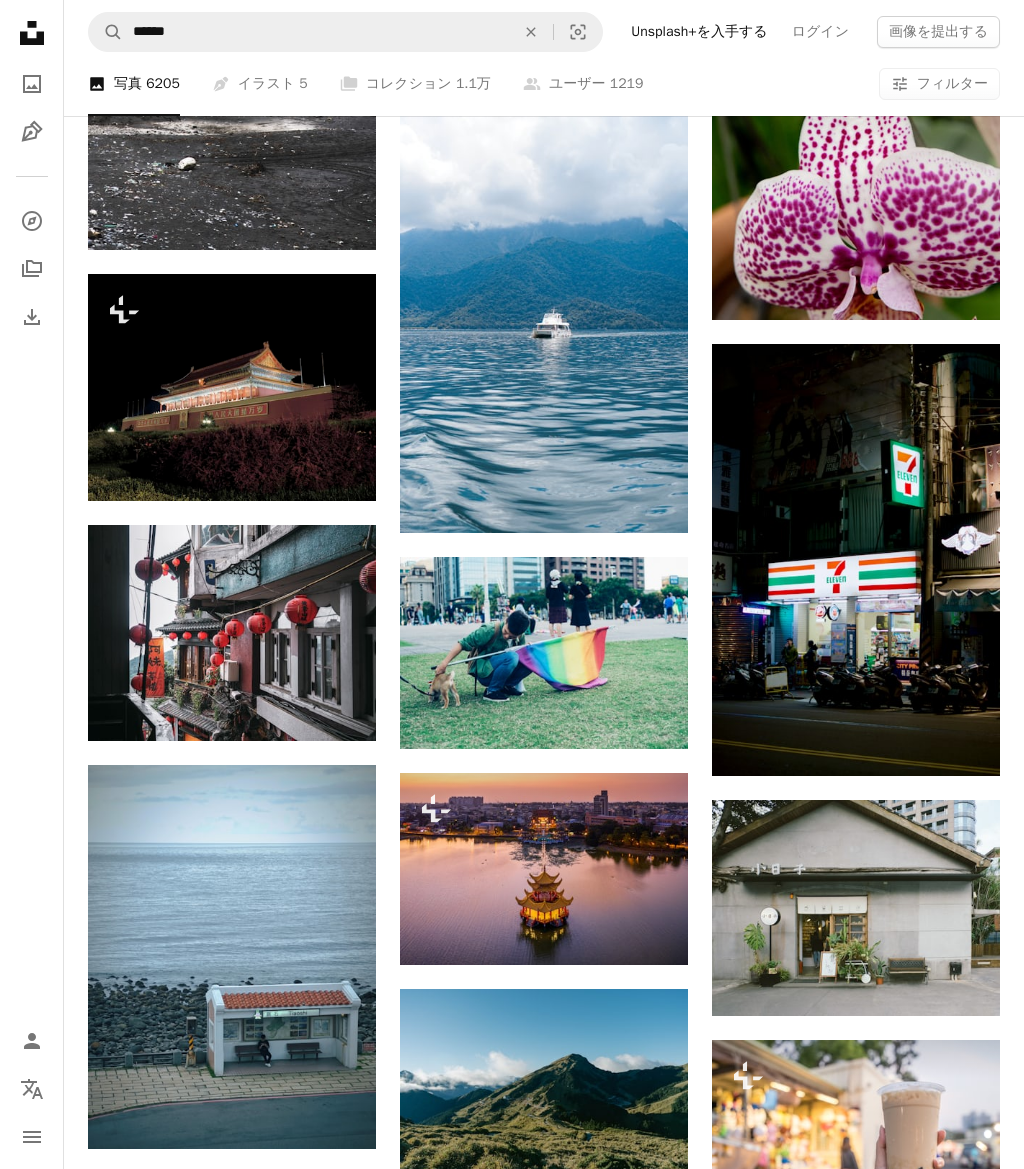 click at bounding box center (544, 869) 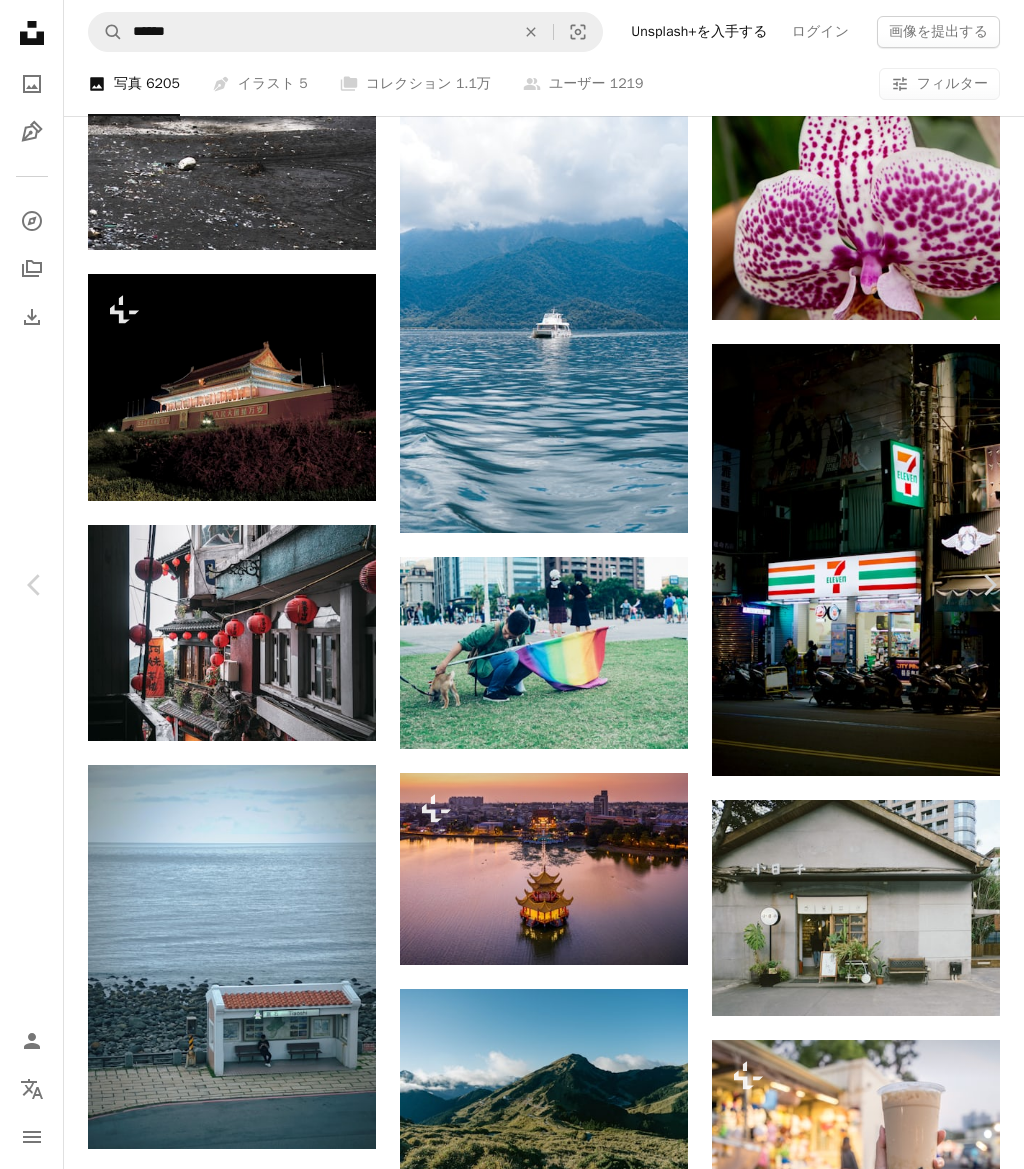 click at bounding box center (512, 4430) 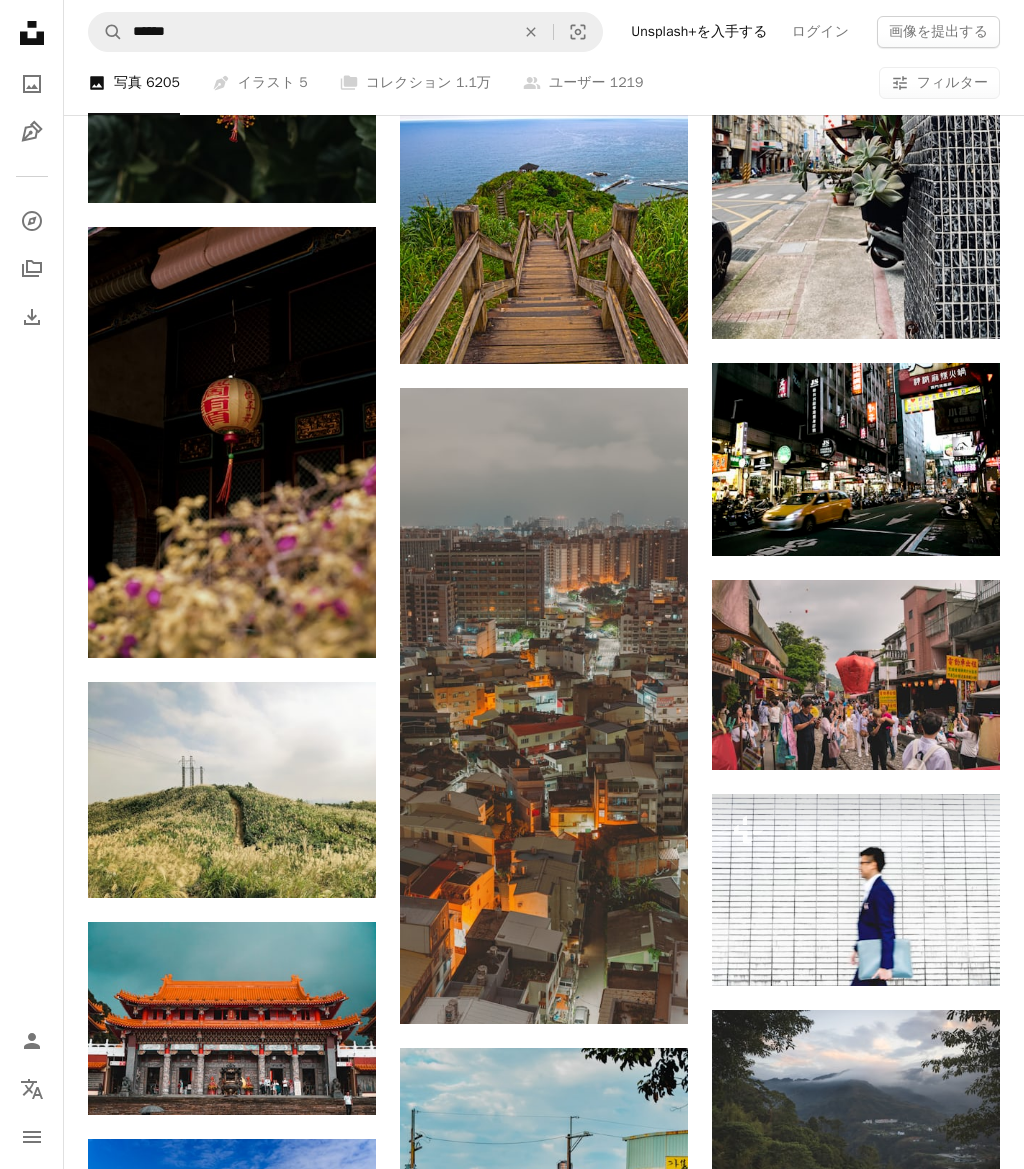 scroll, scrollTop: 12848, scrollLeft: 0, axis: vertical 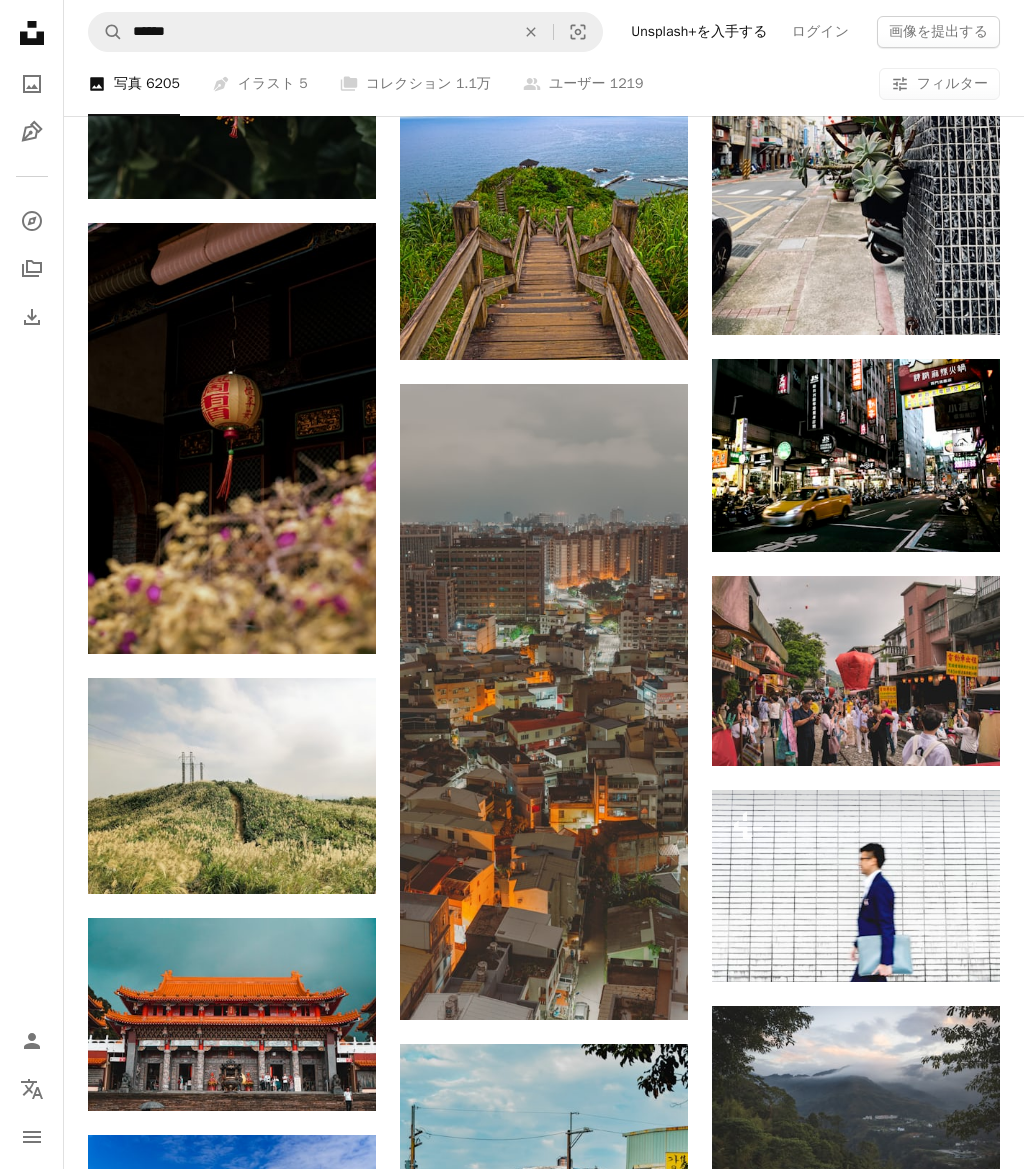 click on "Arrow pointing down" 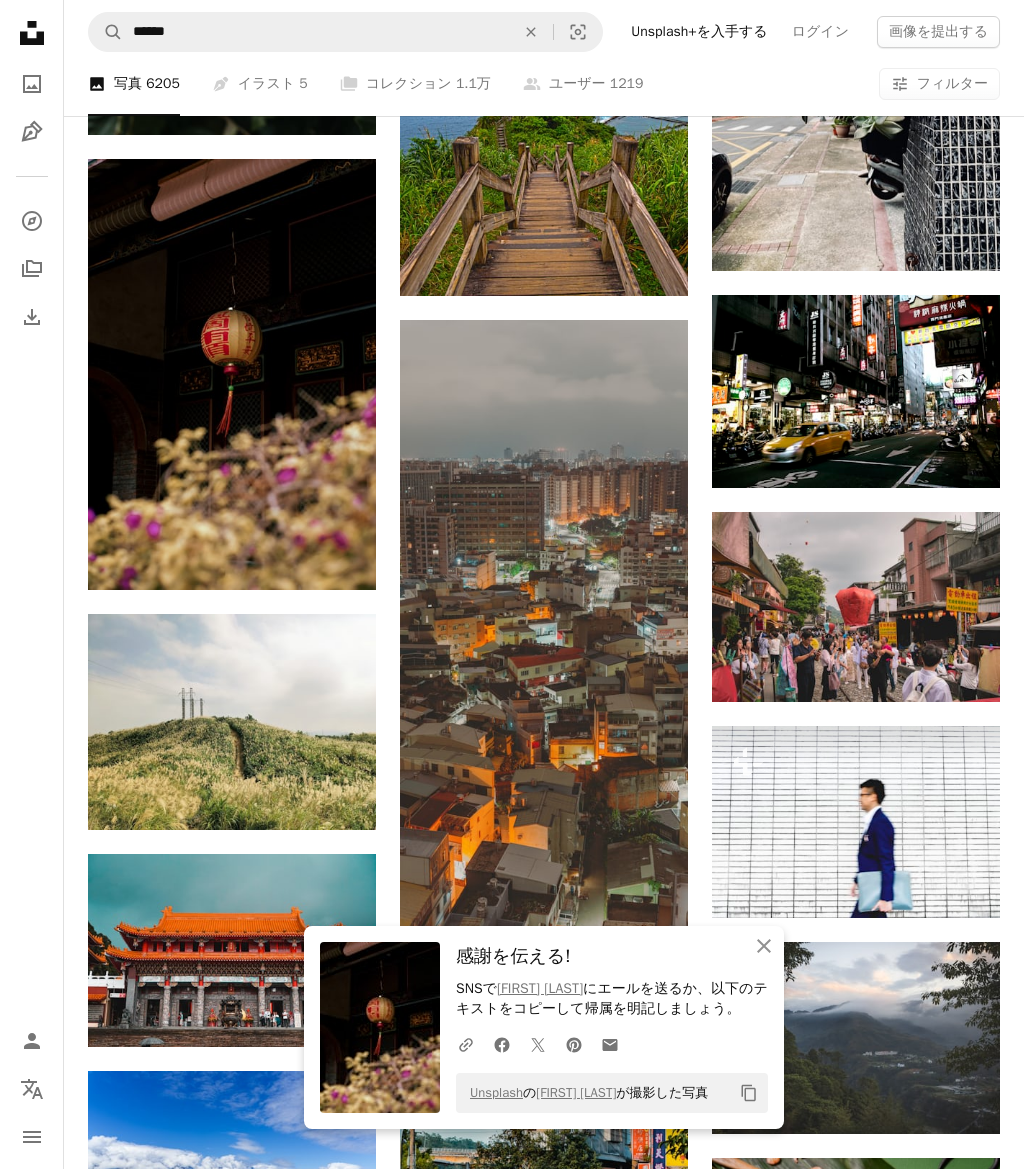click on "An X shape" 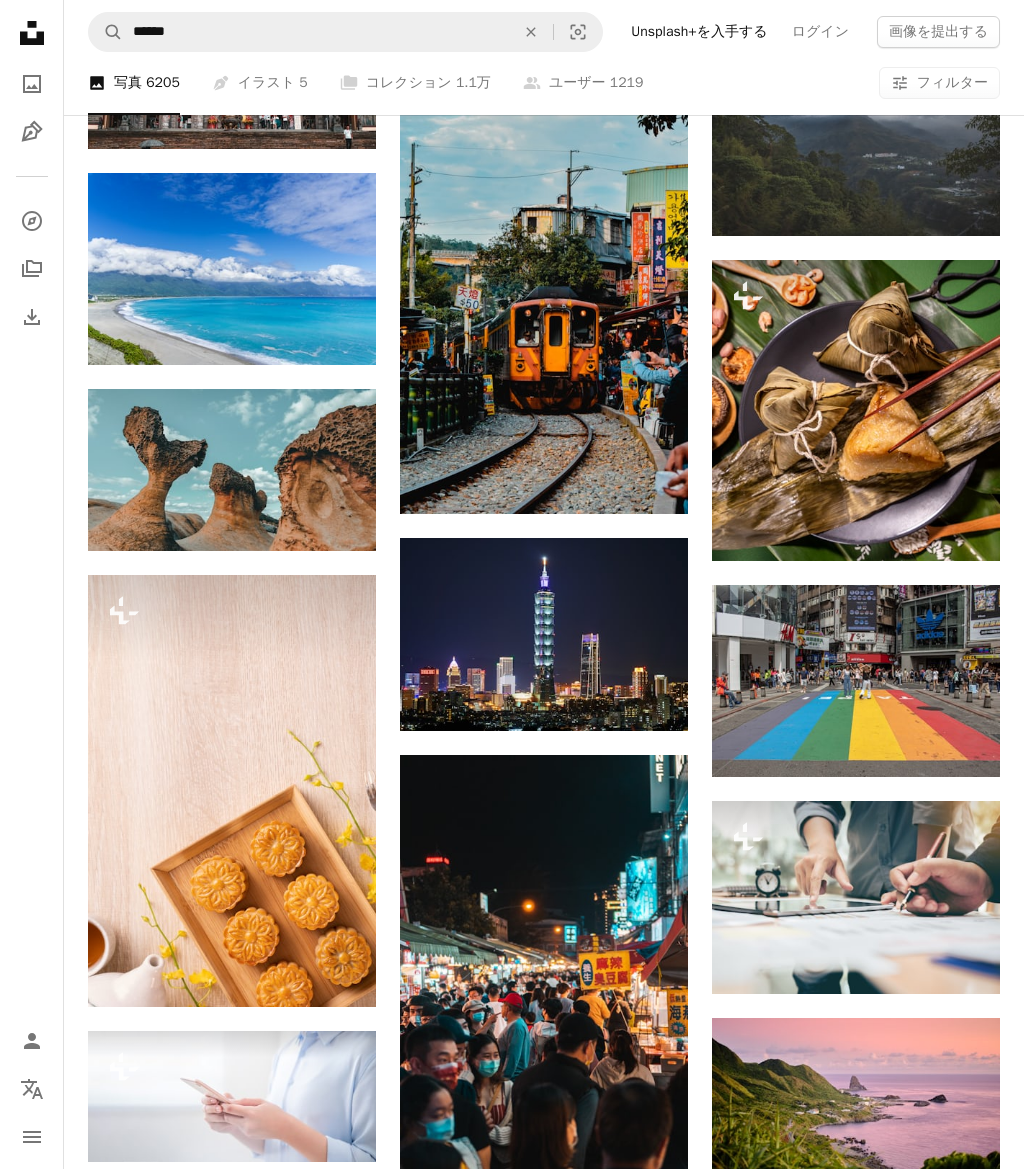 scroll, scrollTop: 13812, scrollLeft: 0, axis: vertical 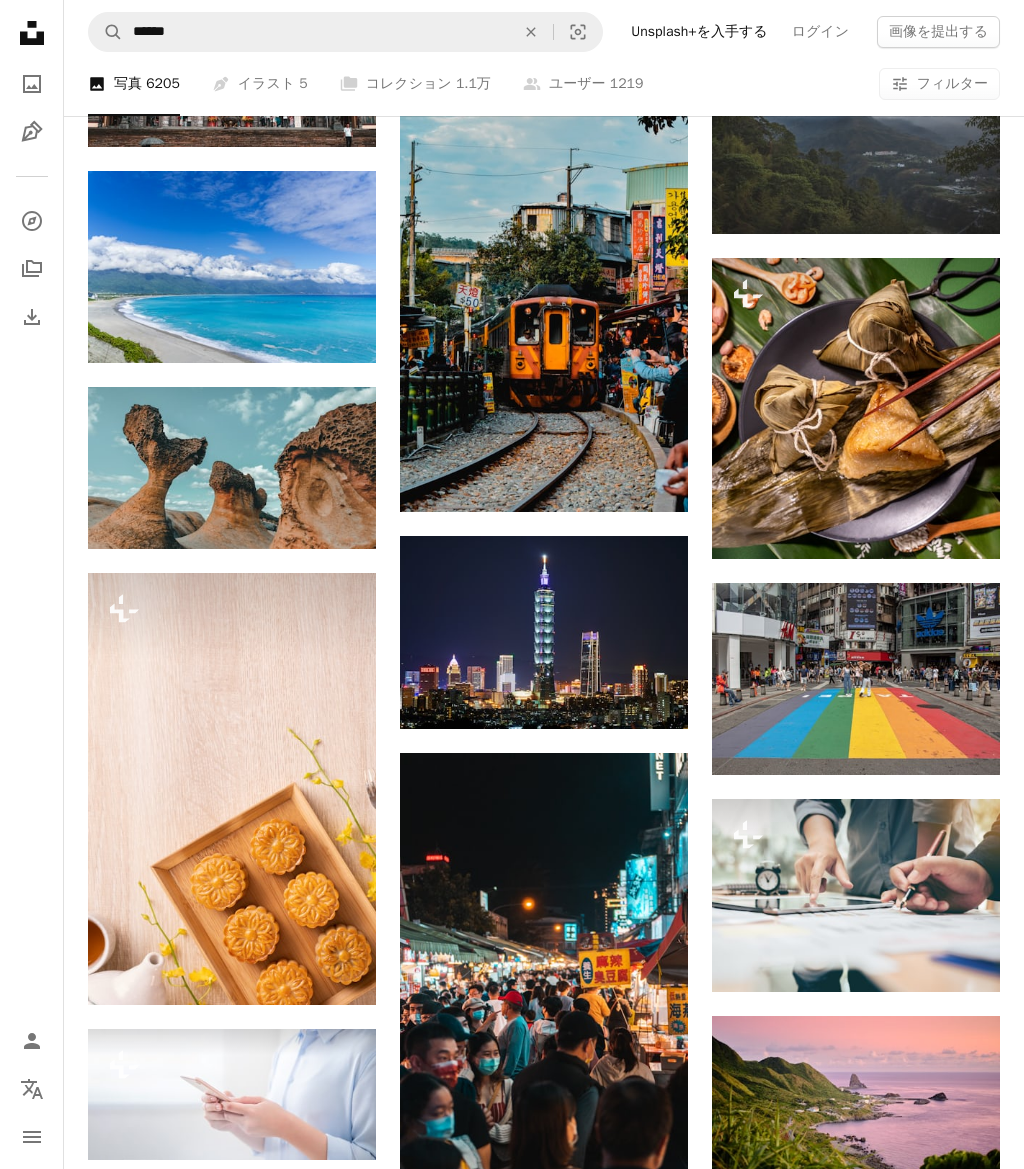 click on "Arrow pointing down" 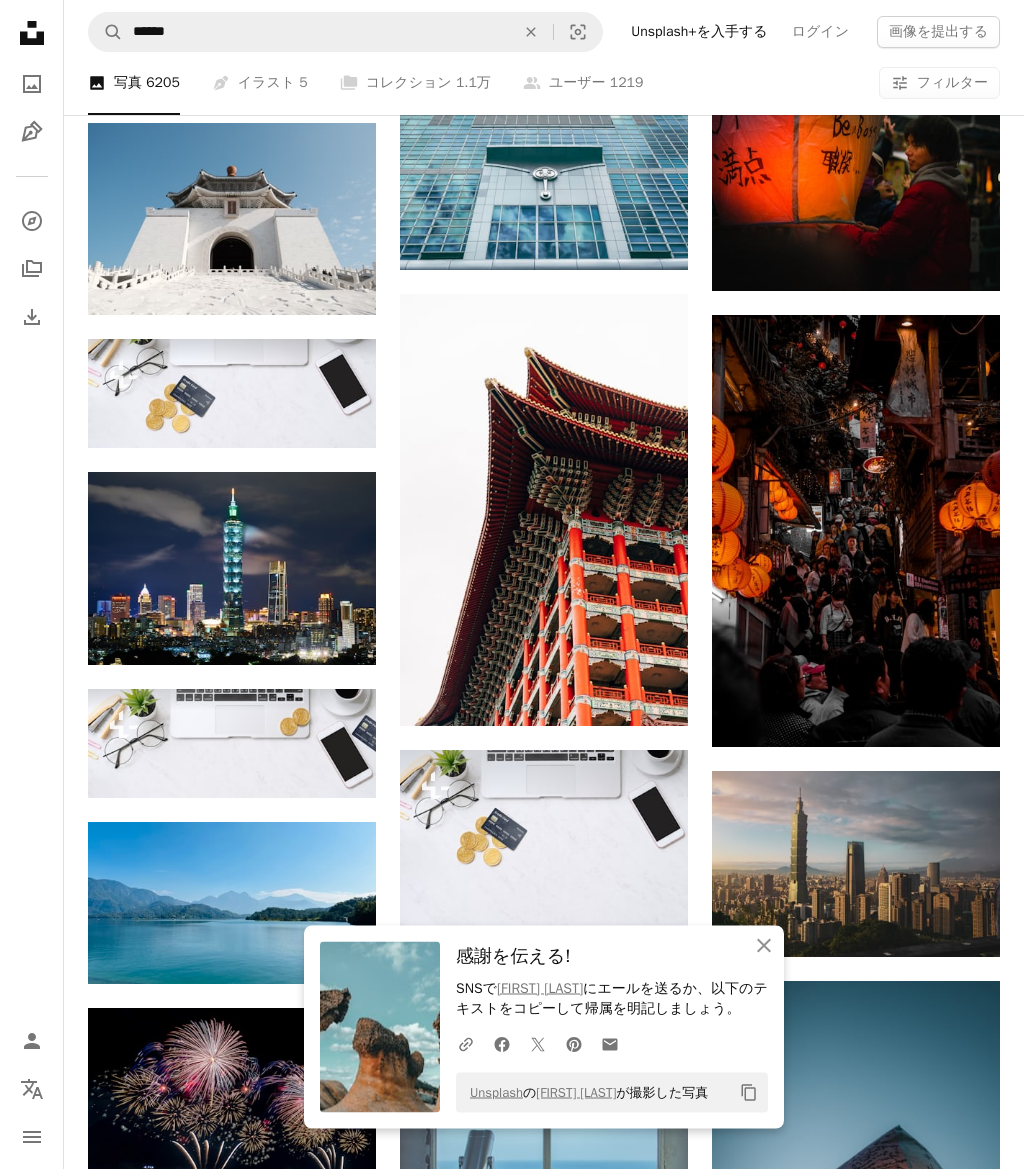 scroll, scrollTop: 15330, scrollLeft: 0, axis: vertical 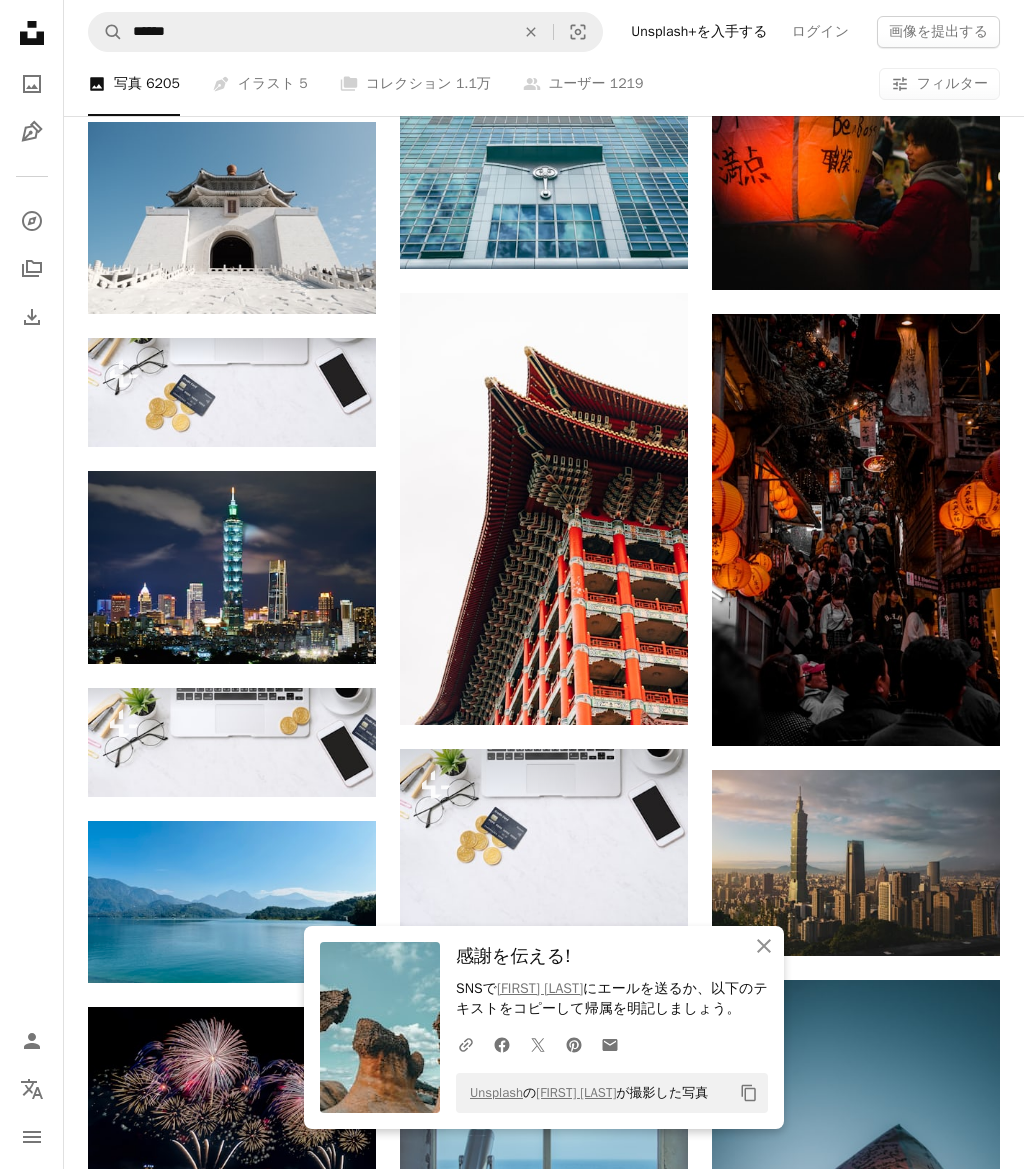click on "An X shape" 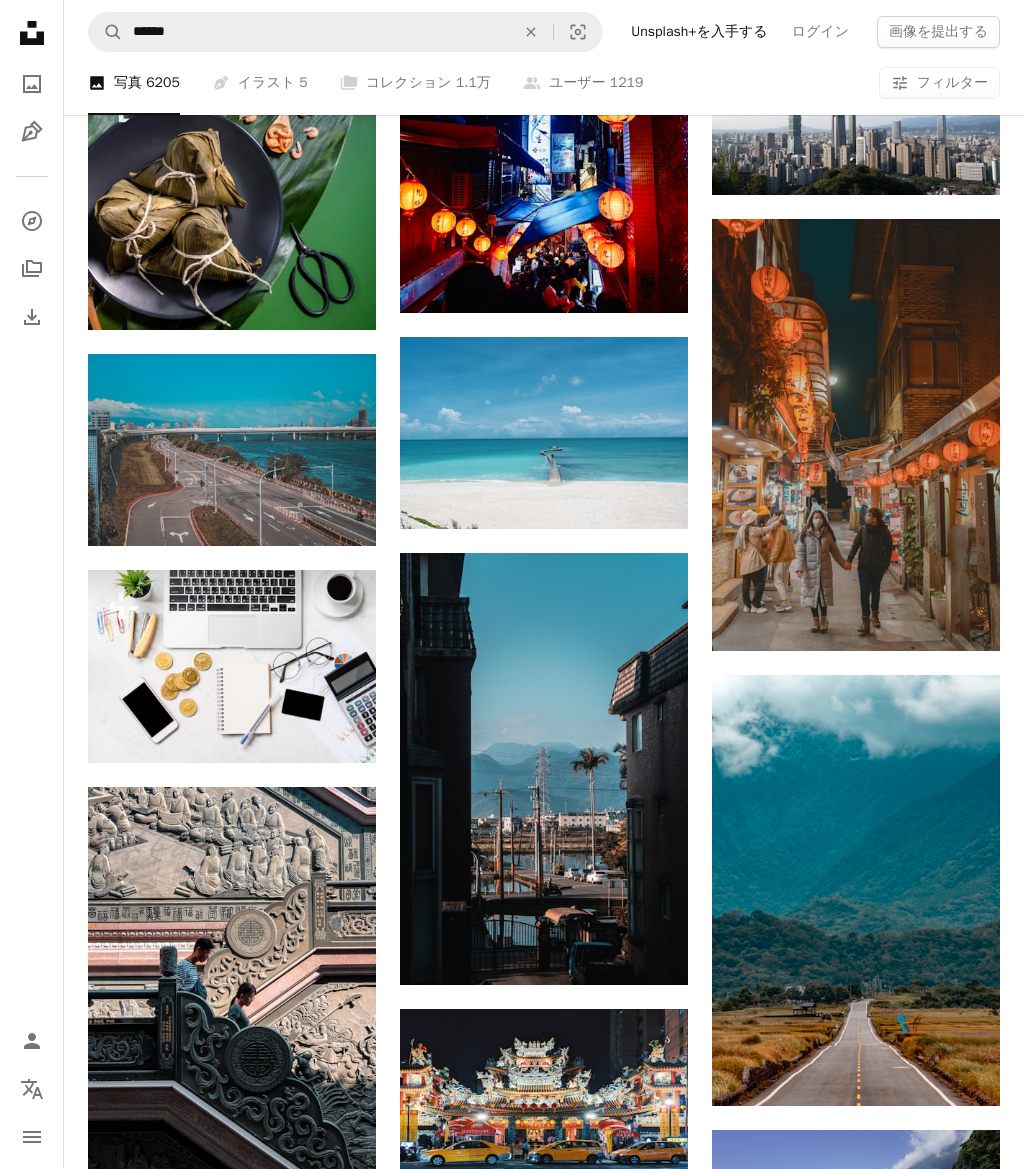 scroll, scrollTop: 17135, scrollLeft: 0, axis: vertical 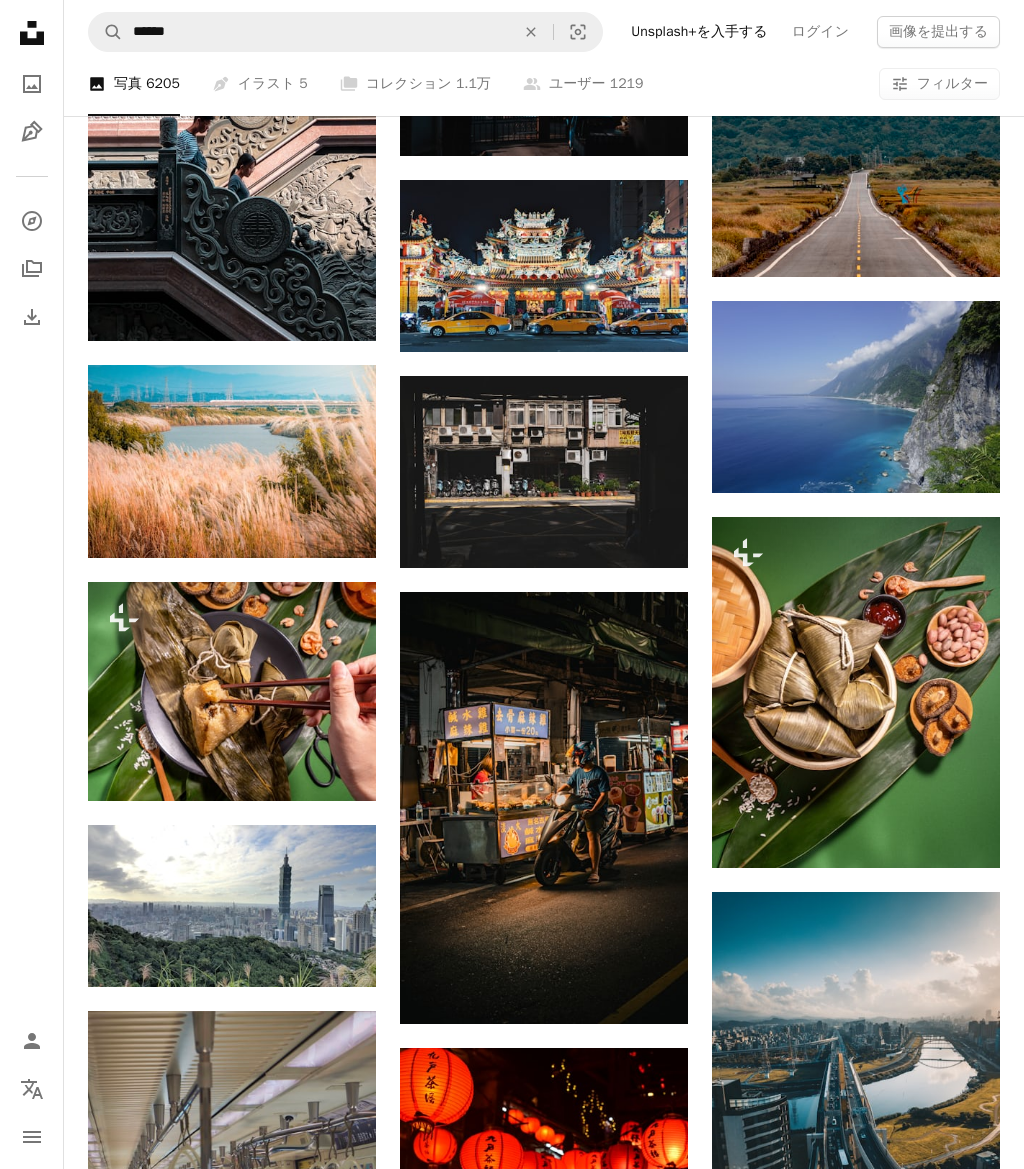 click on "Arrow pointing down" 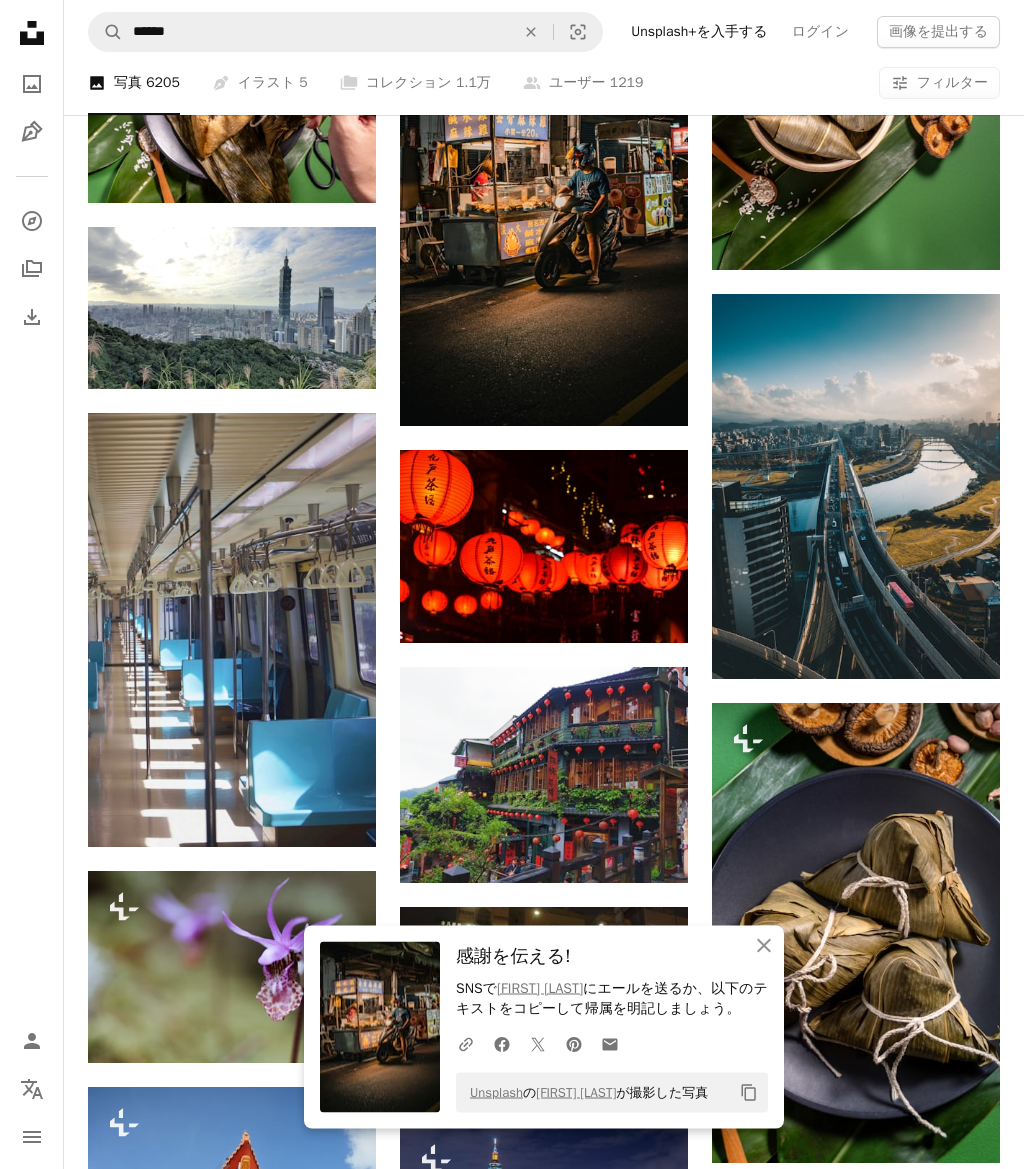 scroll, scrollTop: 18562, scrollLeft: 0, axis: vertical 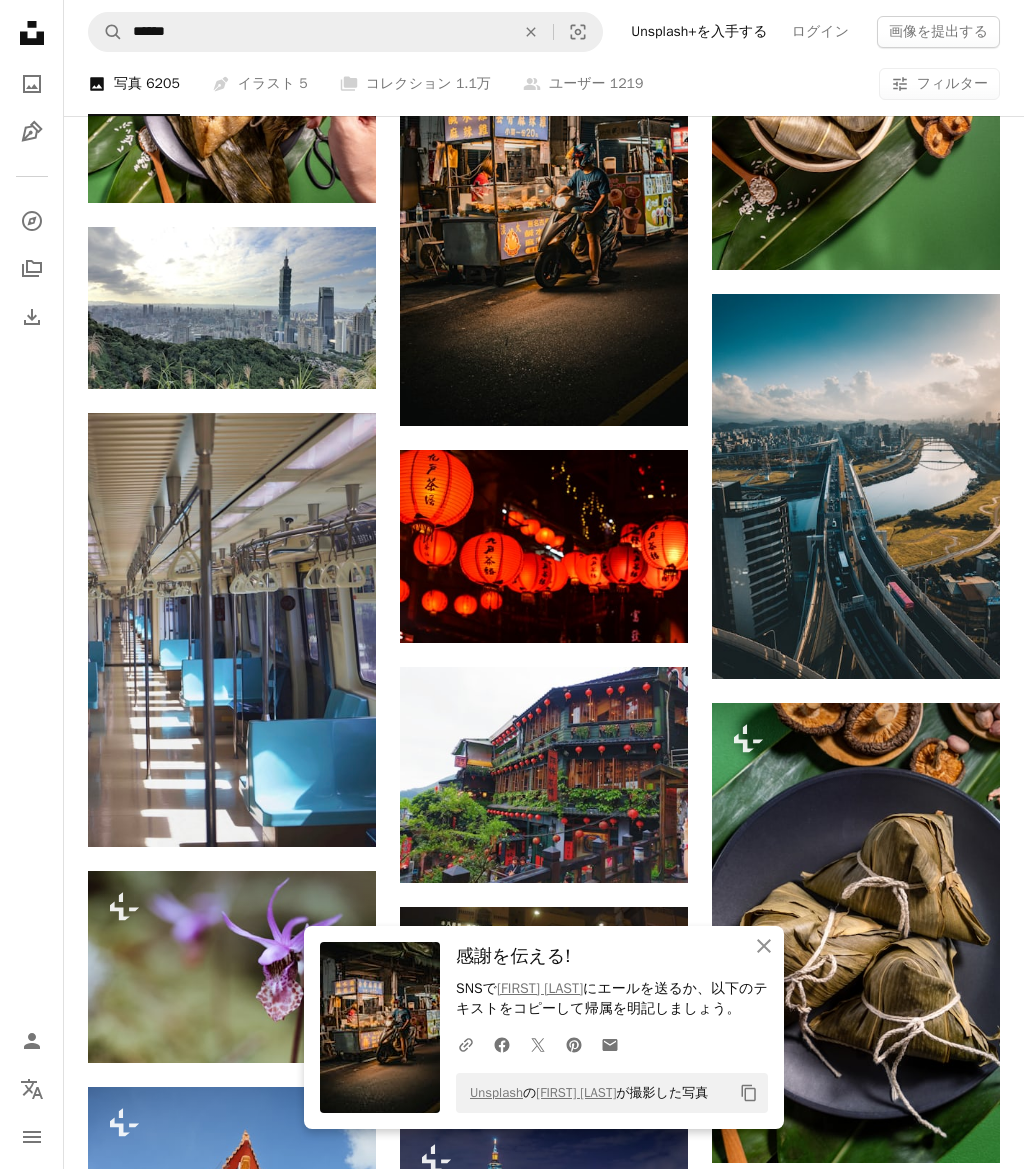 click on "Arrow pointing down" at bounding box center (336, 811) 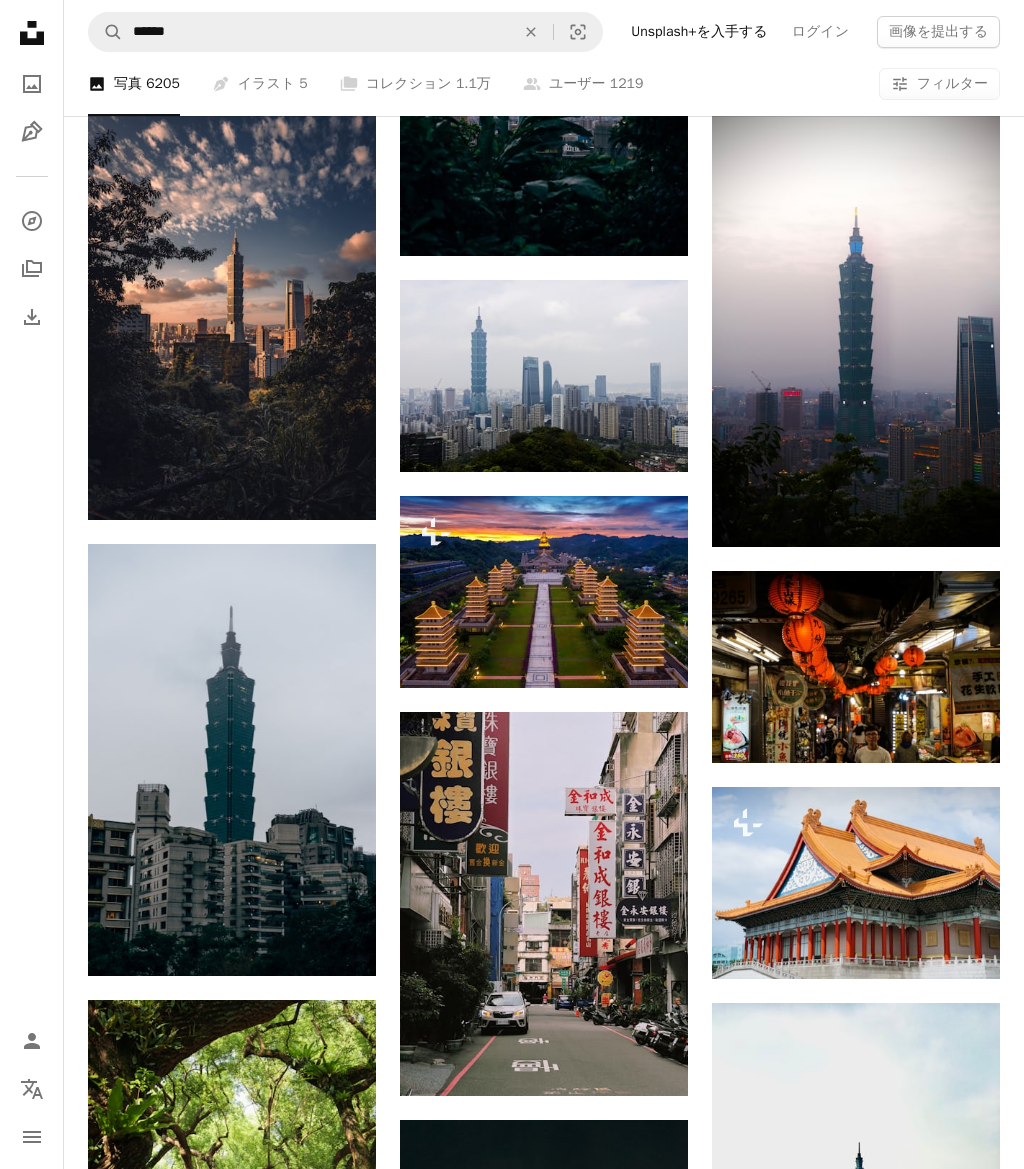 scroll, scrollTop: 21748, scrollLeft: 0, axis: vertical 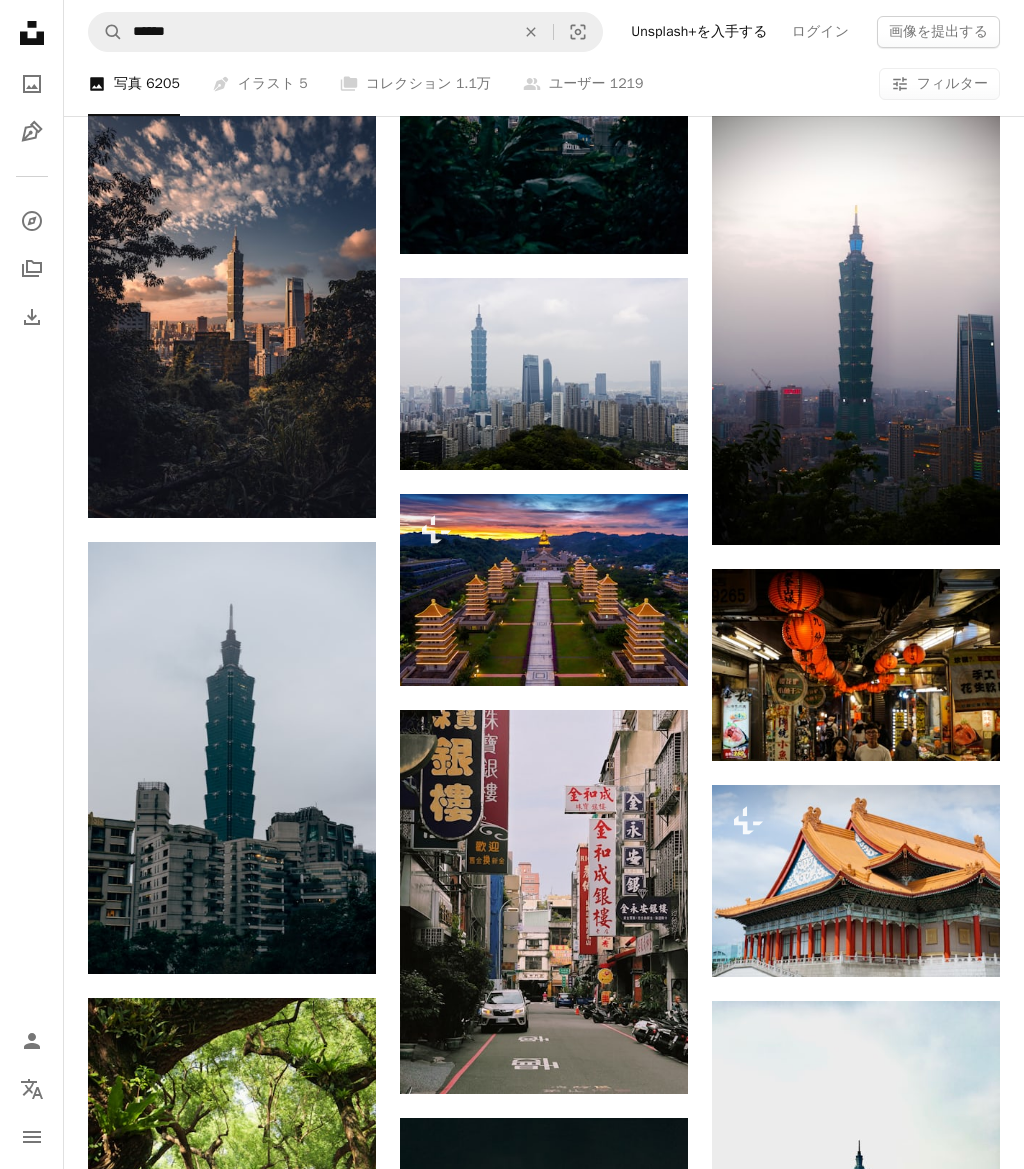 click at bounding box center [544, 590] 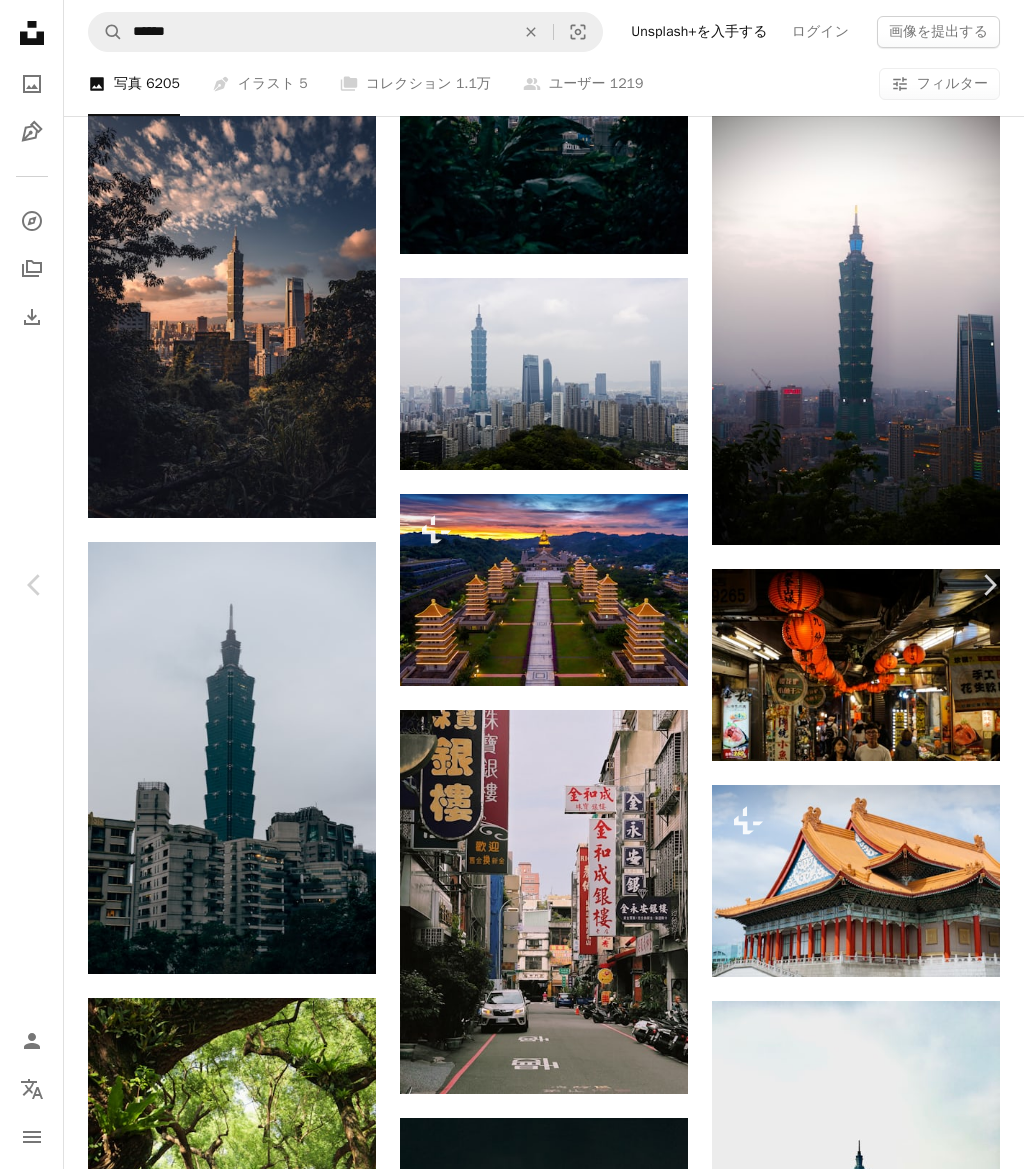 scroll, scrollTop: 0, scrollLeft: 0, axis: both 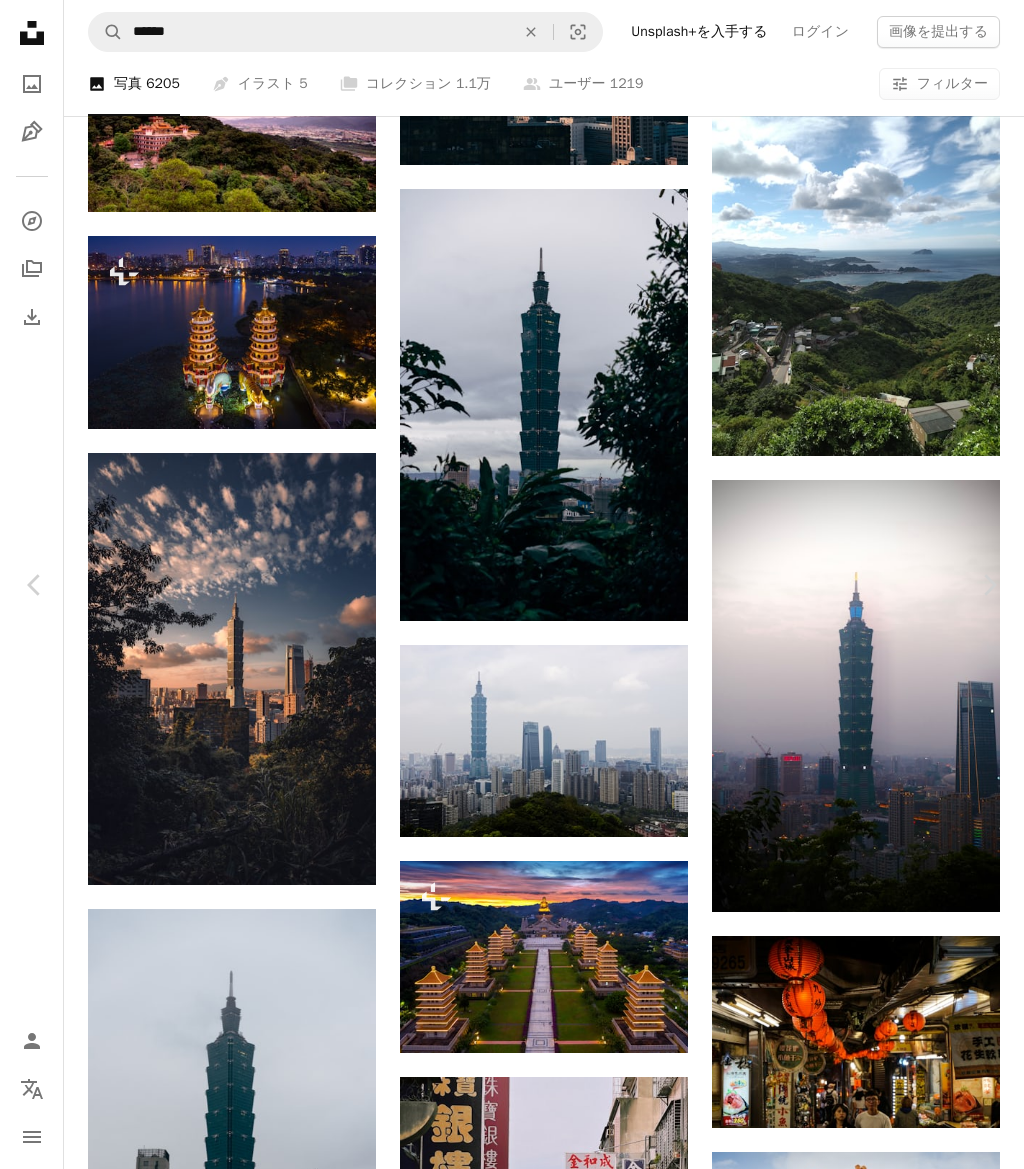 click on "Chevron right" 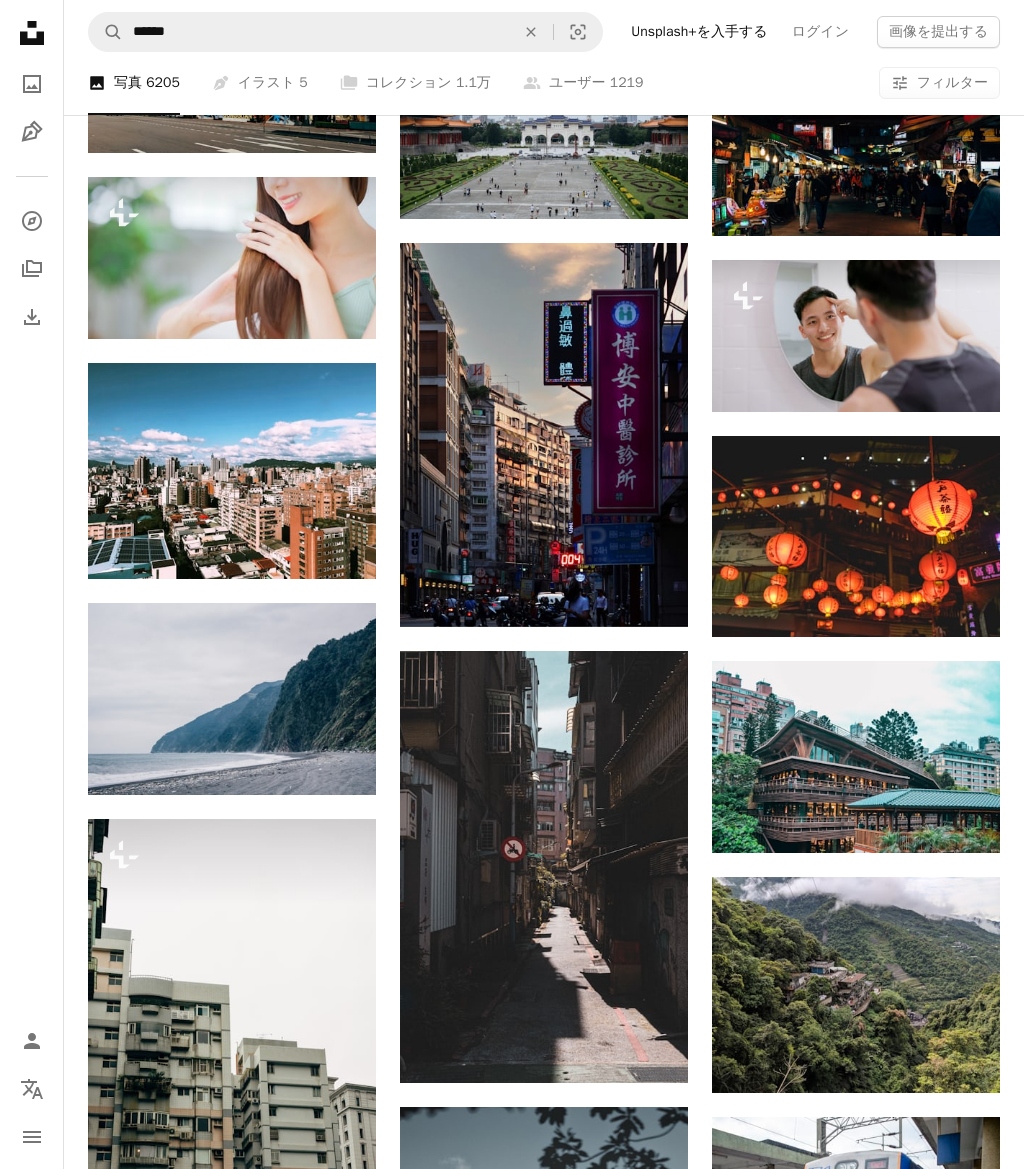 scroll, scrollTop: 24561, scrollLeft: 0, axis: vertical 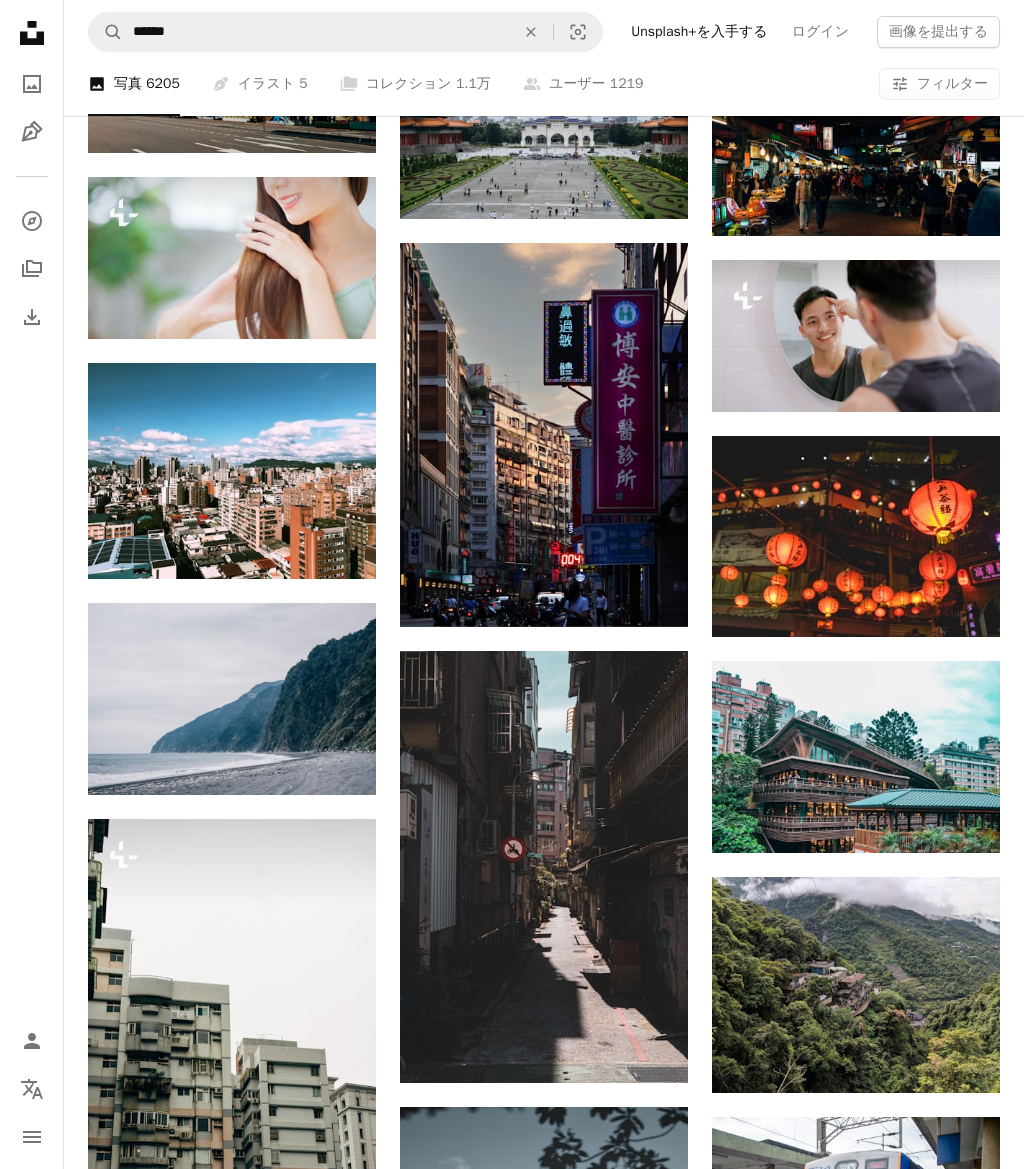 click on "Arrow pointing down" 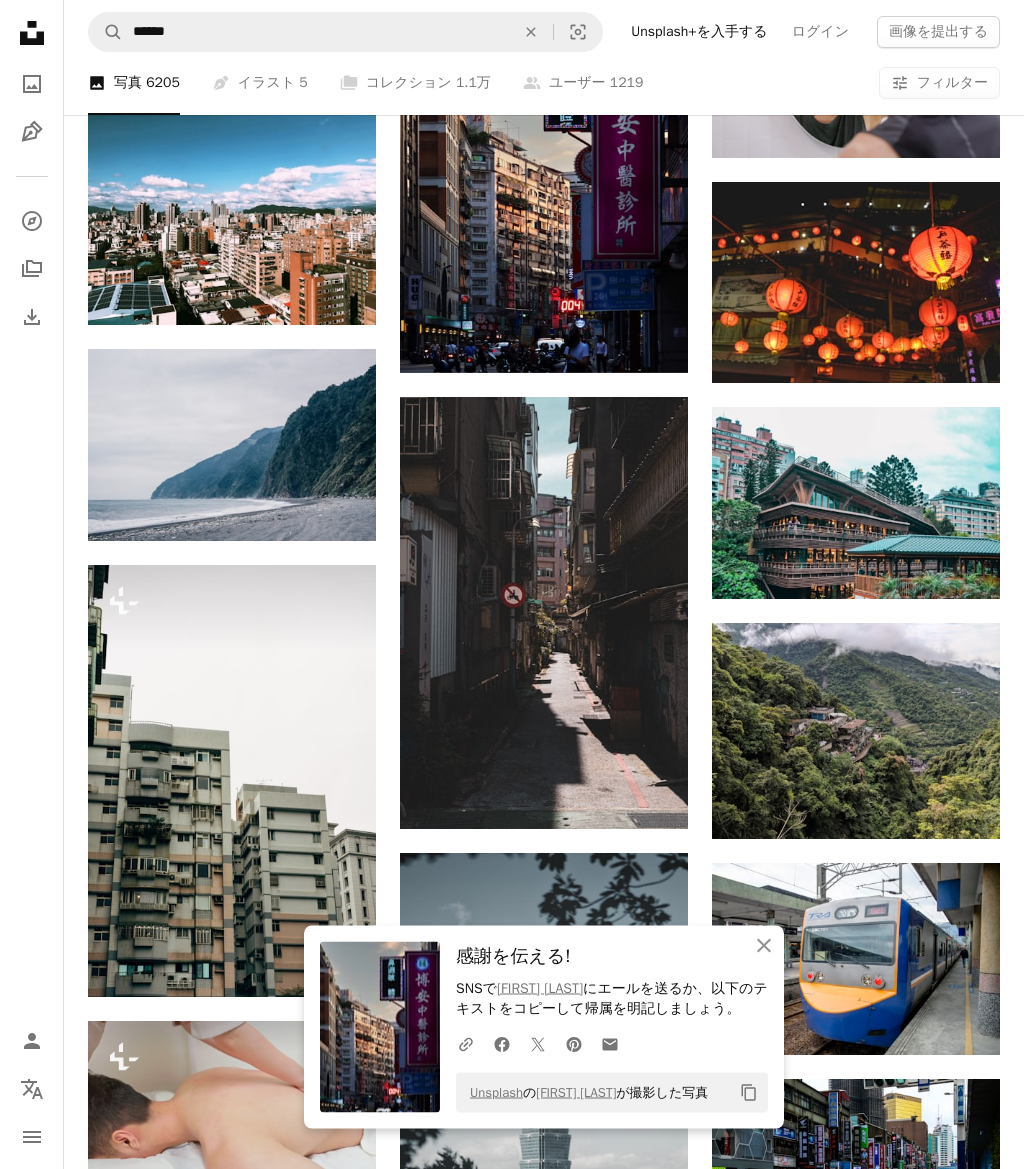 scroll, scrollTop: 24817, scrollLeft: 0, axis: vertical 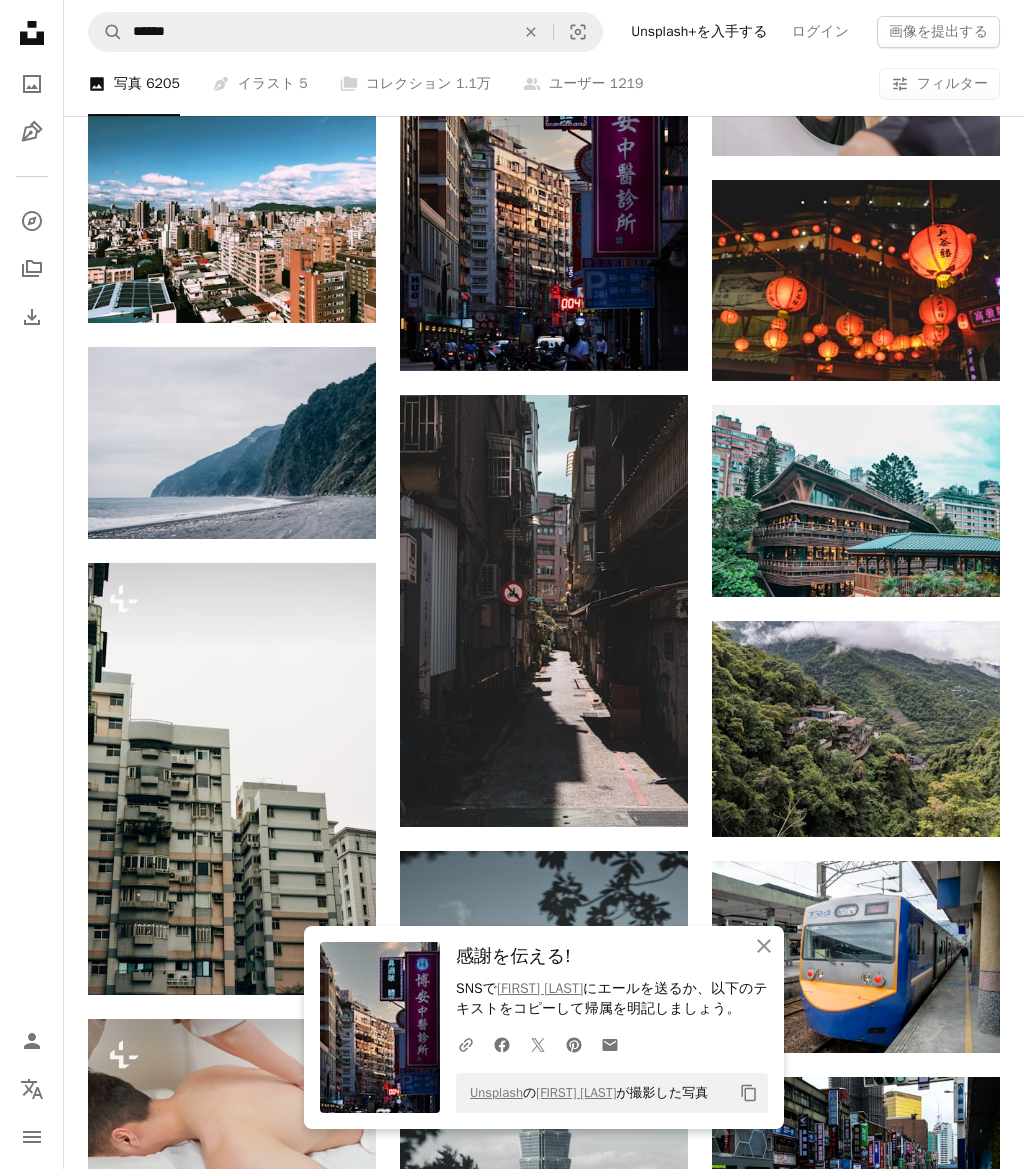 click on "Arrow pointing down" 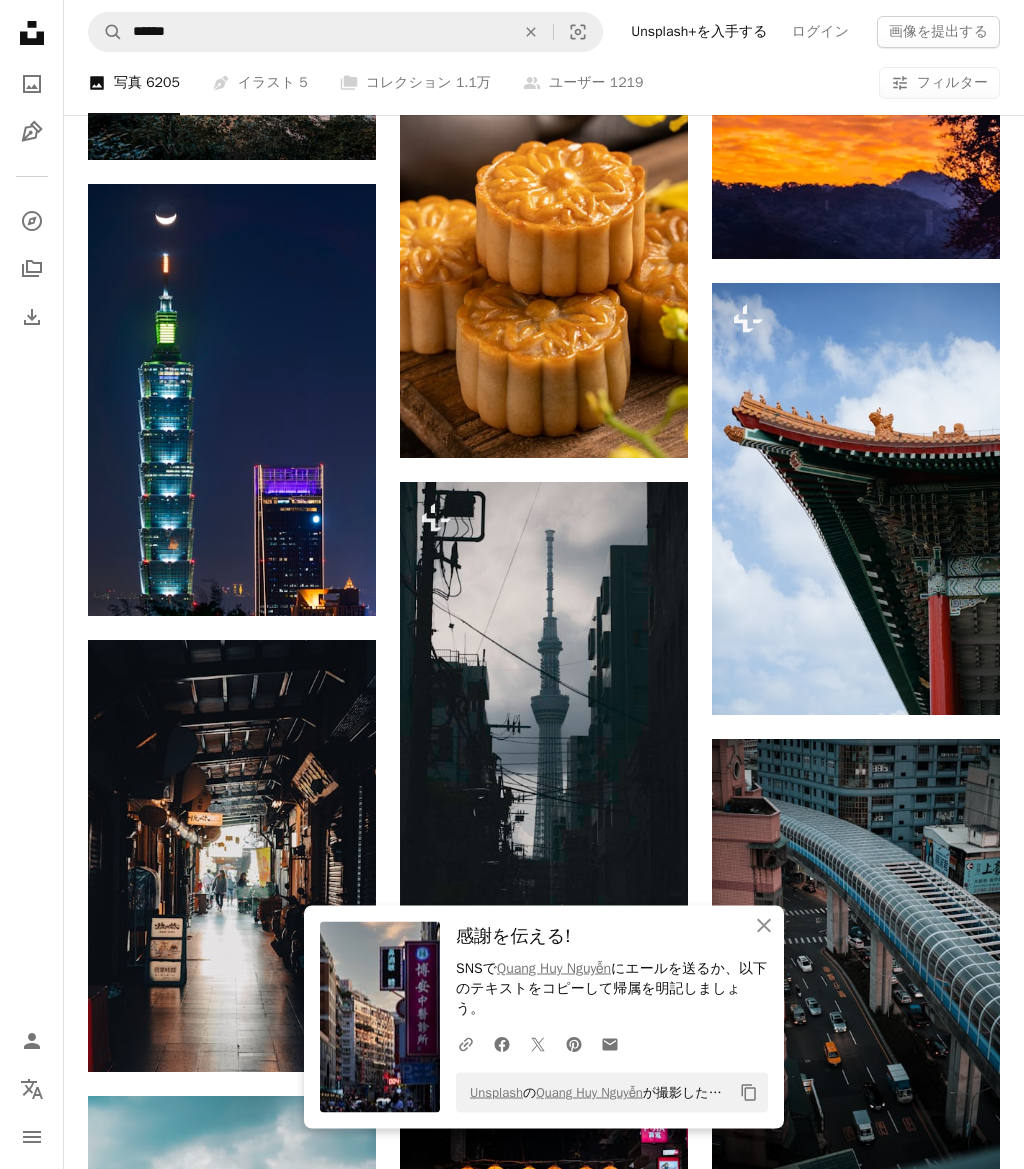scroll, scrollTop: 26500, scrollLeft: 0, axis: vertical 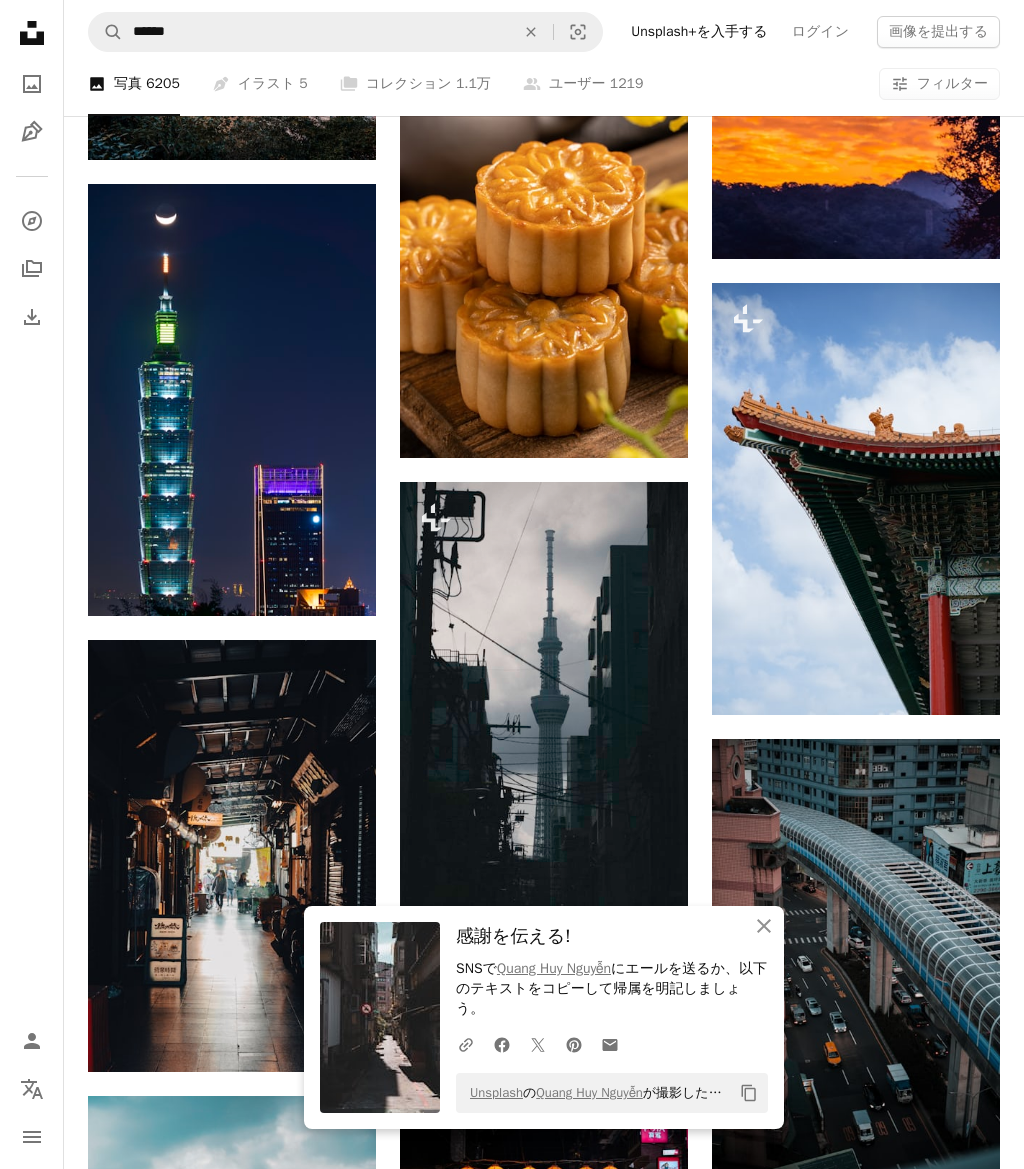 click at bounding box center (232, 856) 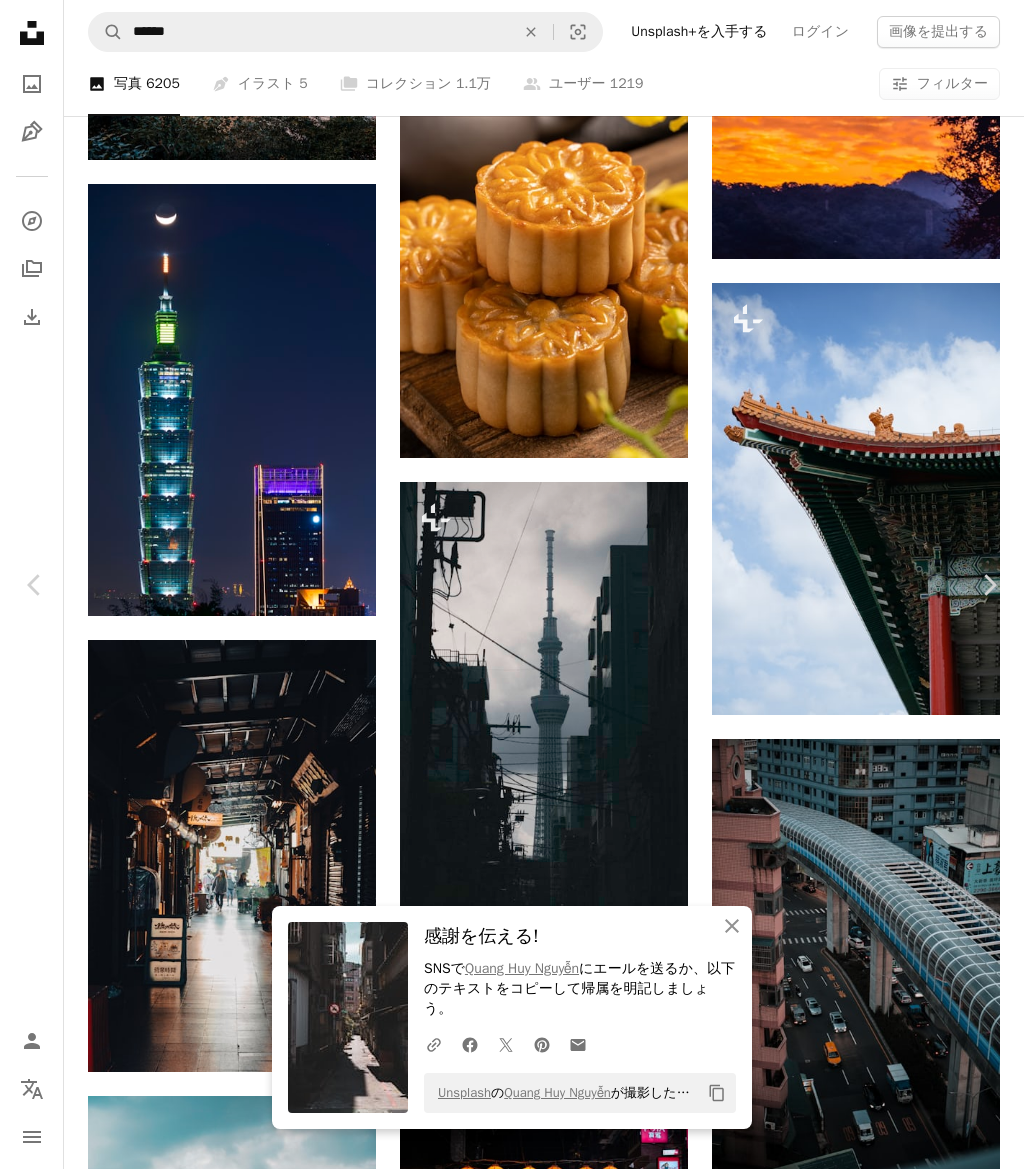 click 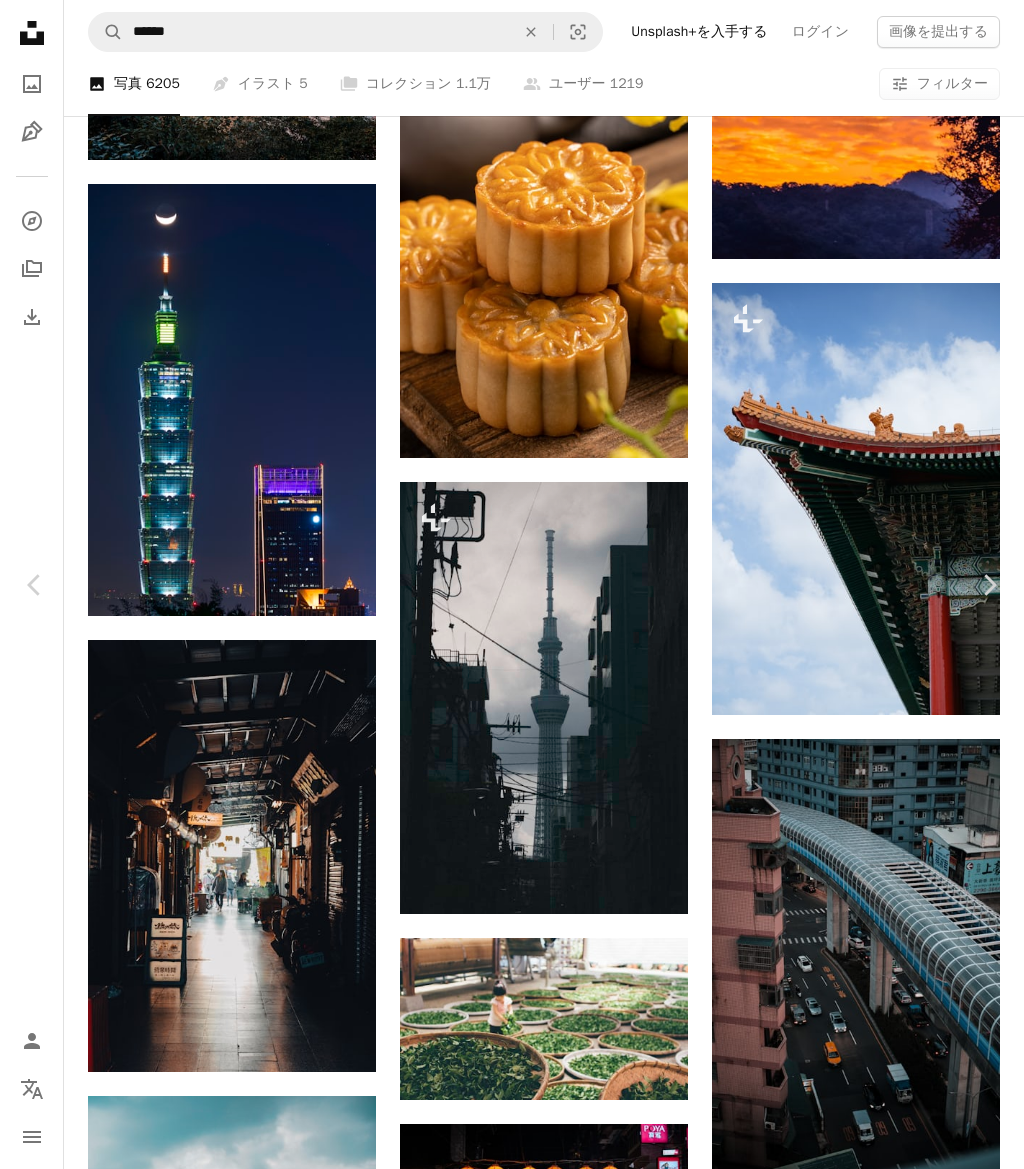 click on "An X shape" at bounding box center [20, 20] 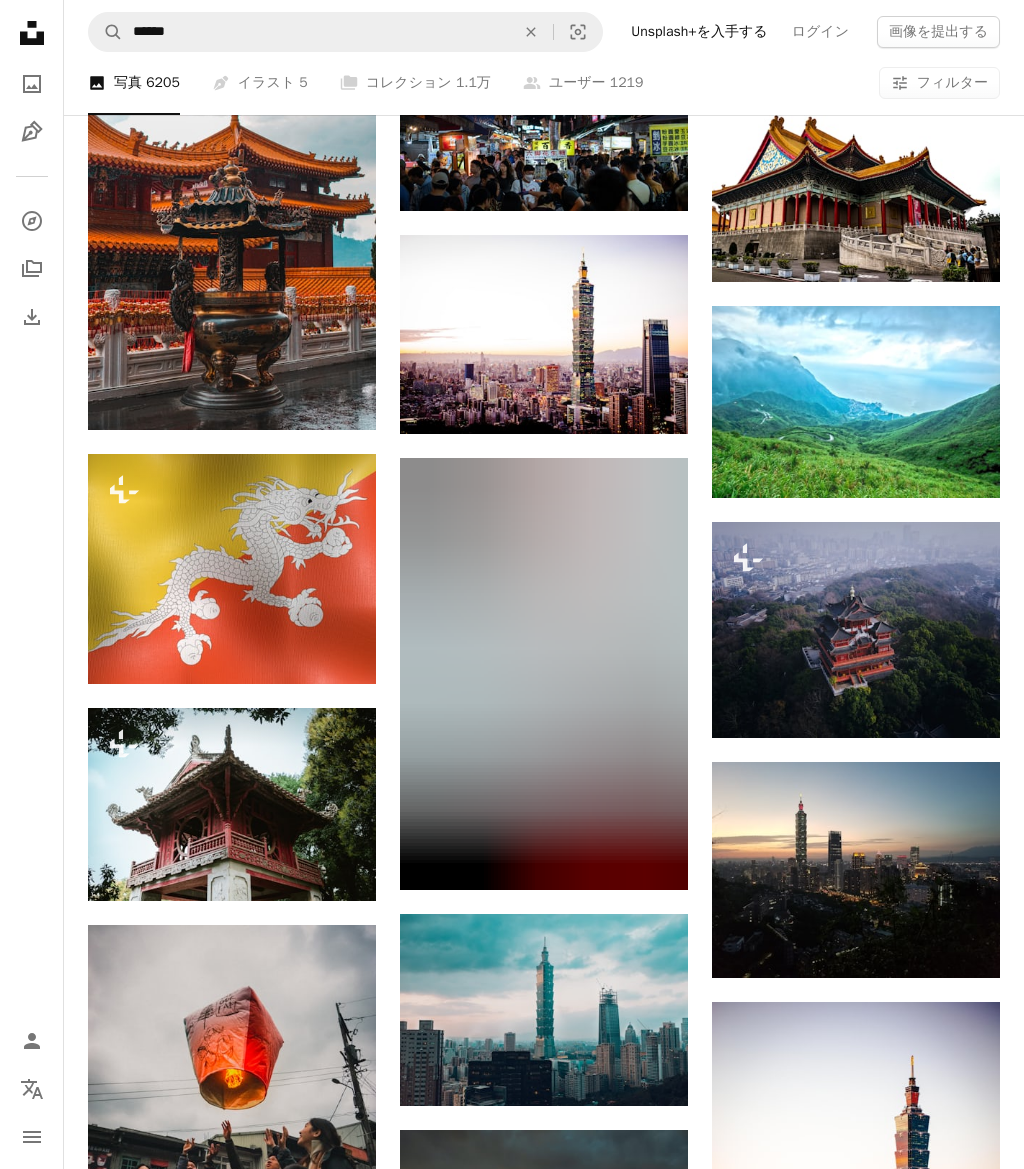 scroll, scrollTop: 27794, scrollLeft: 0, axis: vertical 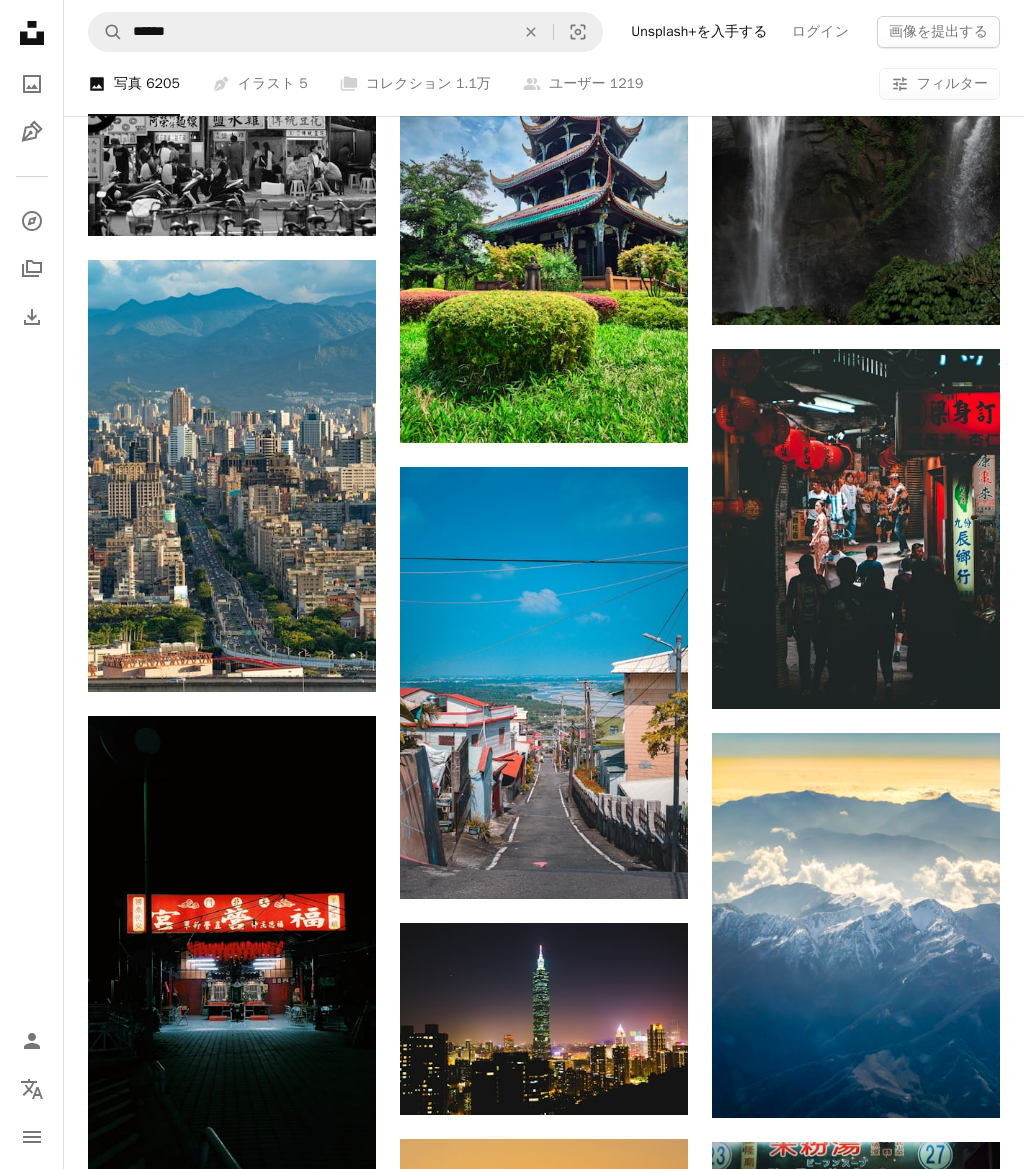 click on "Arrow pointing down" at bounding box center (336, 1192) 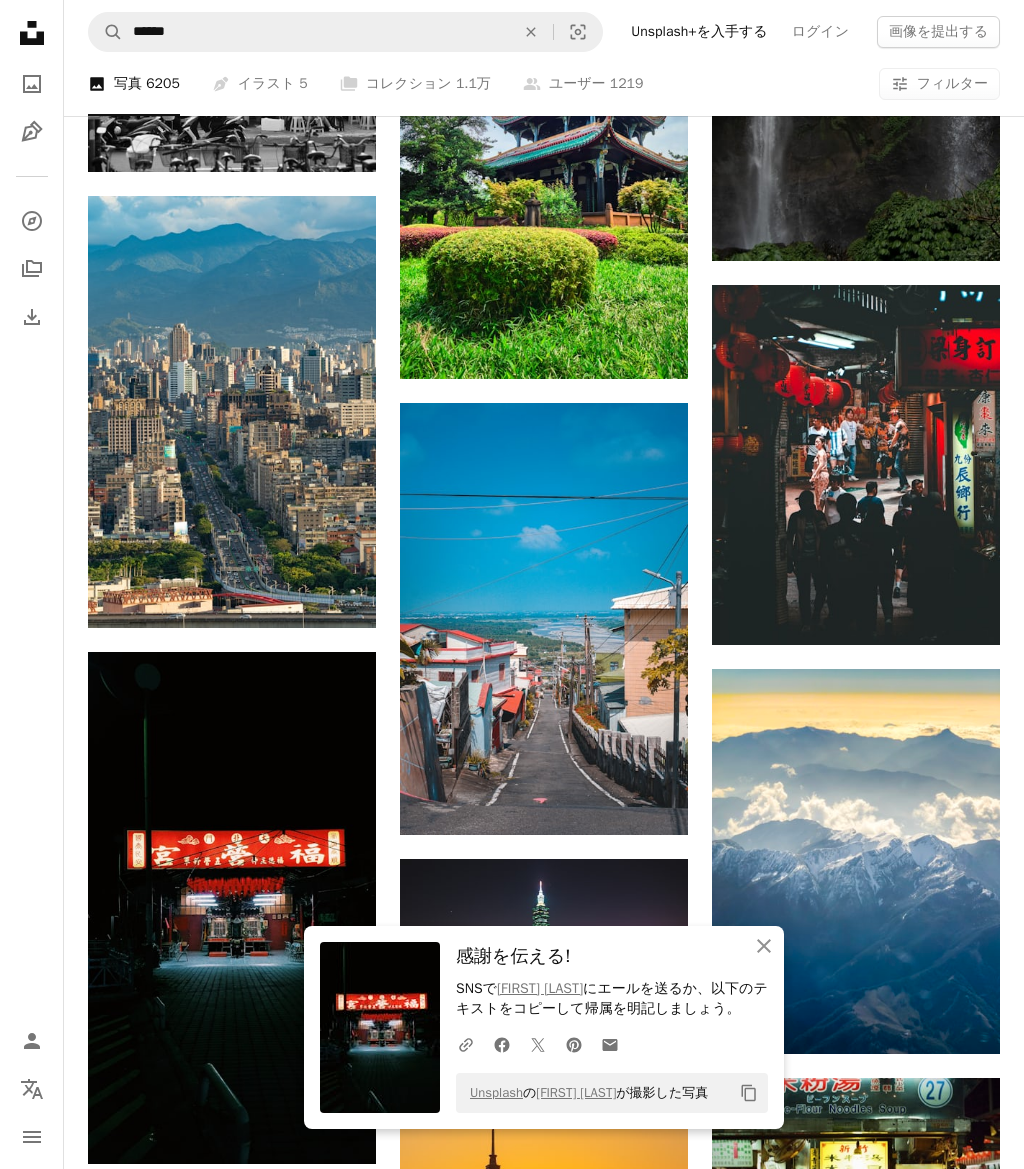 click on "An X shape" 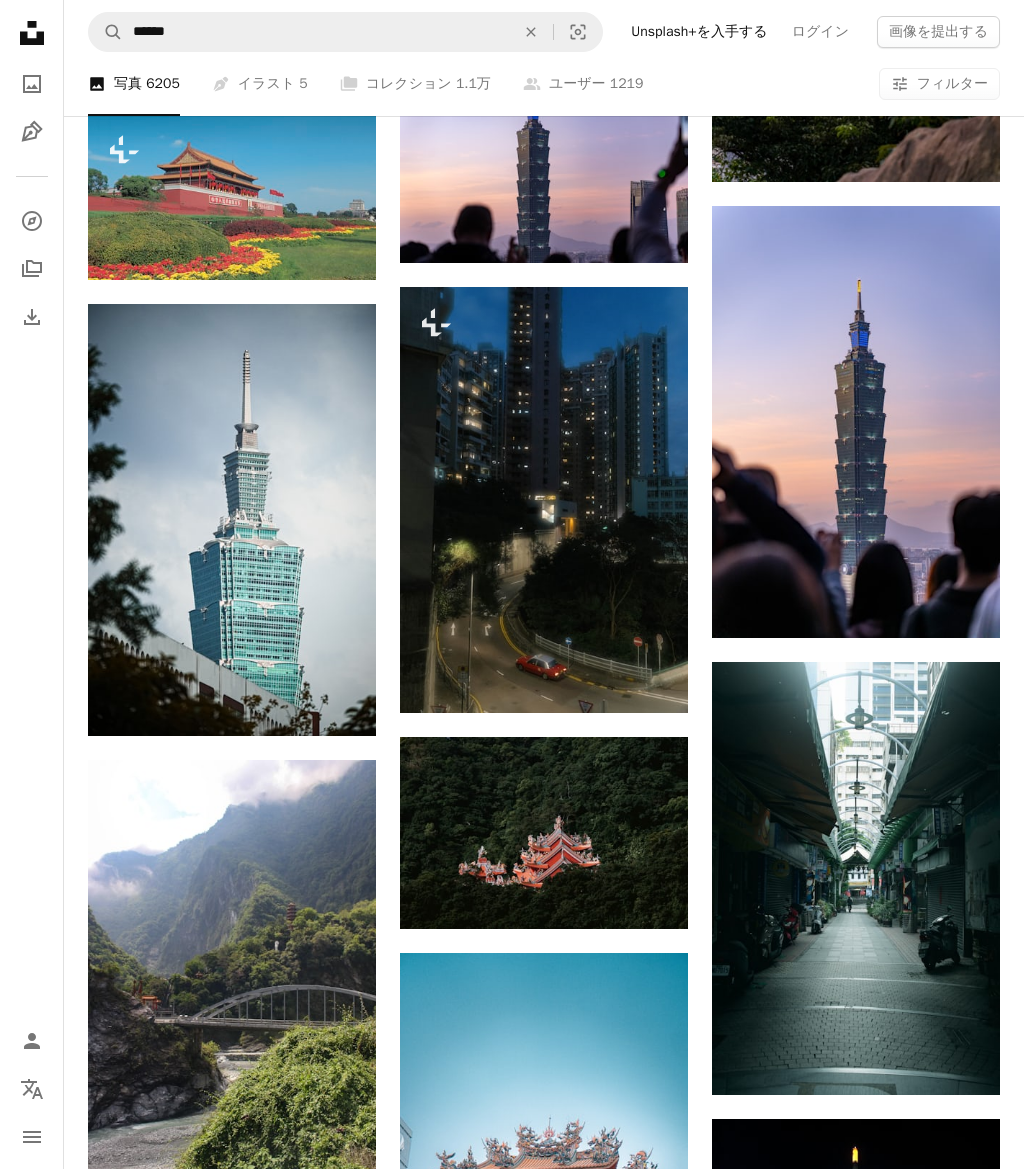 scroll, scrollTop: 37062, scrollLeft: 0, axis: vertical 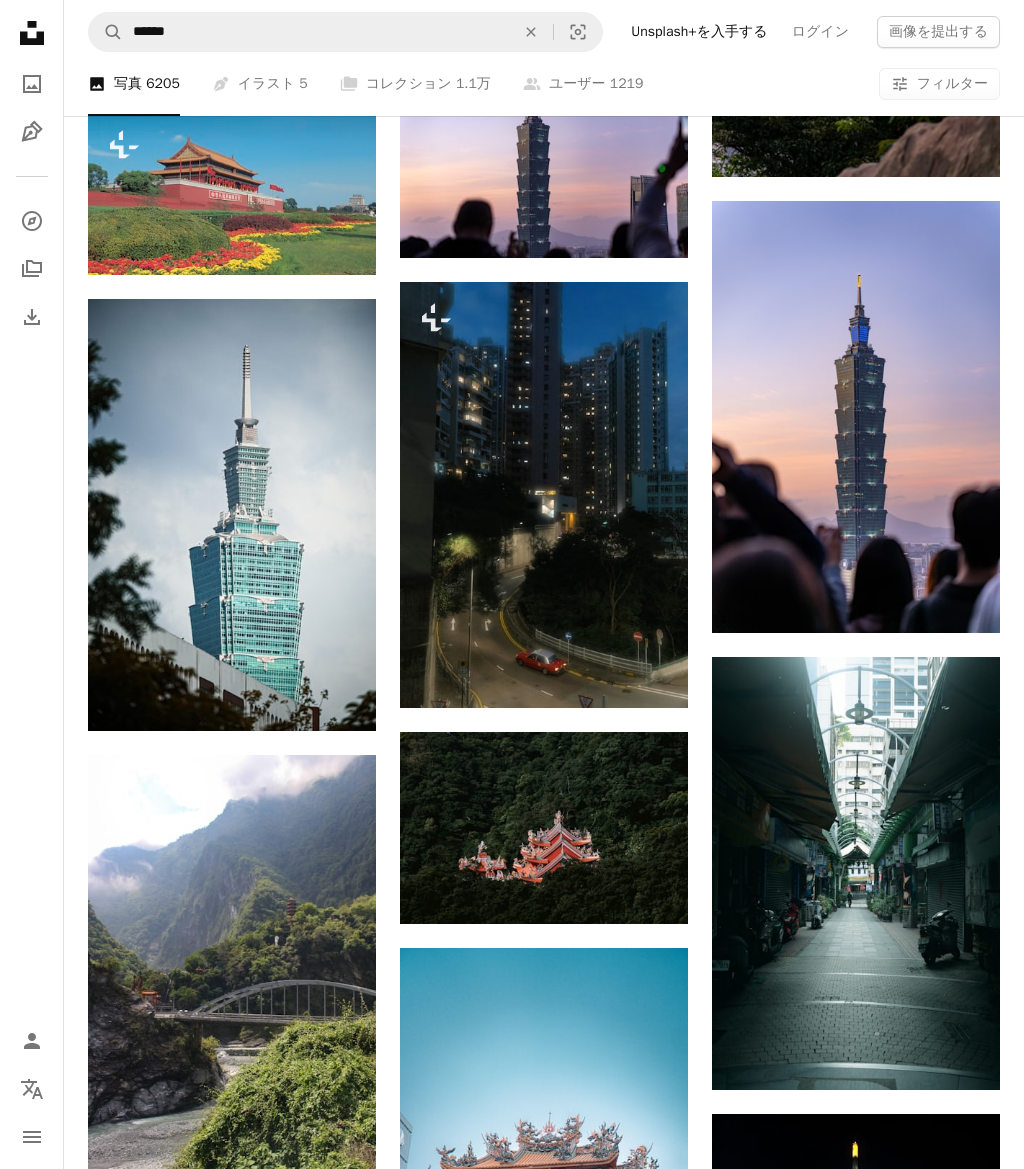 click at bounding box center [544, 828] 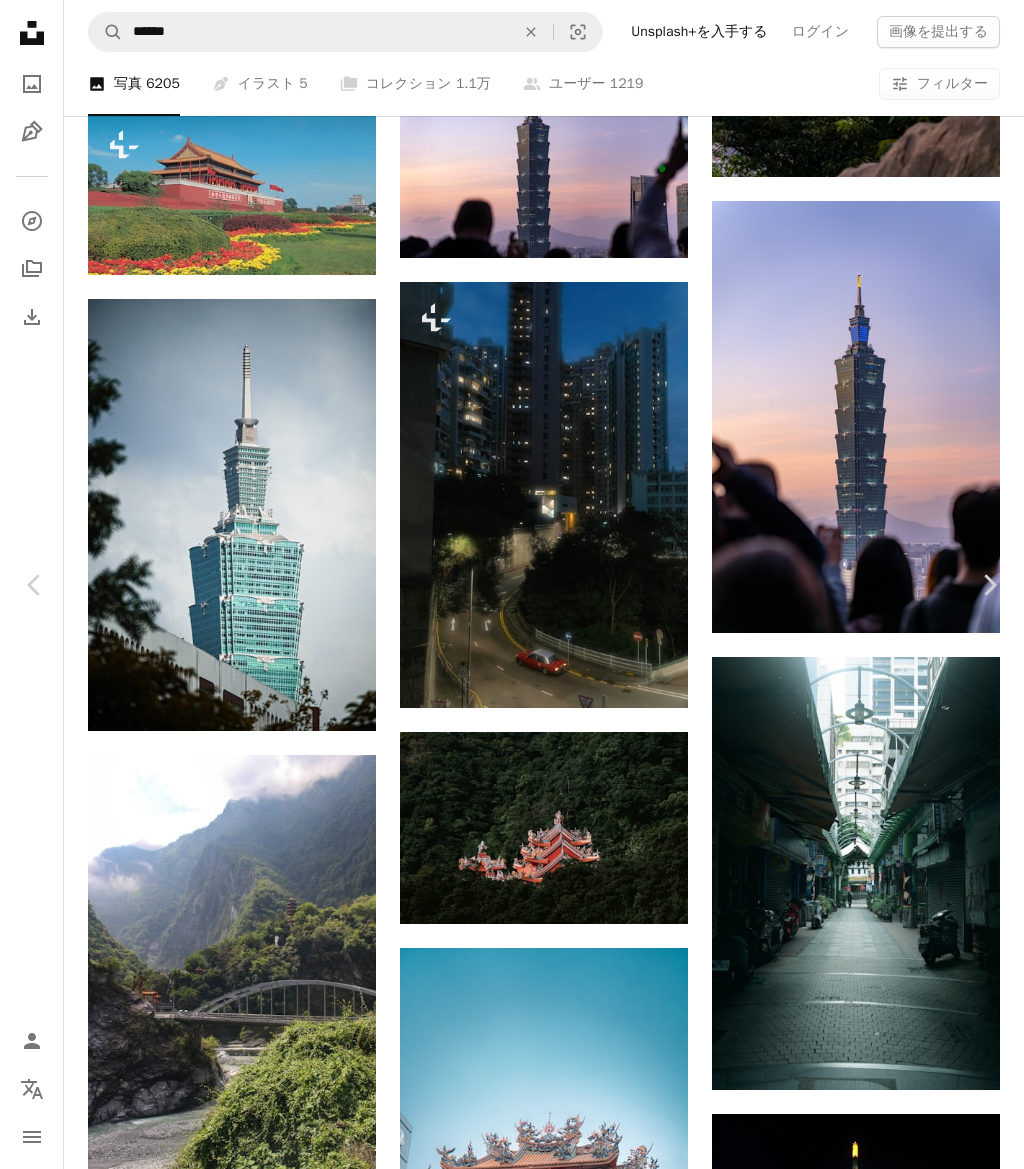 click on "An X shape" at bounding box center [20, 20] 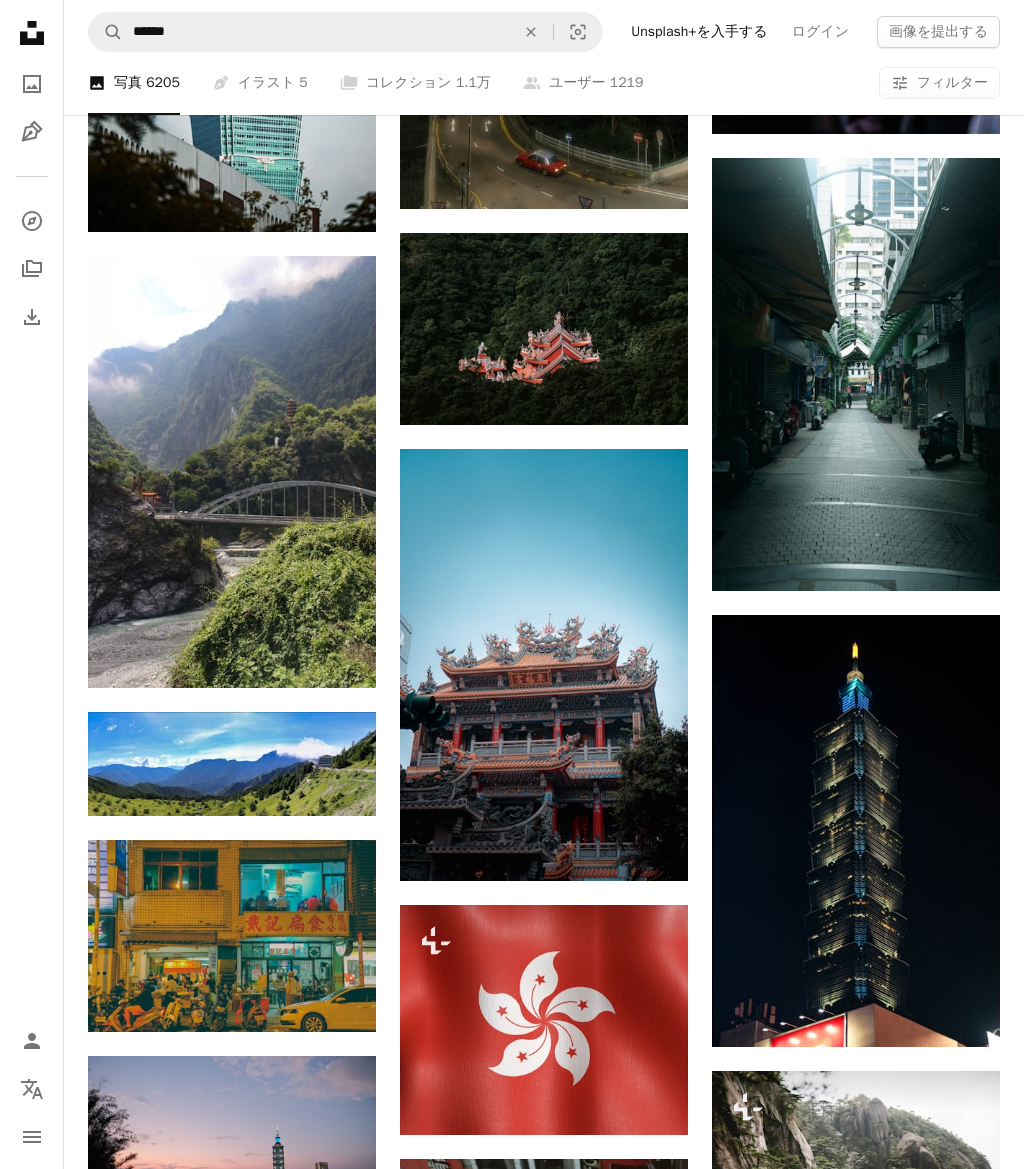 scroll, scrollTop: 37561, scrollLeft: 0, axis: vertical 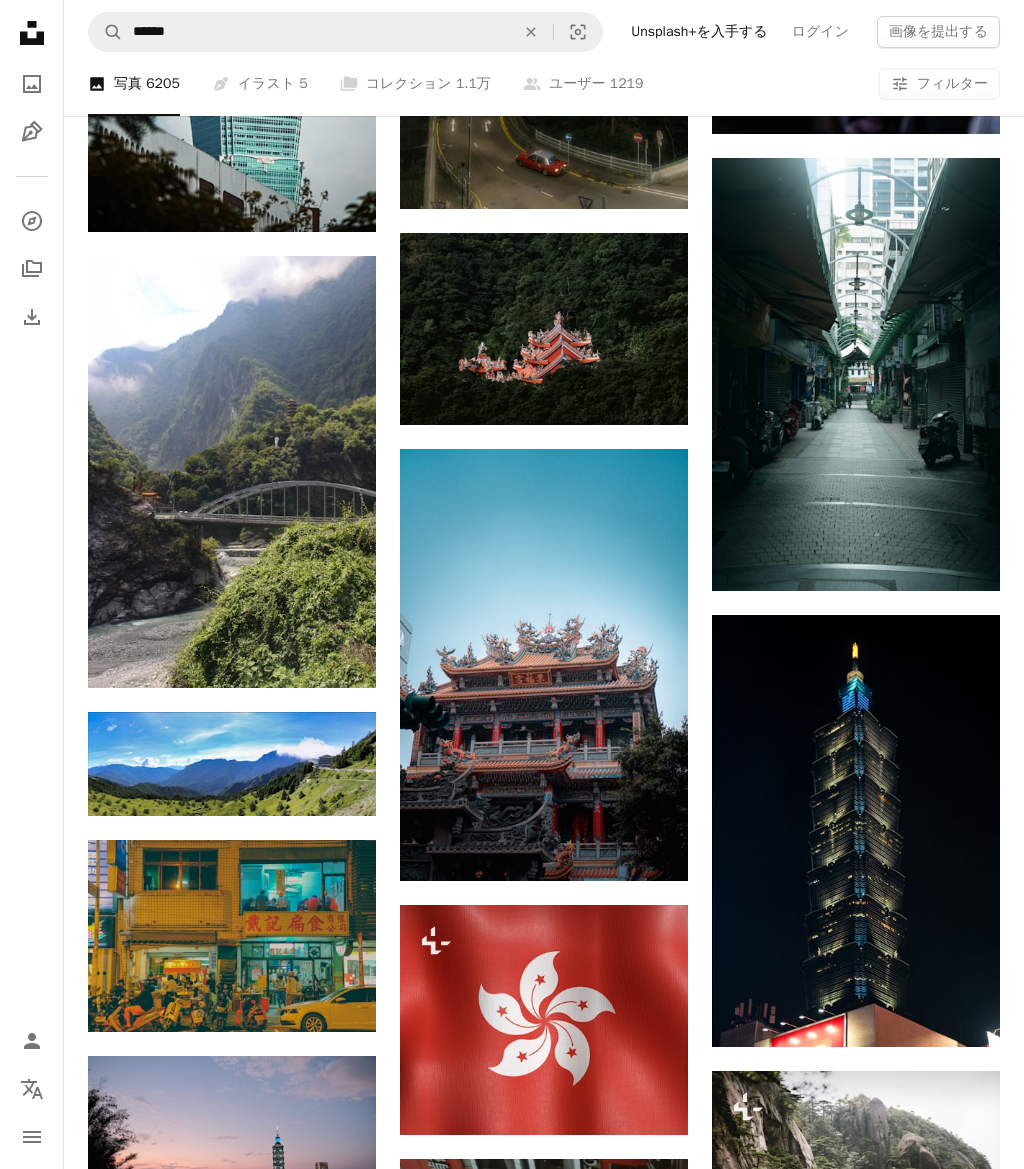 click on "Arrow pointing down" at bounding box center (648, 845) 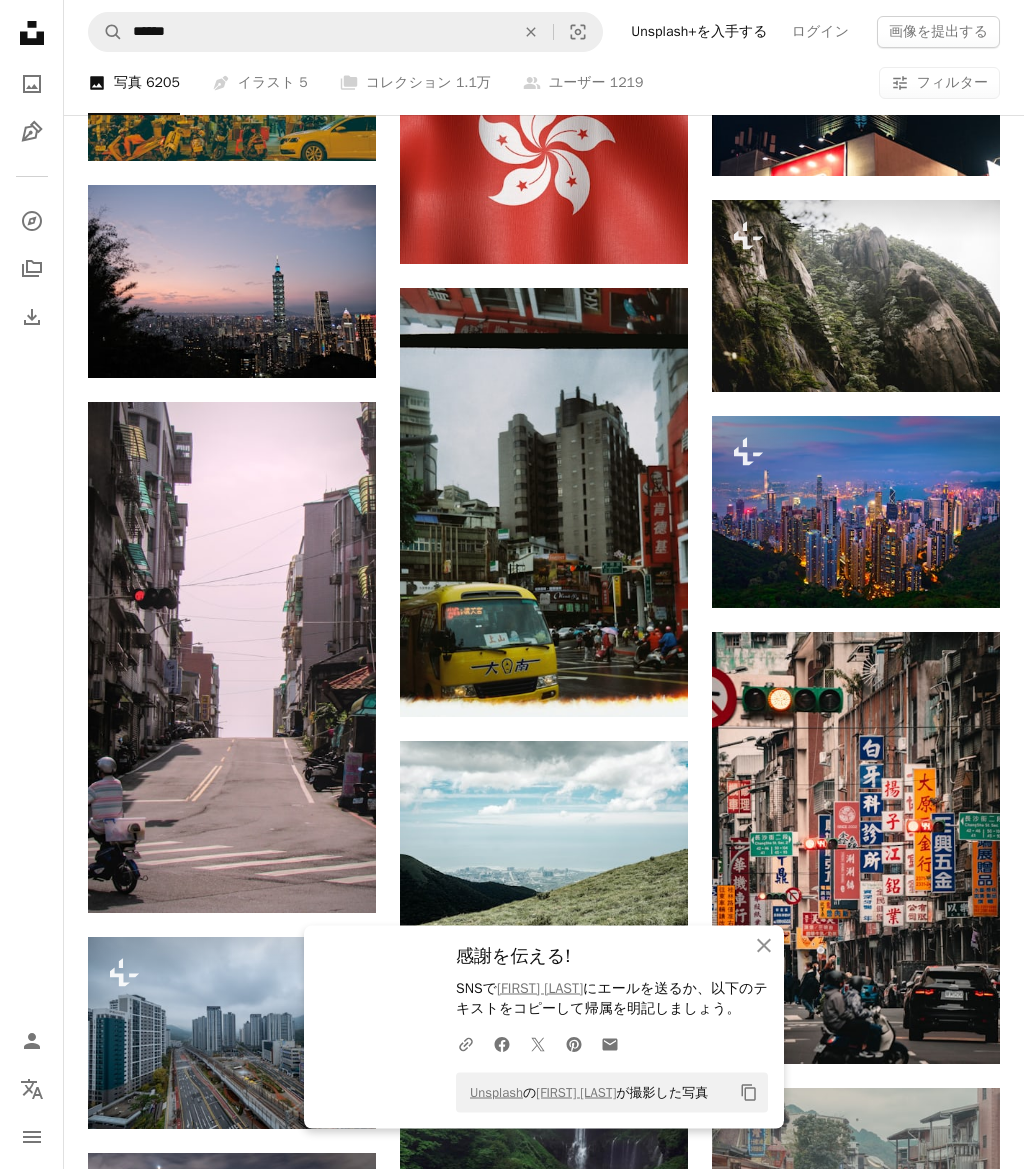 scroll, scrollTop: 38432, scrollLeft: 0, axis: vertical 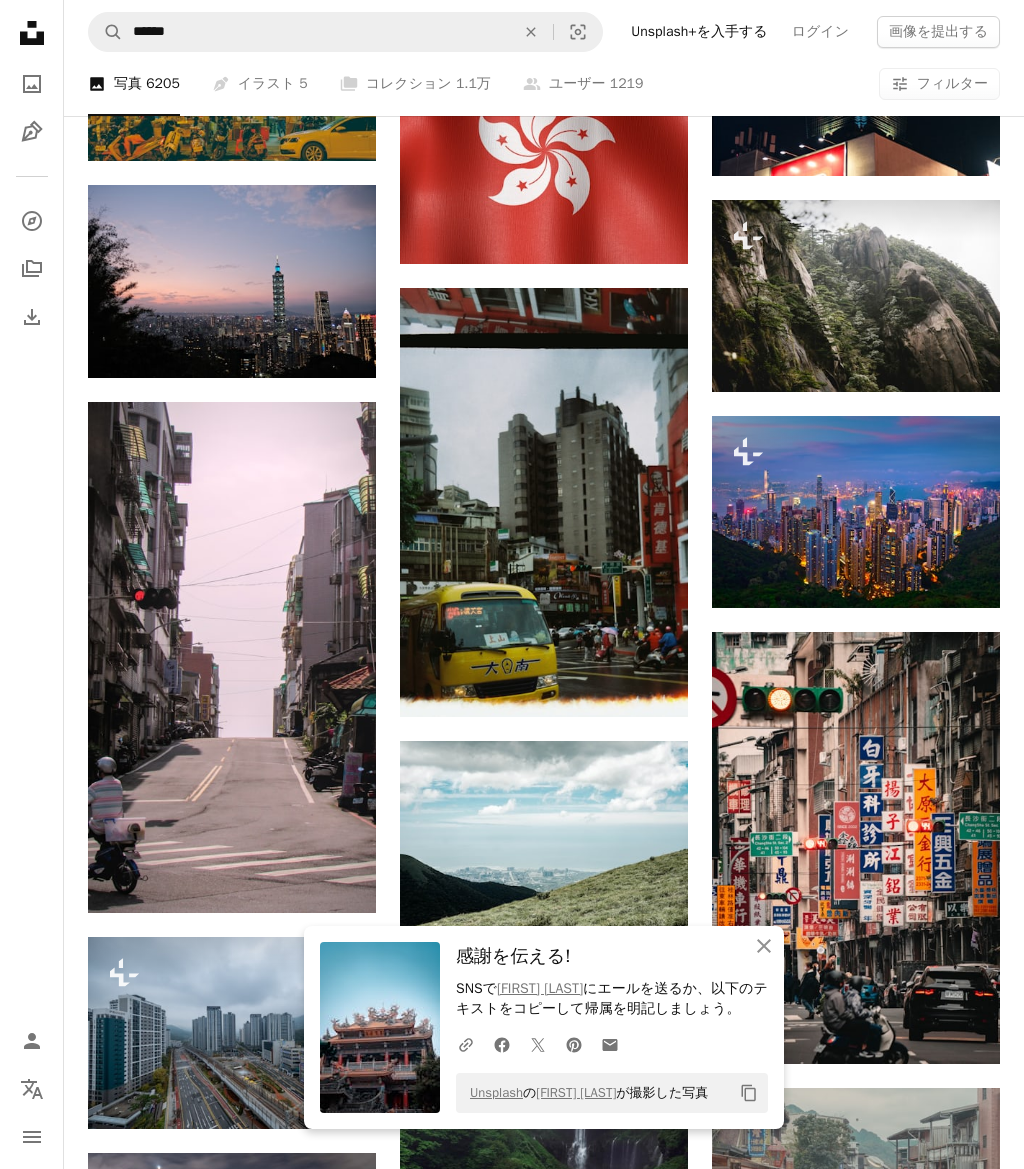 click 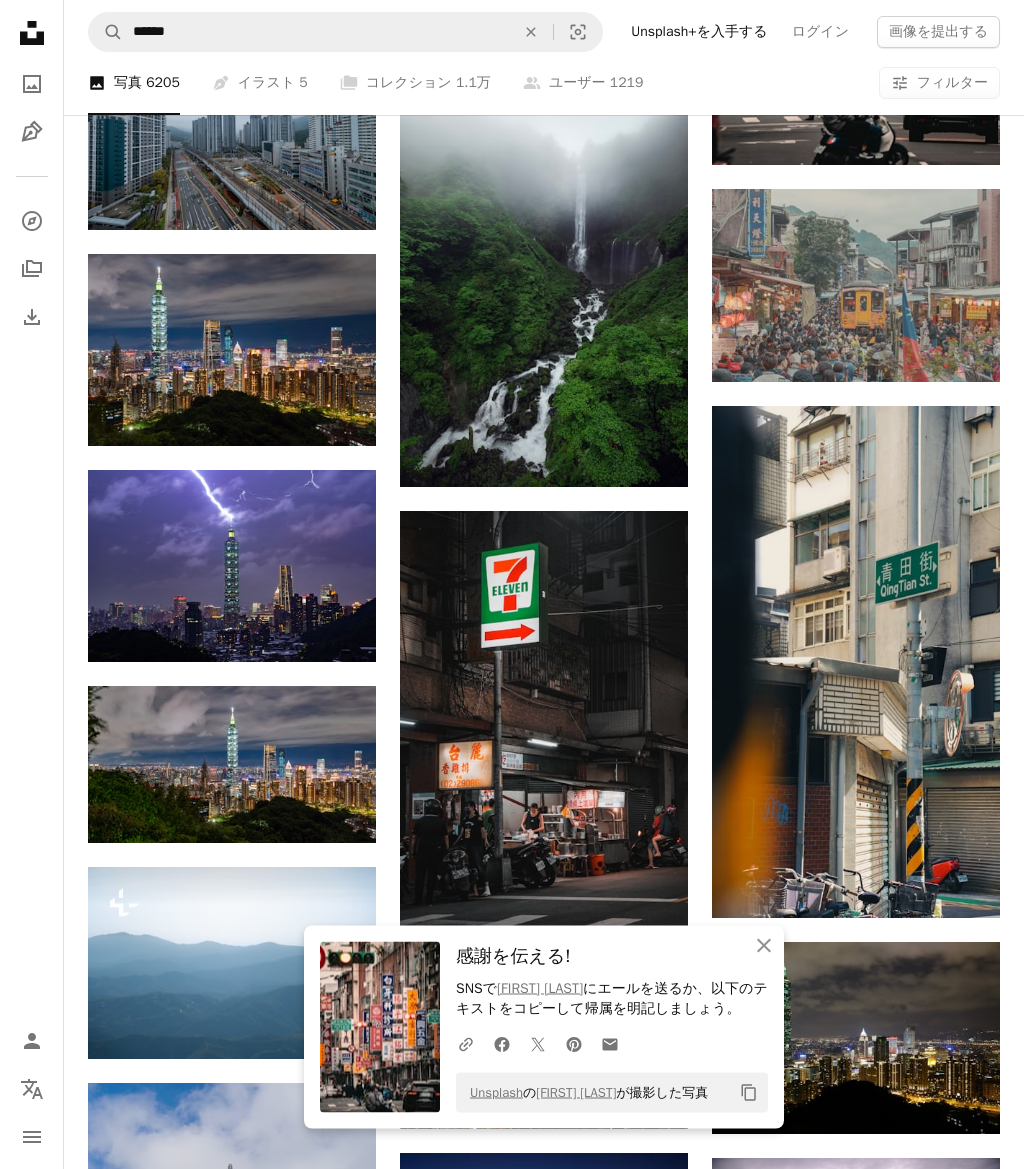 scroll, scrollTop: 39331, scrollLeft: 0, axis: vertical 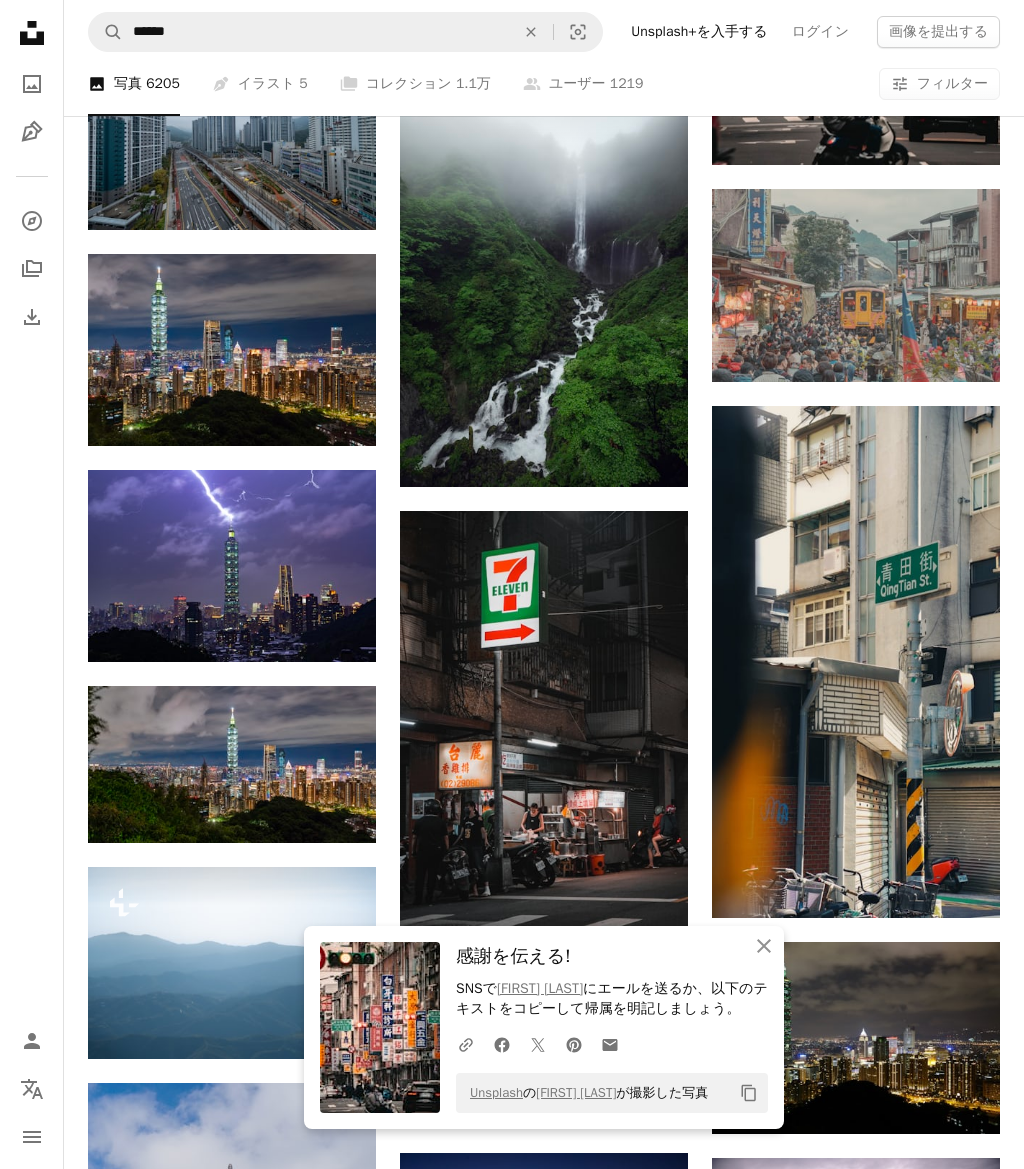 click on "Arrow pointing down" 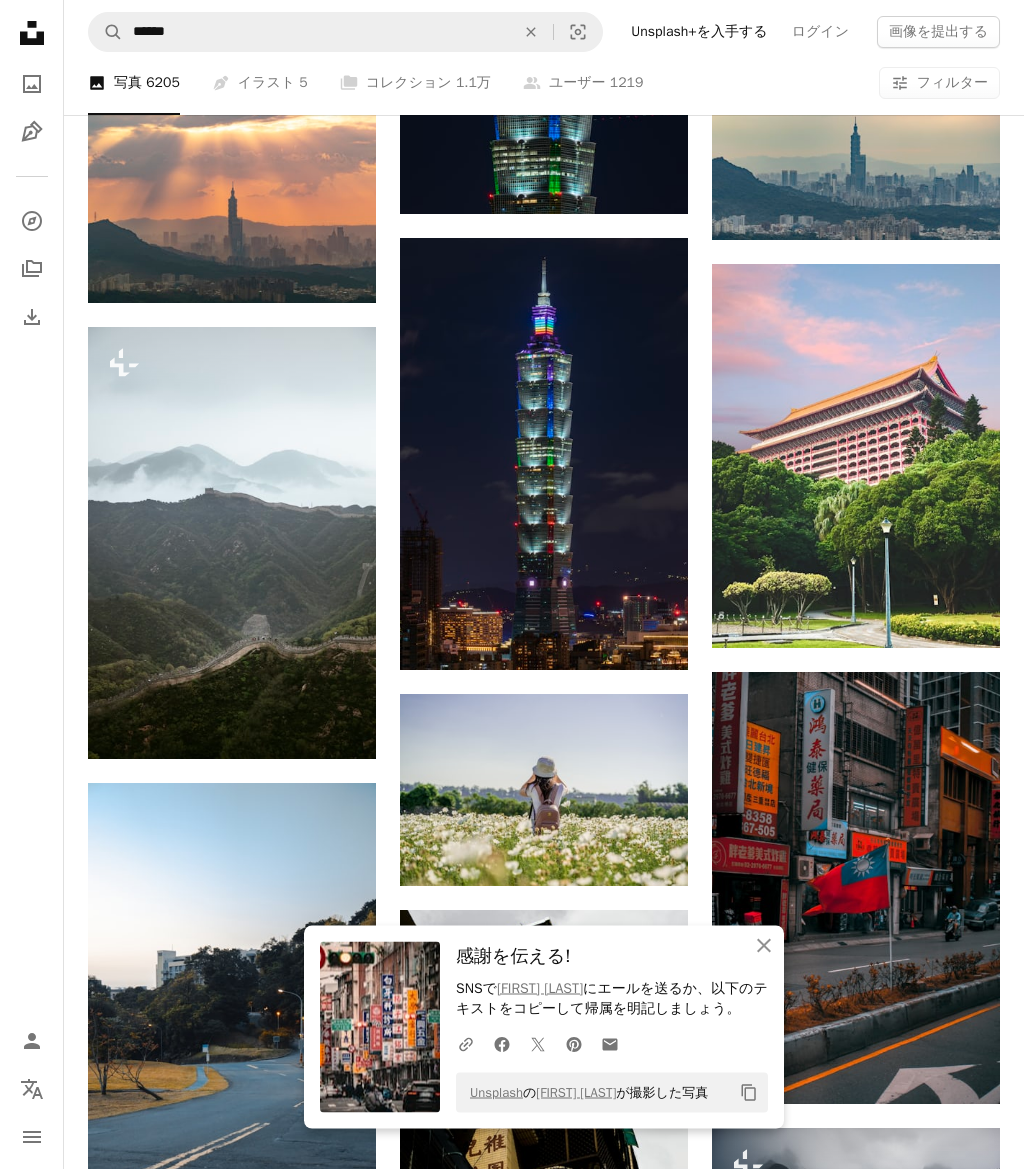 scroll, scrollTop: 42217, scrollLeft: 0, axis: vertical 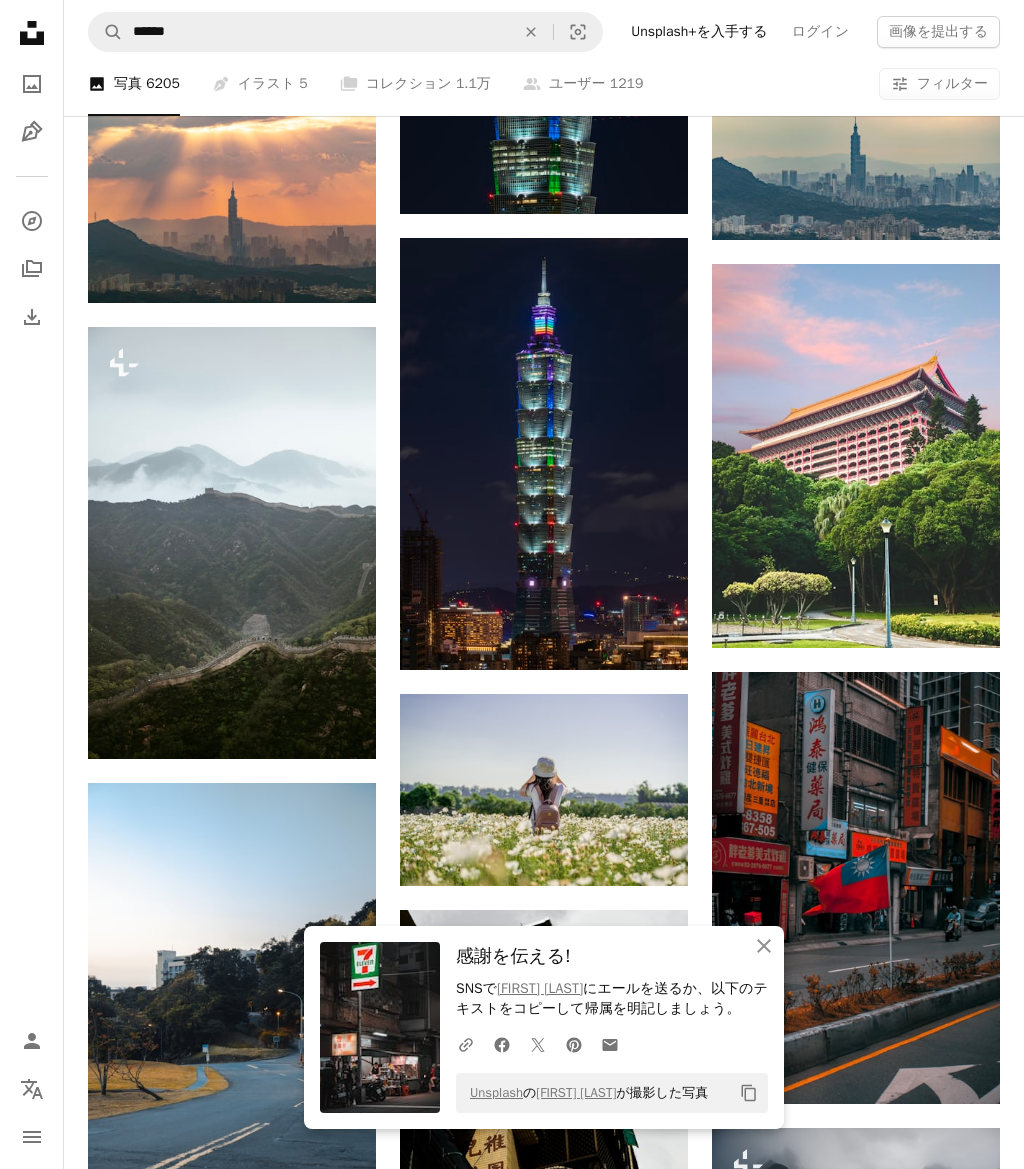 click 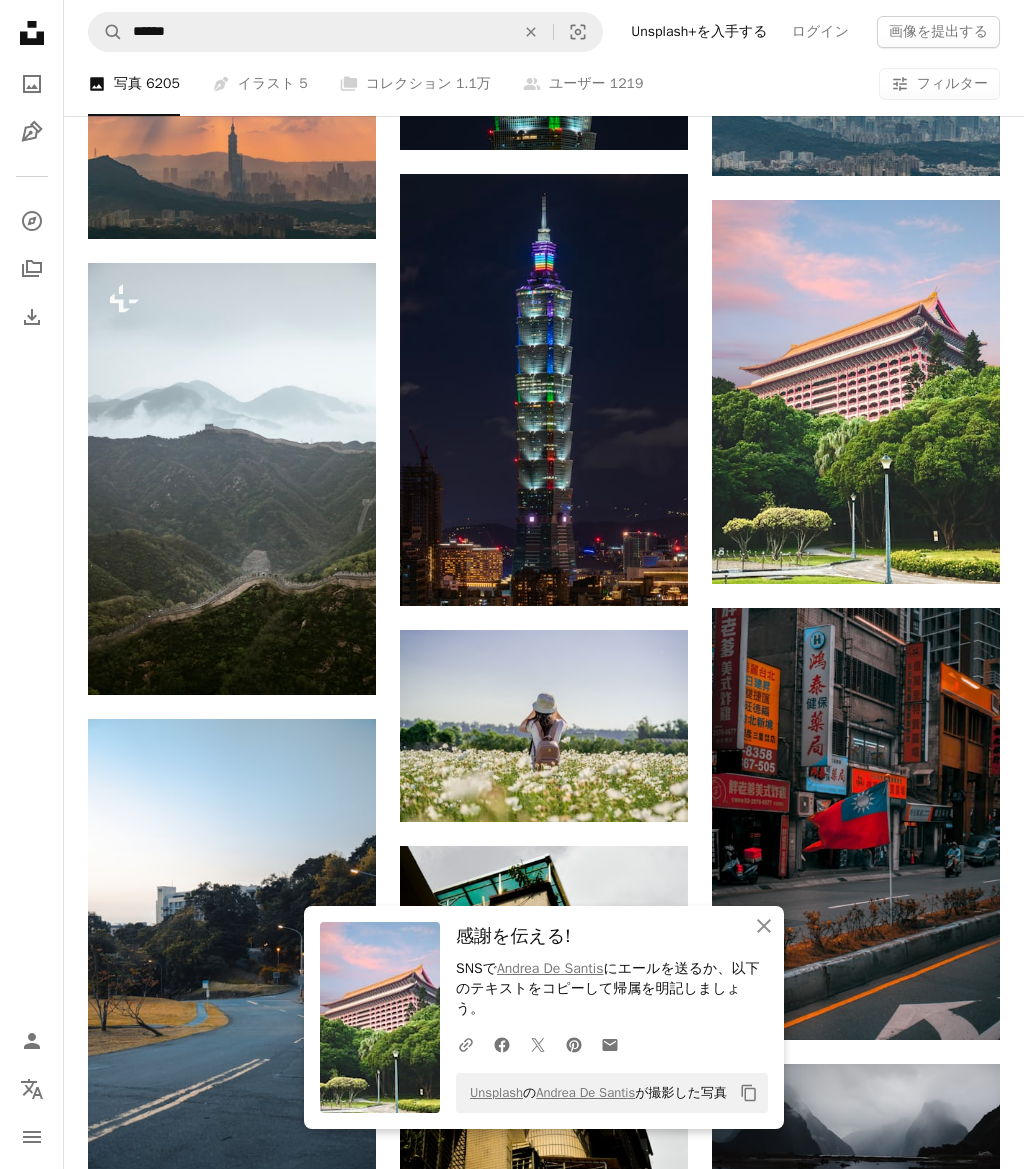 click on "An X shape" 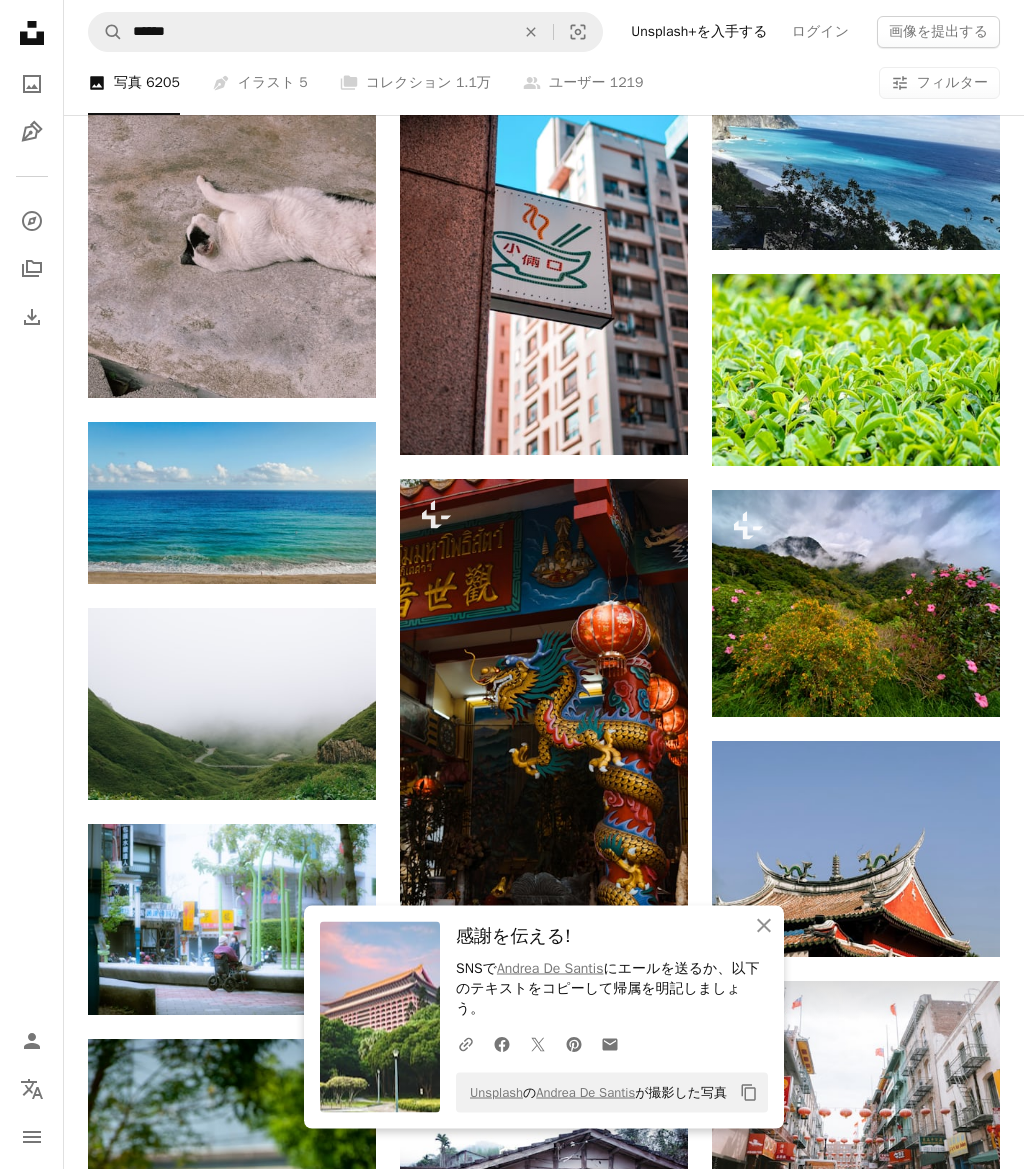 scroll, scrollTop: 49916, scrollLeft: 0, axis: vertical 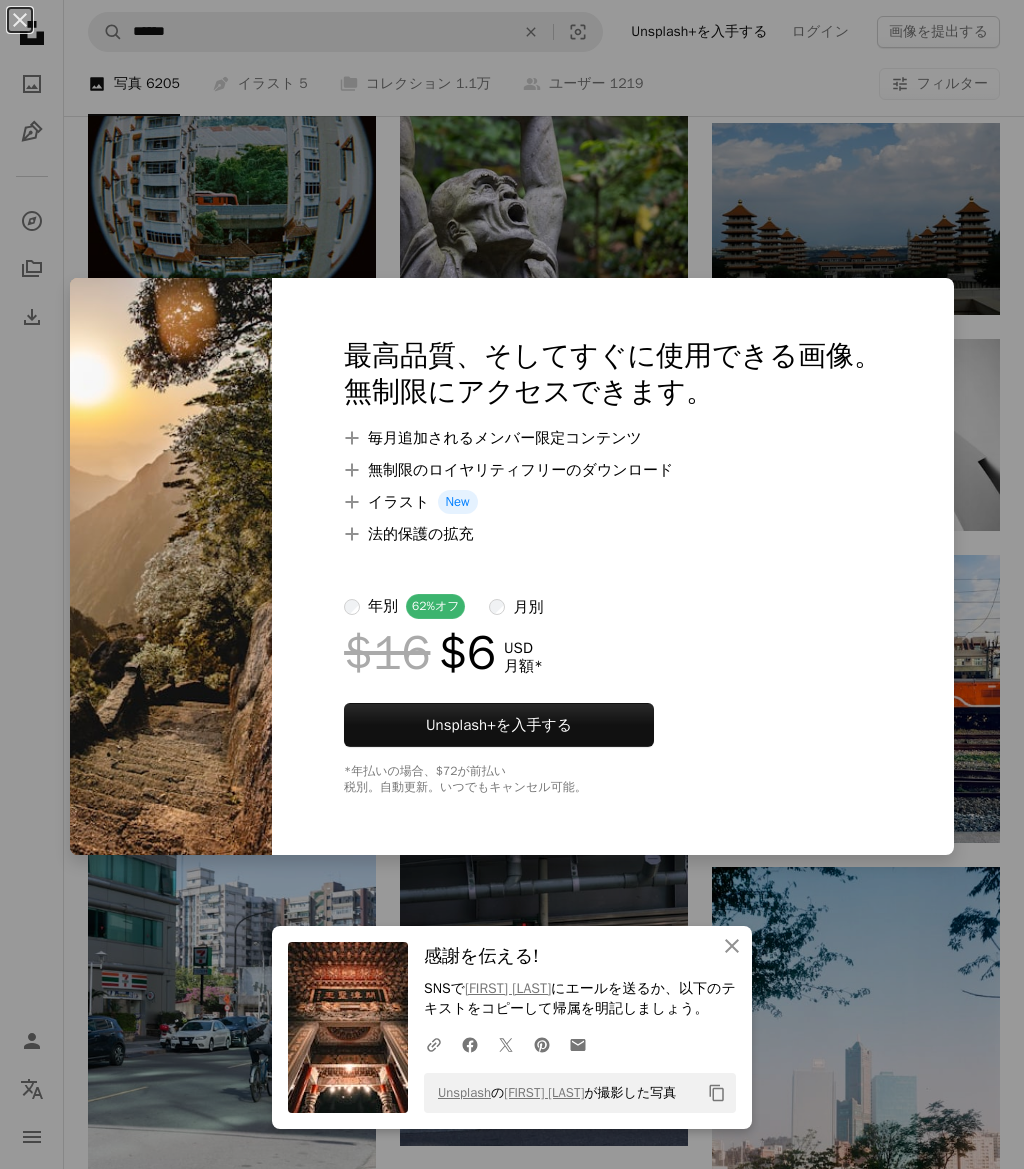 click on "An X shape An X shape 閉じる 感謝を伝える! SNSで Tony Hsu にエールを送るか、以下のテキストをコピーして帰属を明記しましょう。 A URL sharing icon (chains) Facebook icon X (formerly Twitter) icon Pinterest icon An envelope Unsplash の Tony Hsu が撮影した写真
Copy content 最高品質、そしてすぐに使用できる画像。 無制限にアクセスできます。 A plus sign 毎月追加されるメンバー限定コンテンツ A plus sign 無制限のロイヤリティフリーのダウンロード A plus sign イラスト  New A plus sign 法的保護の拡充 年別 62% オフ 月別 $16   $6 USD 月額 * Unsplash+ を入手する *年払いの場合、 $72 が前払い 税別。自動更新。いつでもキャンセル可能。" at bounding box center (512, 584) 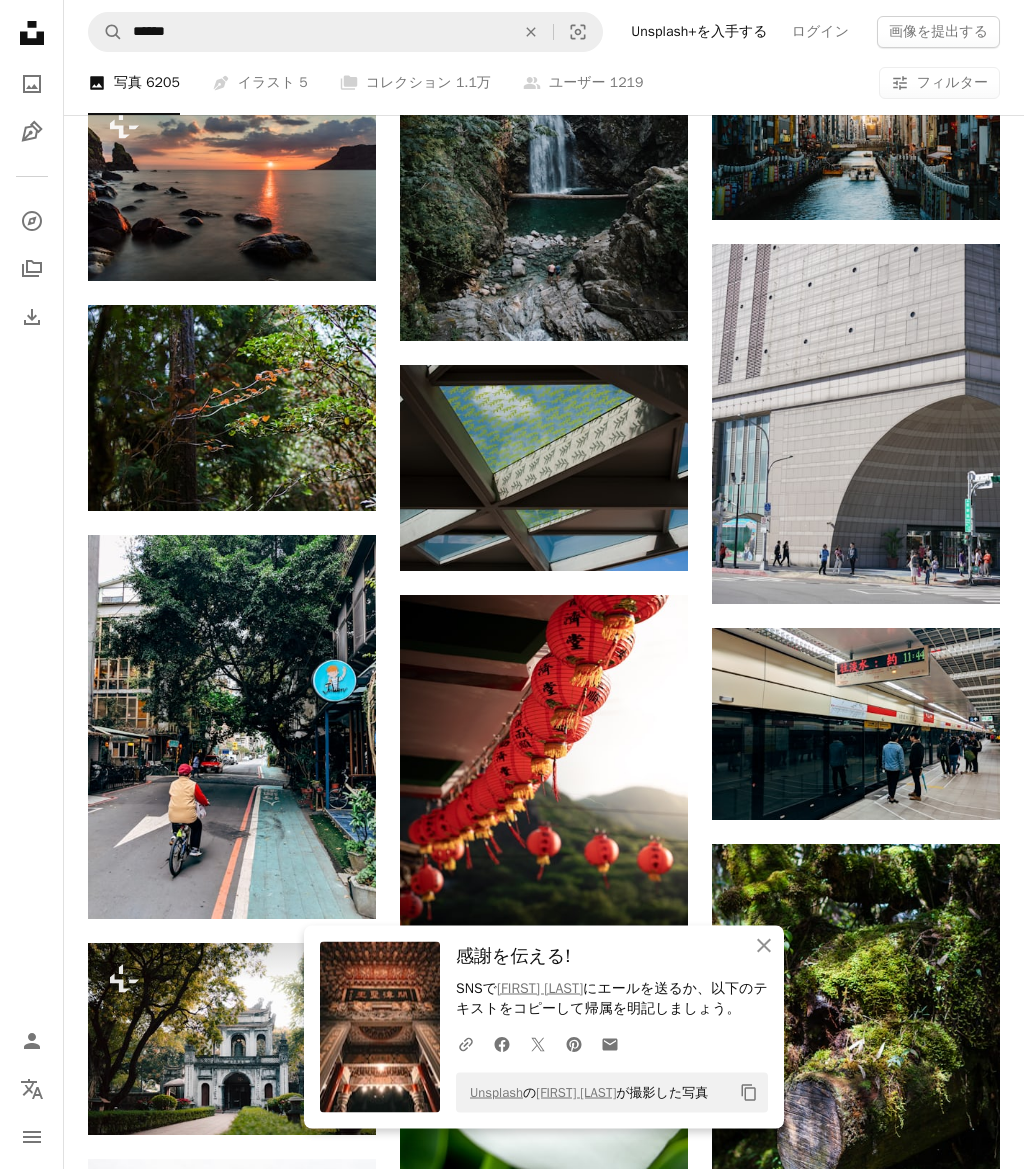 scroll, scrollTop: 81514, scrollLeft: 0, axis: vertical 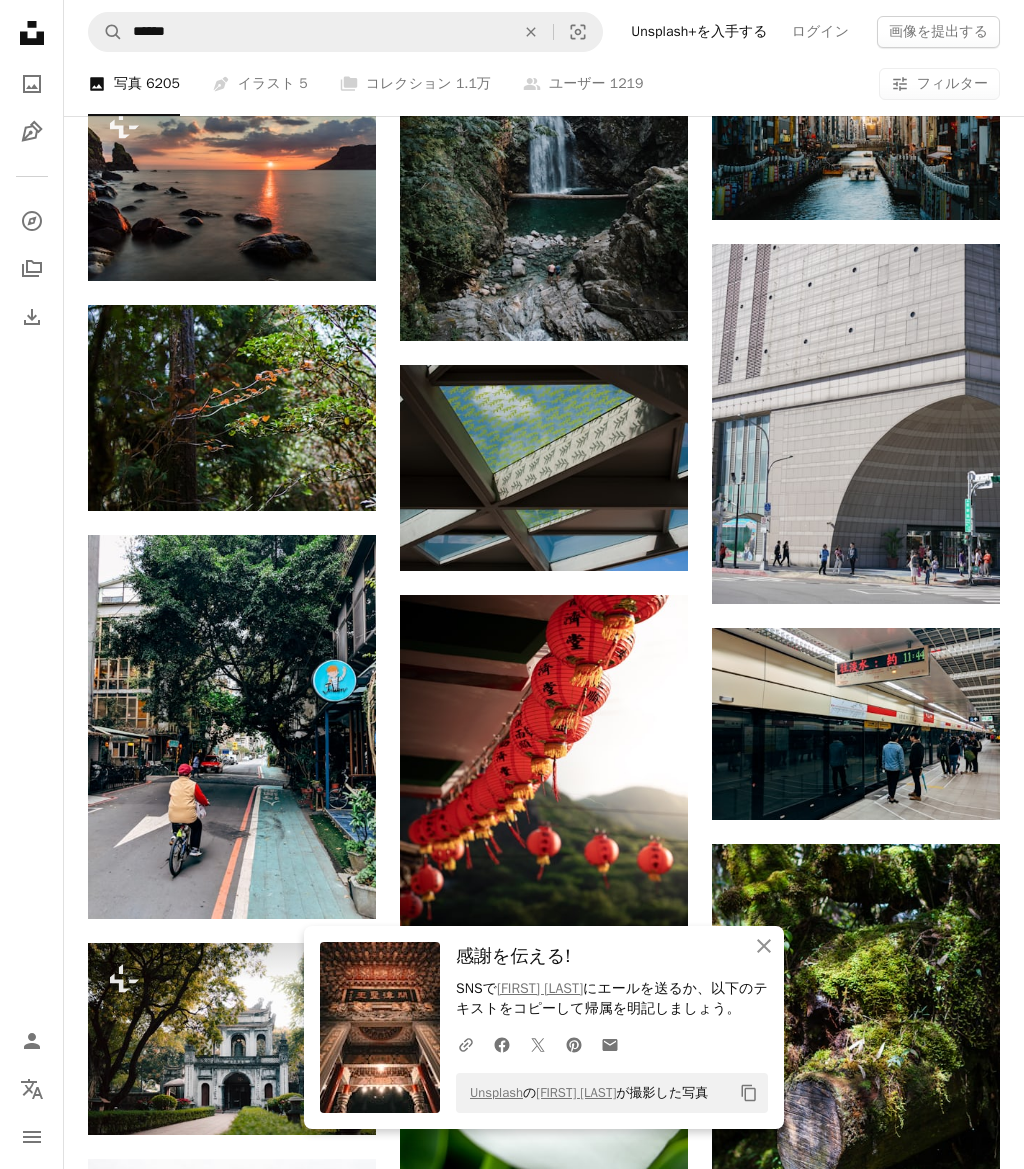 click on "Arrow pointing down" 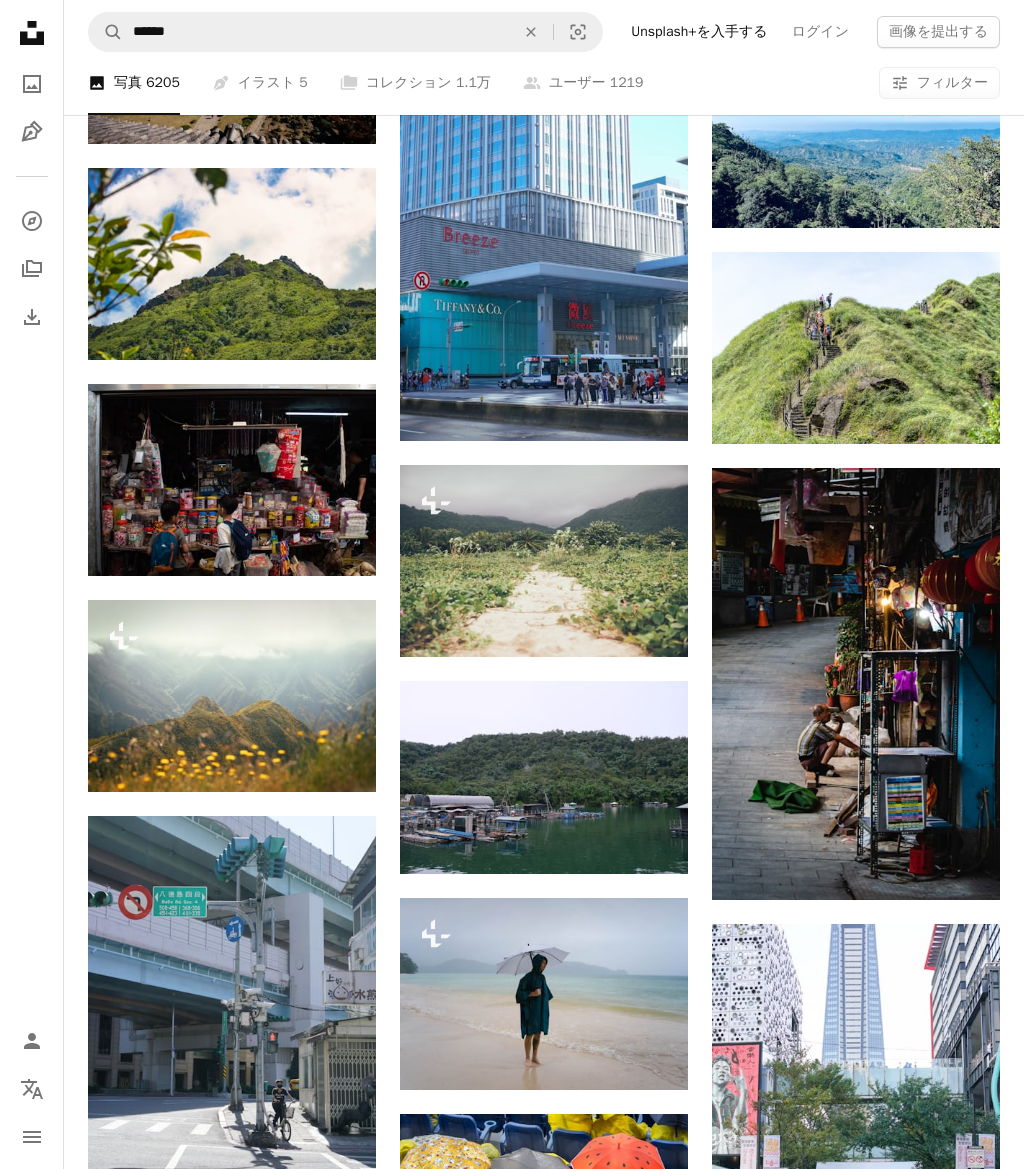 scroll, scrollTop: 109254, scrollLeft: 0, axis: vertical 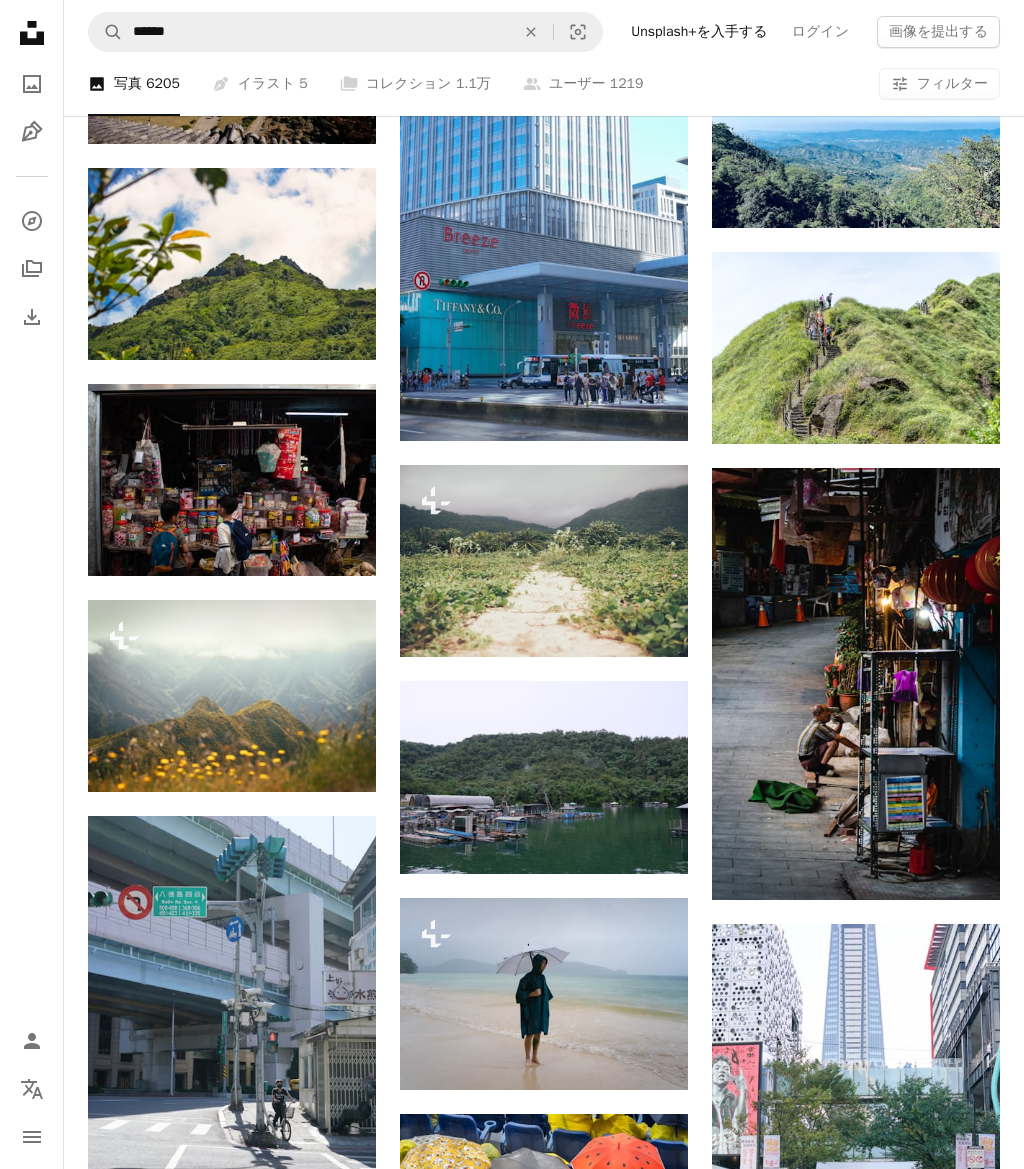 click 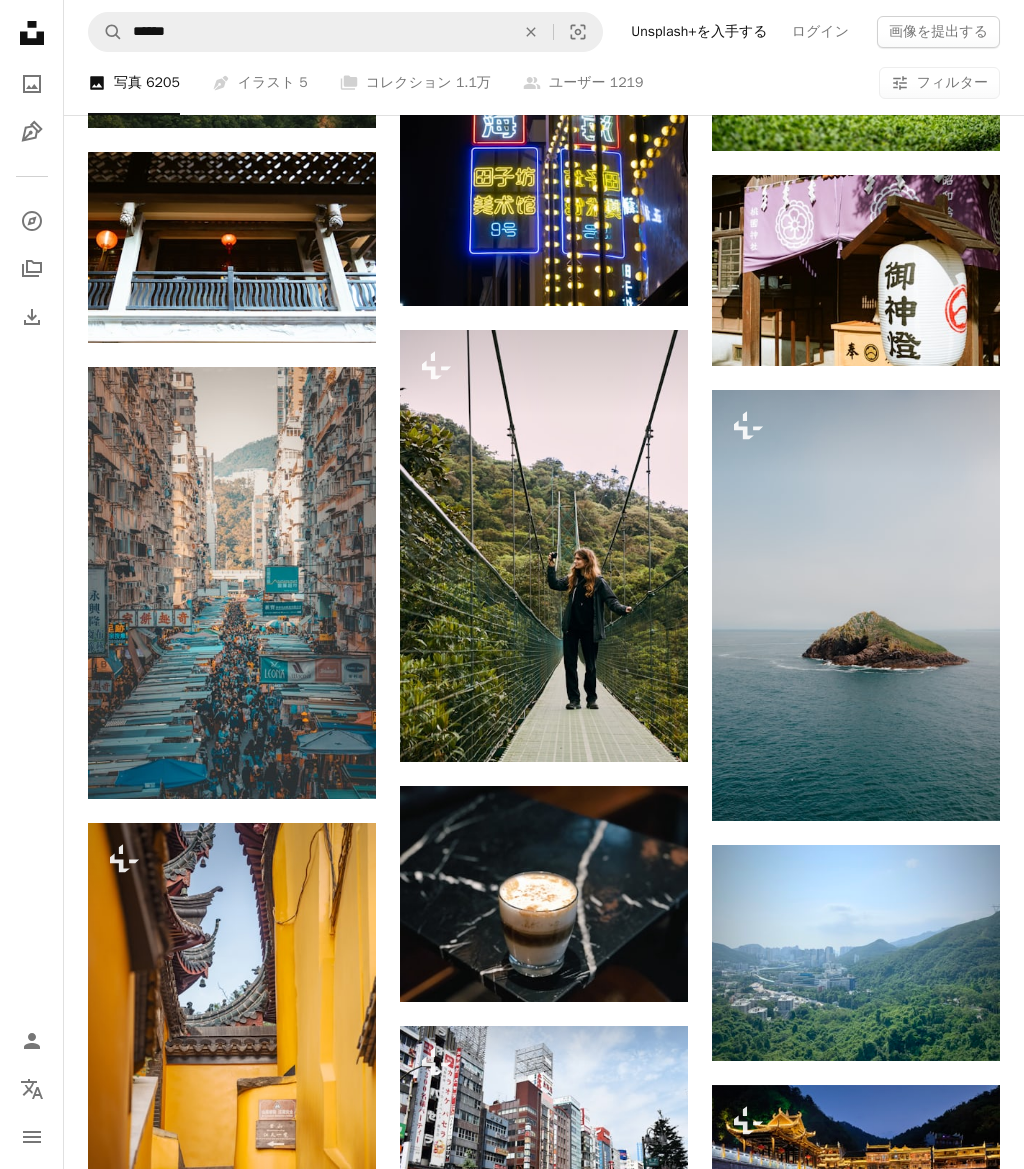 scroll, scrollTop: 111358, scrollLeft: 0, axis: vertical 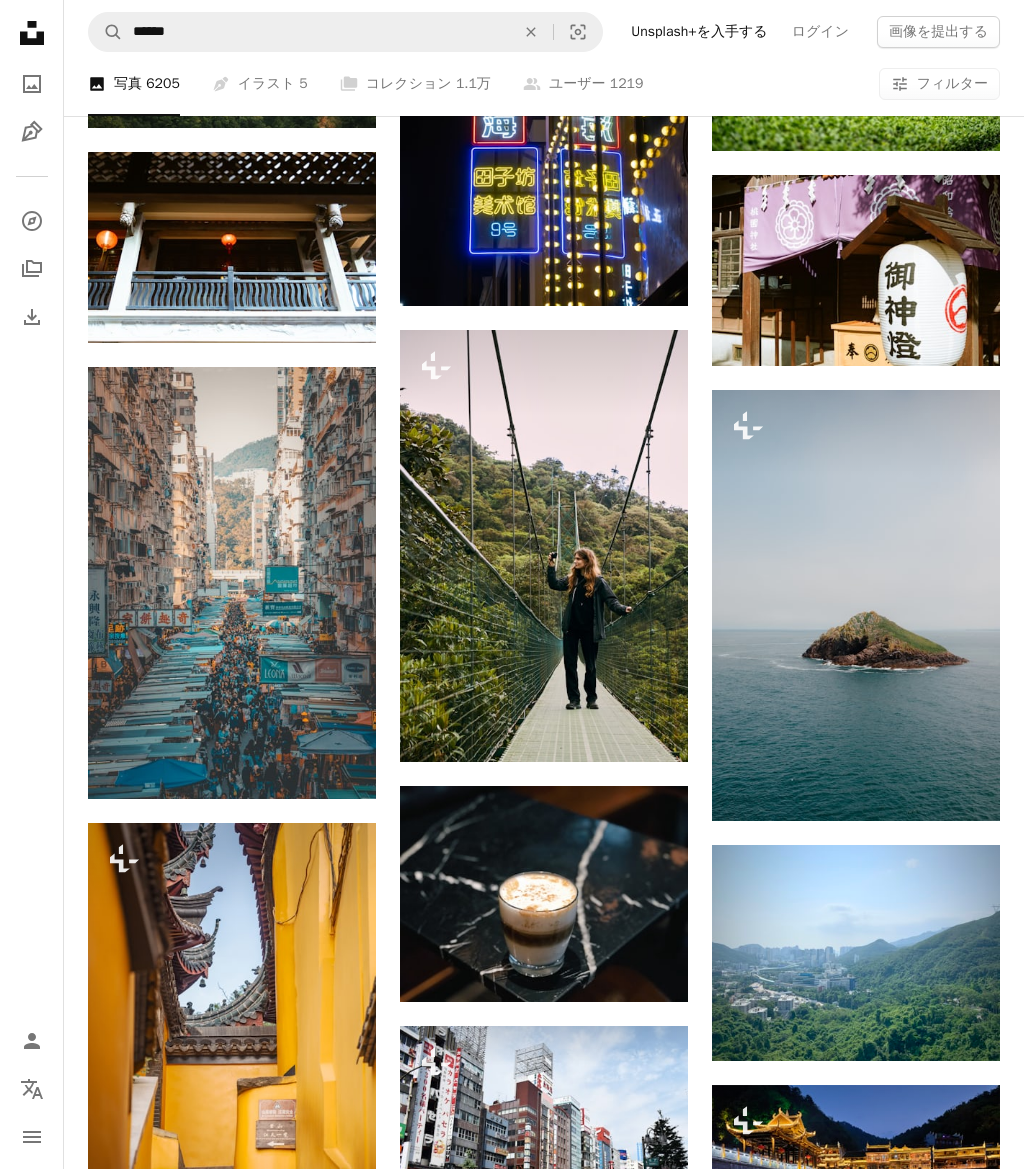 click on "Arrow pointing down" at bounding box center [336, 763] 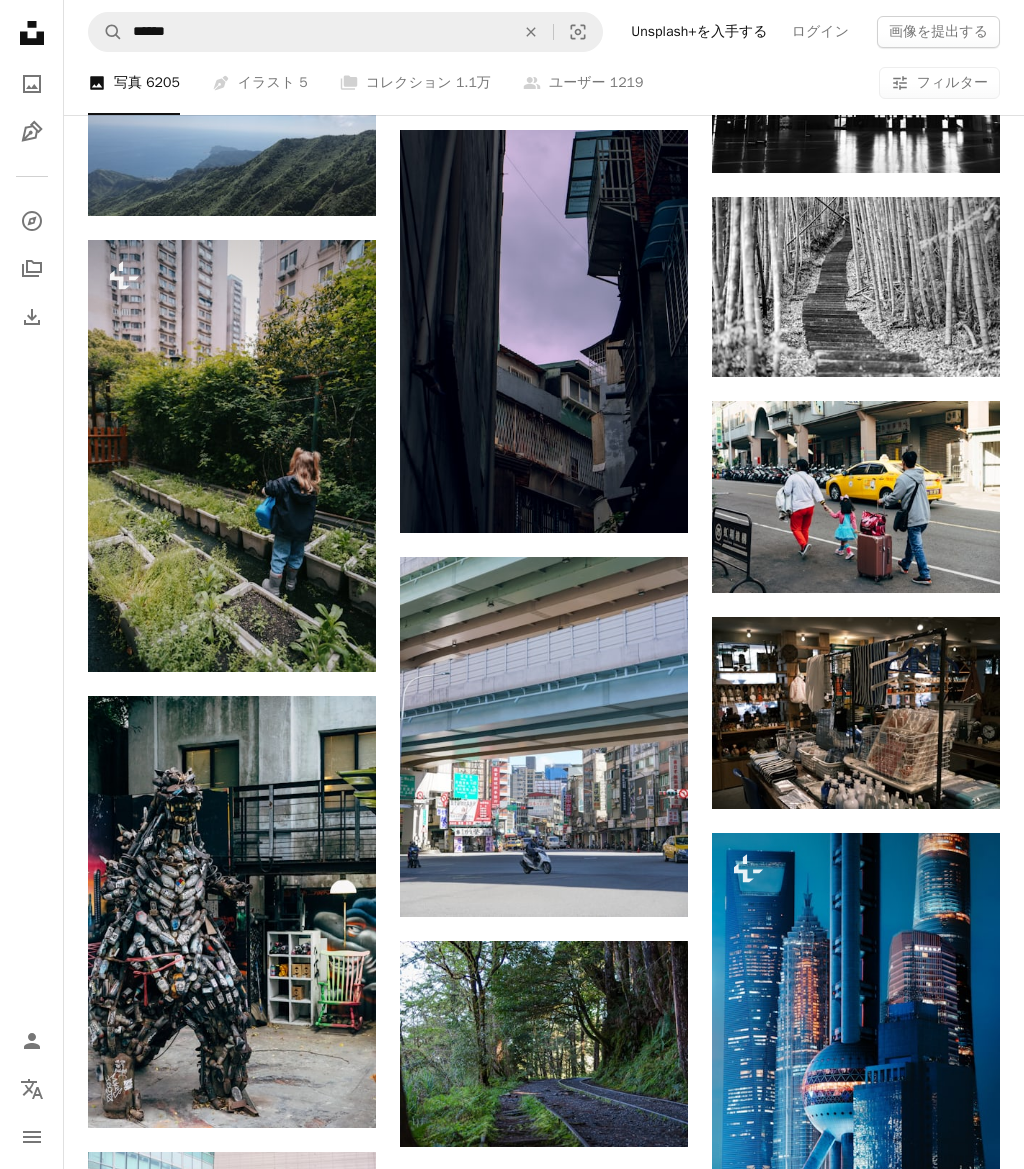 scroll, scrollTop: 113788, scrollLeft: 0, axis: vertical 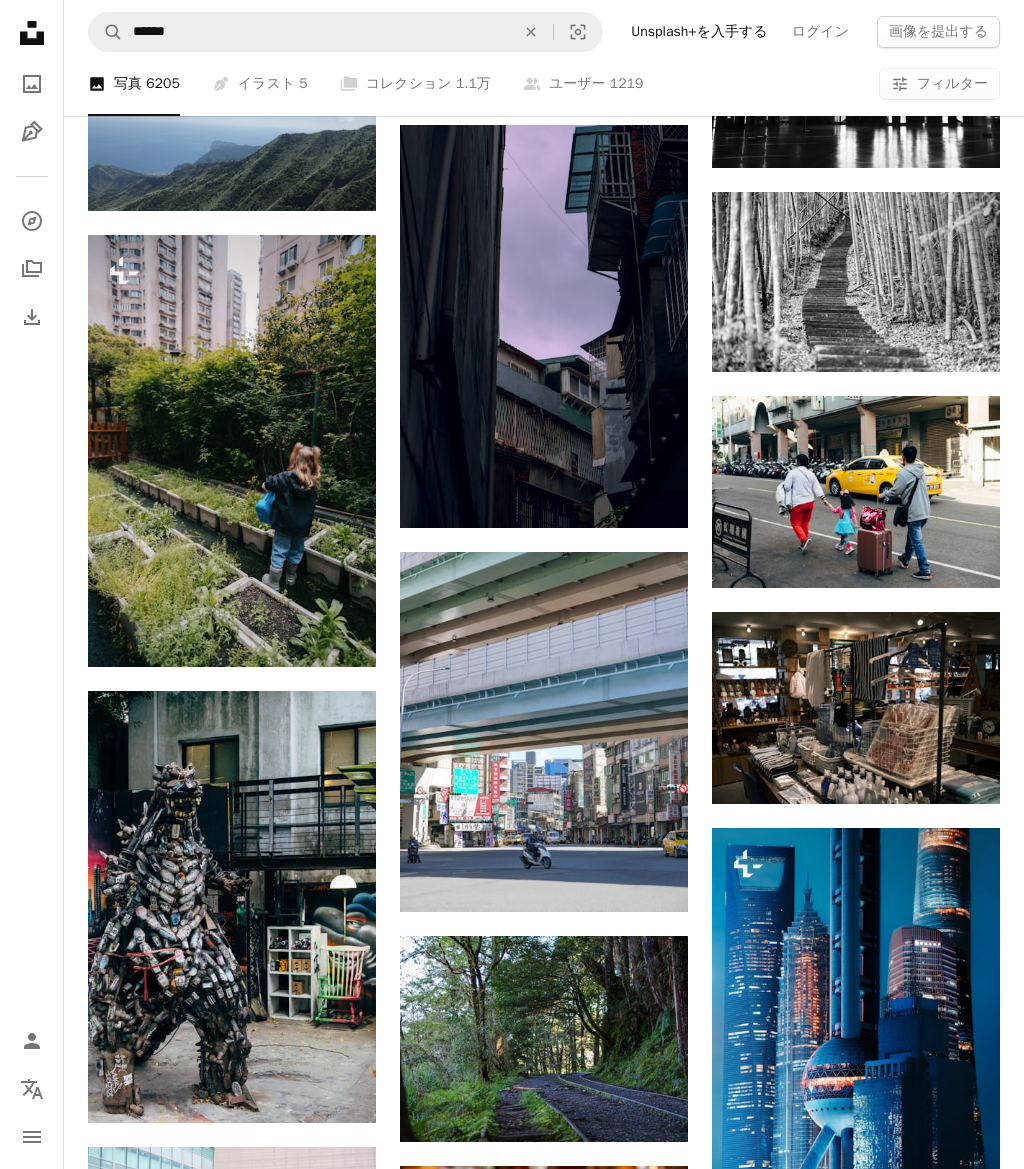 click on "Arrow pointing down" at bounding box center (648, 876) 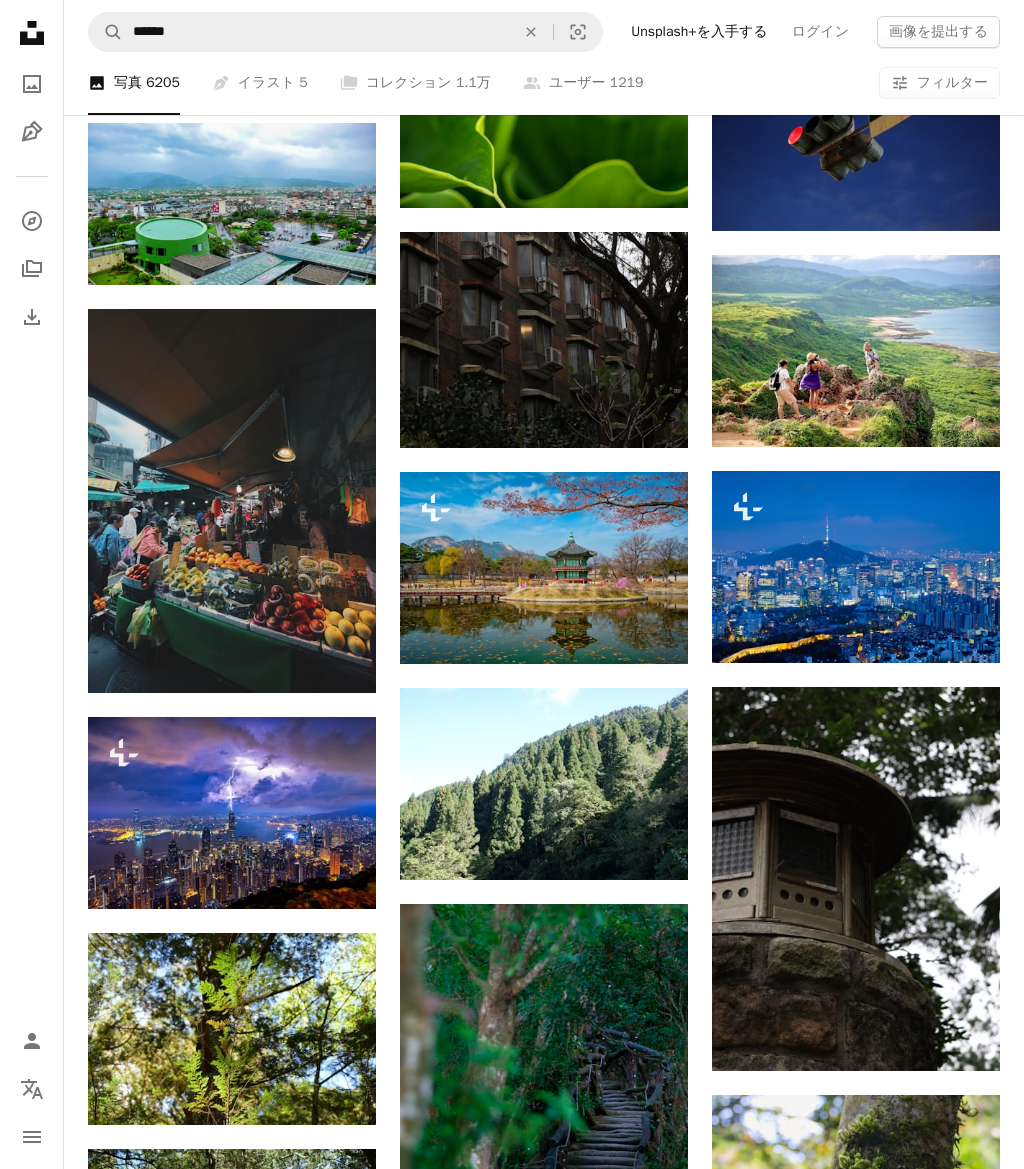 scroll, scrollTop: 116080, scrollLeft: 0, axis: vertical 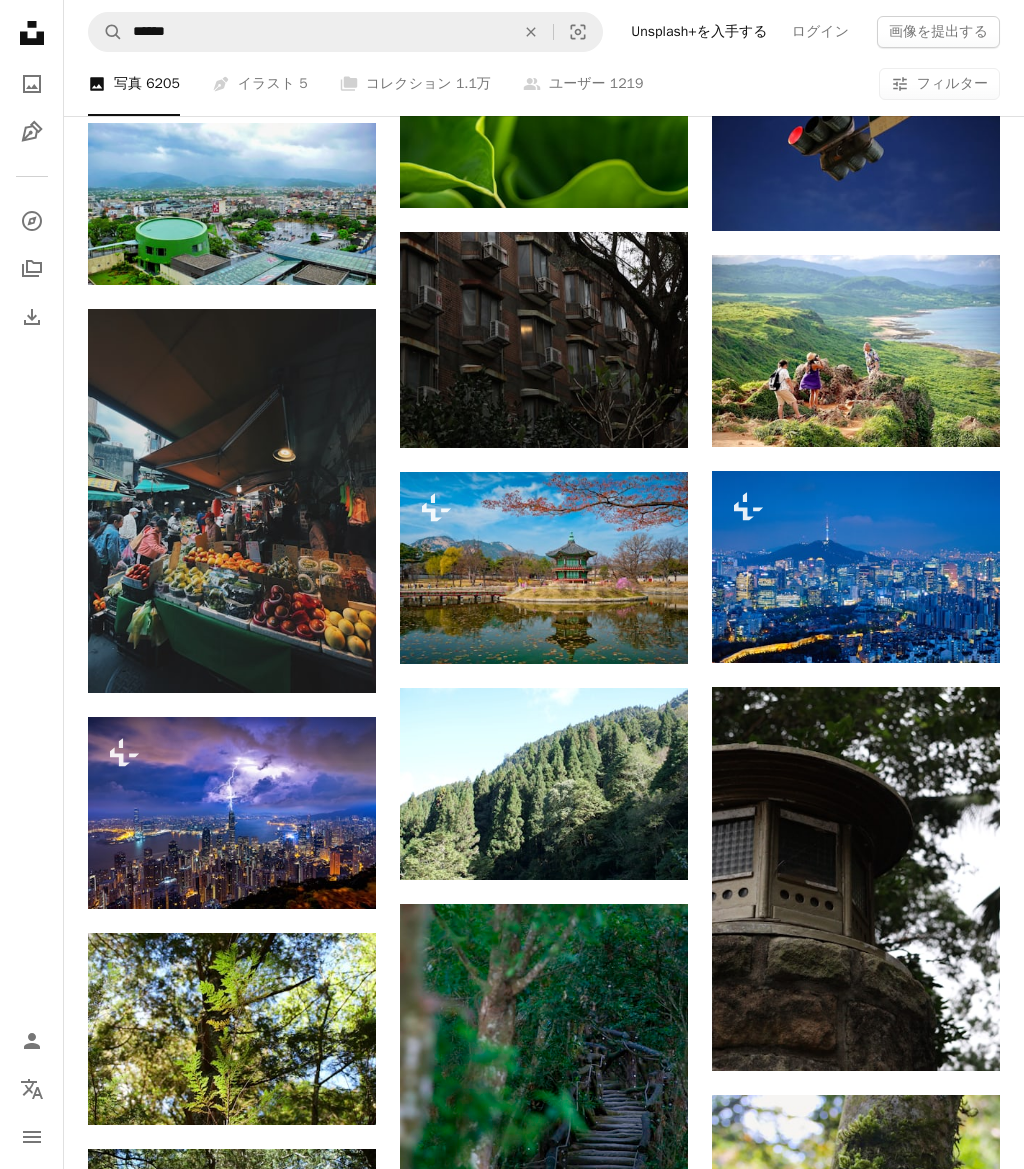 click 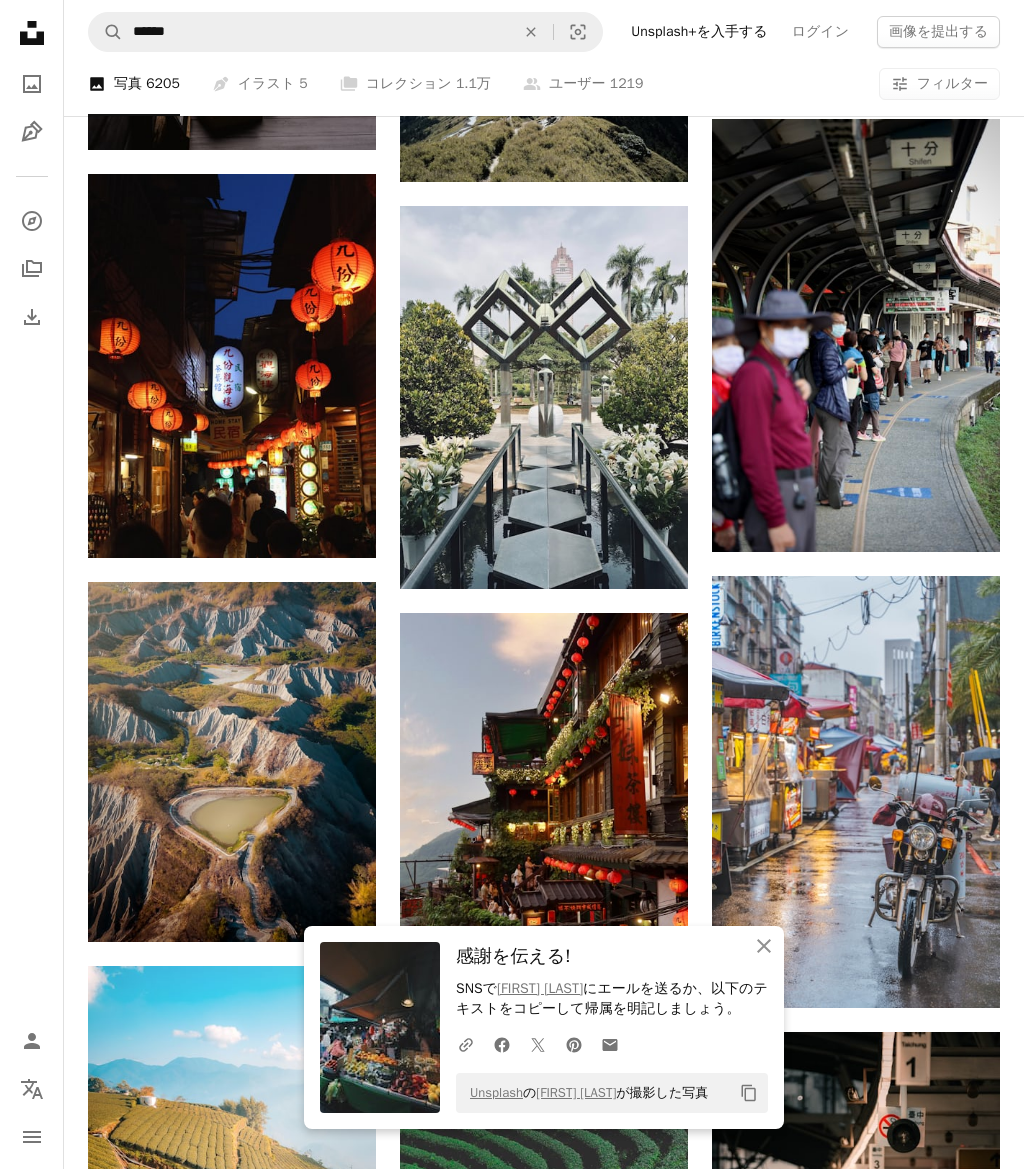 scroll, scrollTop: 117744, scrollLeft: 0, axis: vertical 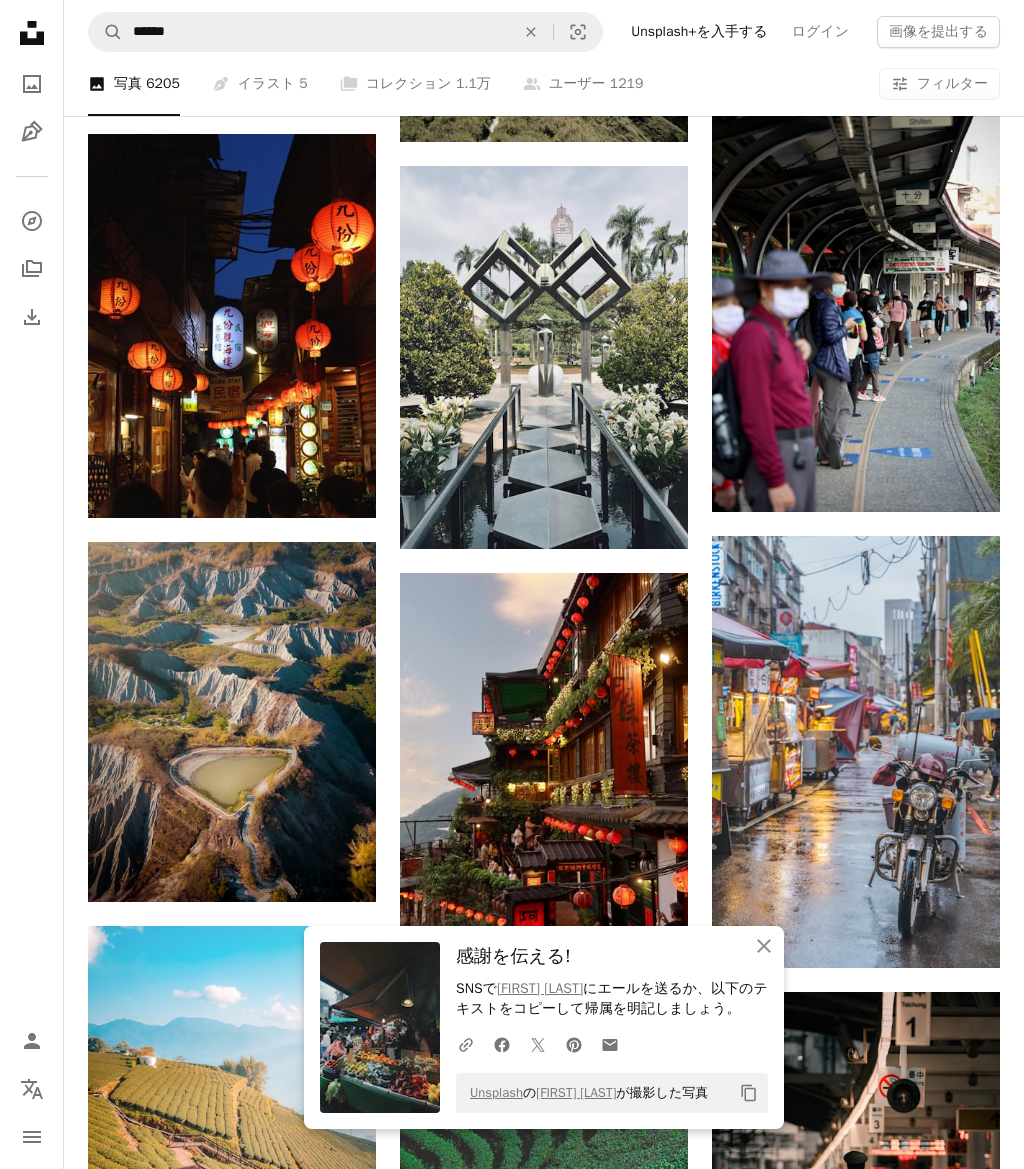 click on "Arrow pointing down" at bounding box center [648, 921] 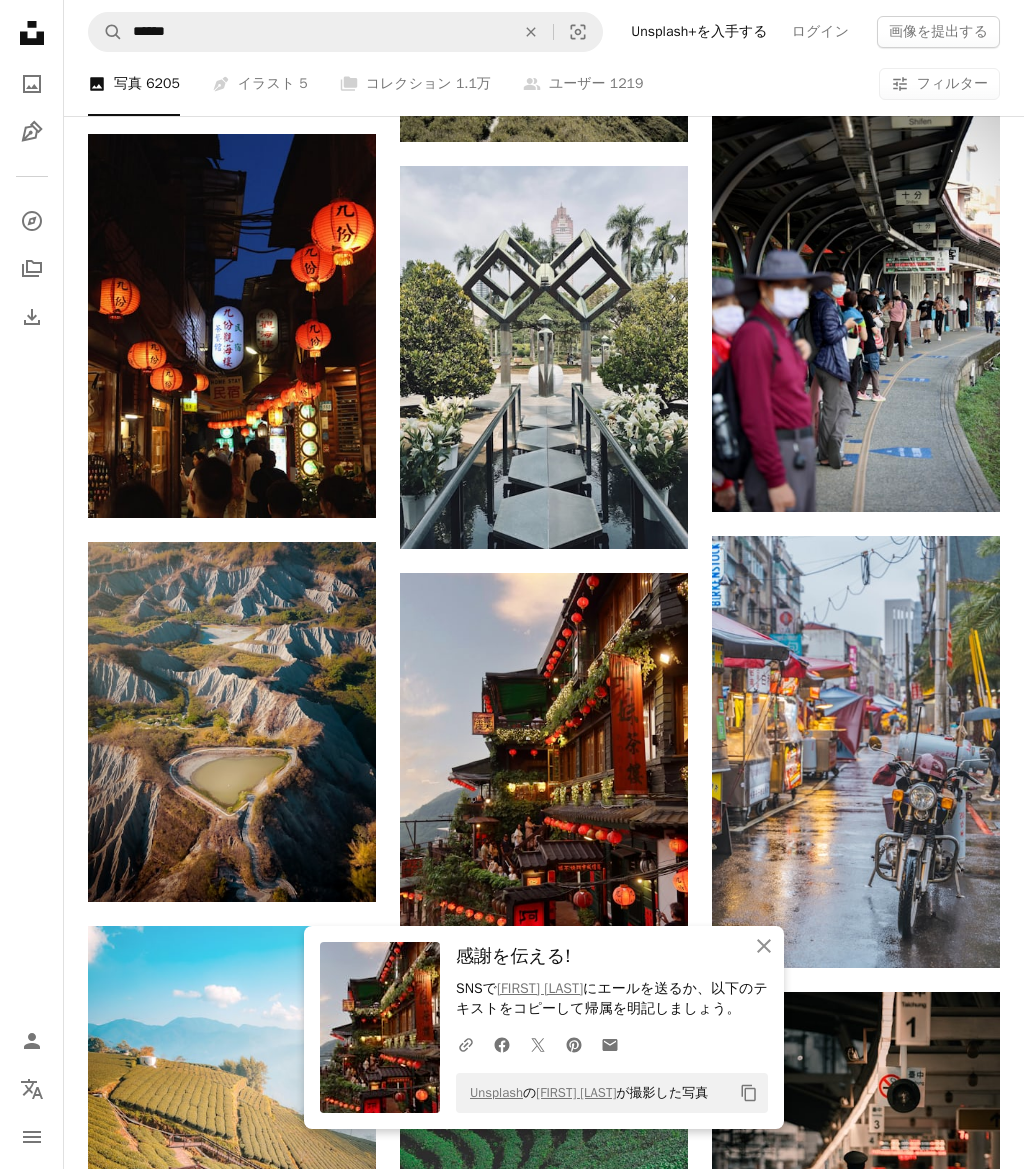 scroll, scrollTop: 117808, scrollLeft: 0, axis: vertical 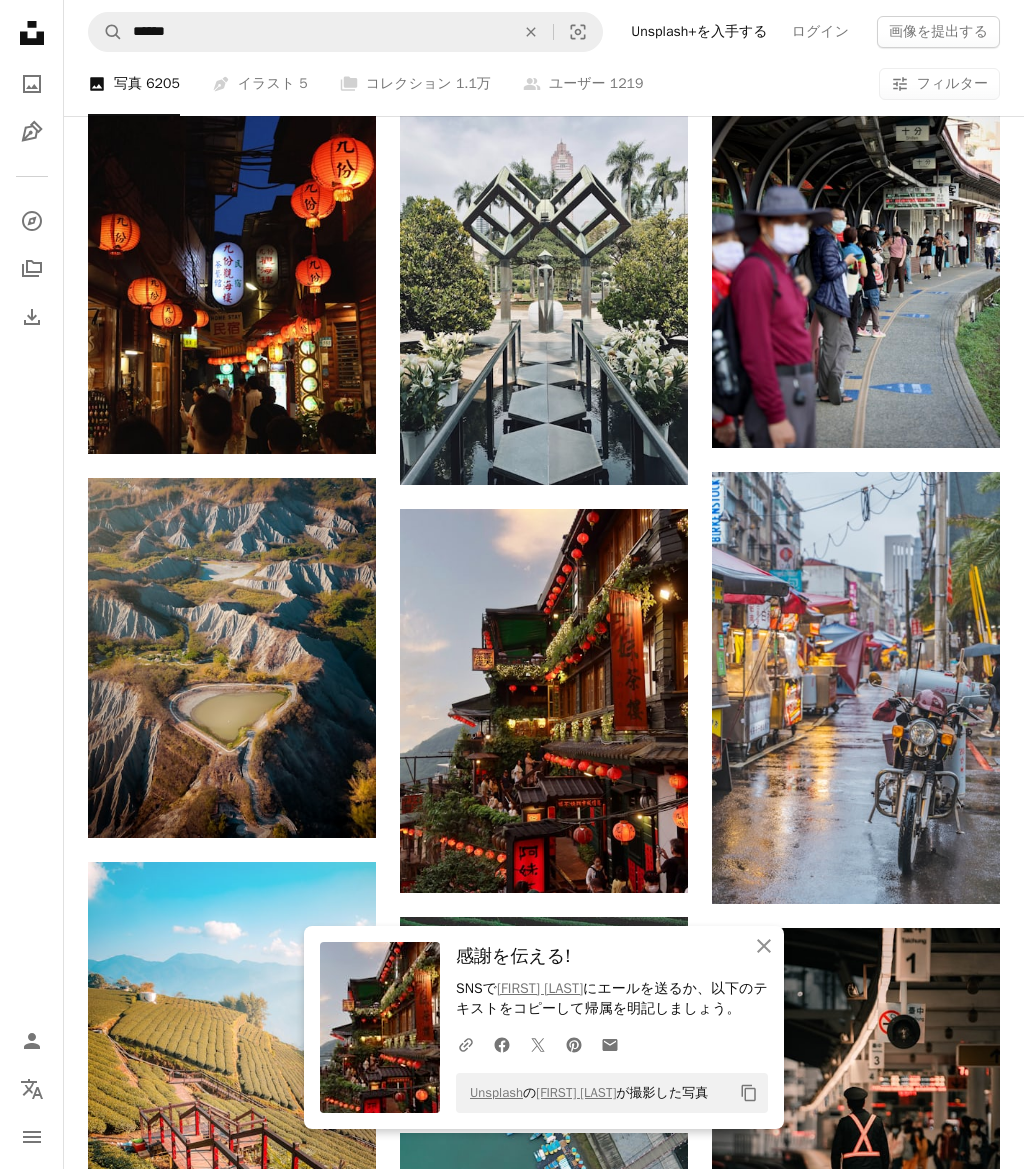 click on "Arrow pointing down" 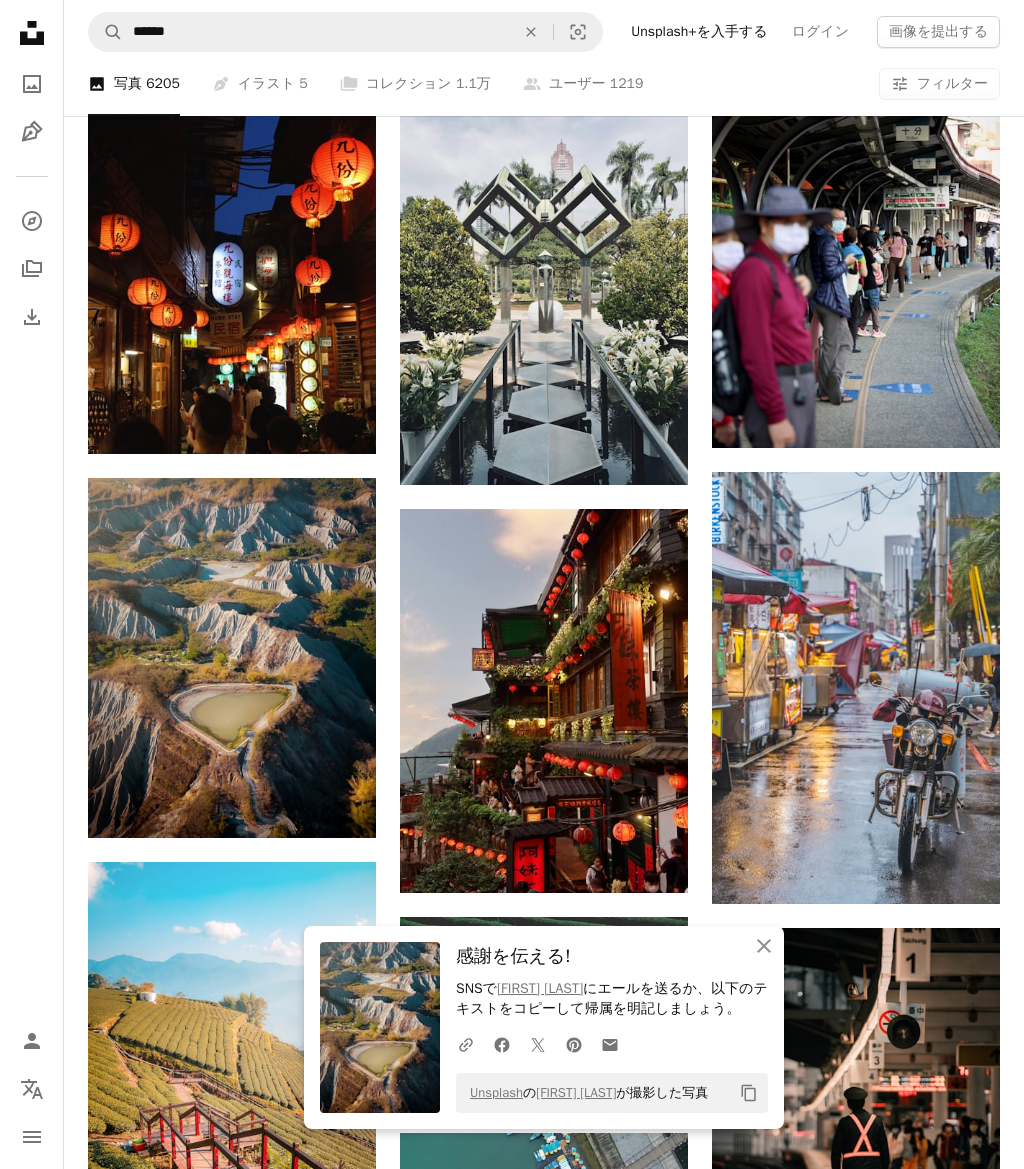click on "Arrow pointing down" at bounding box center (960, 868) 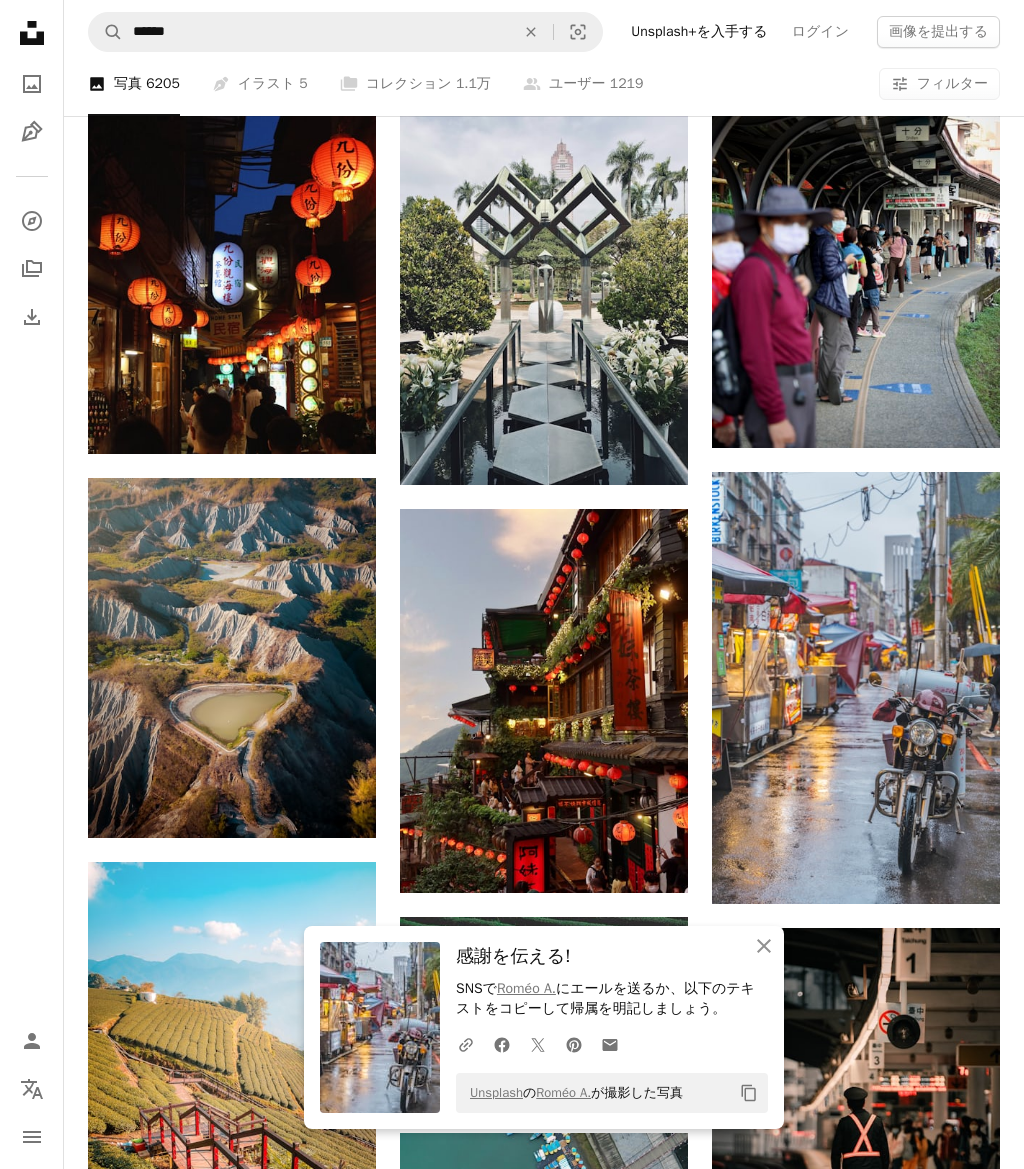 click at bounding box center (856, 688) 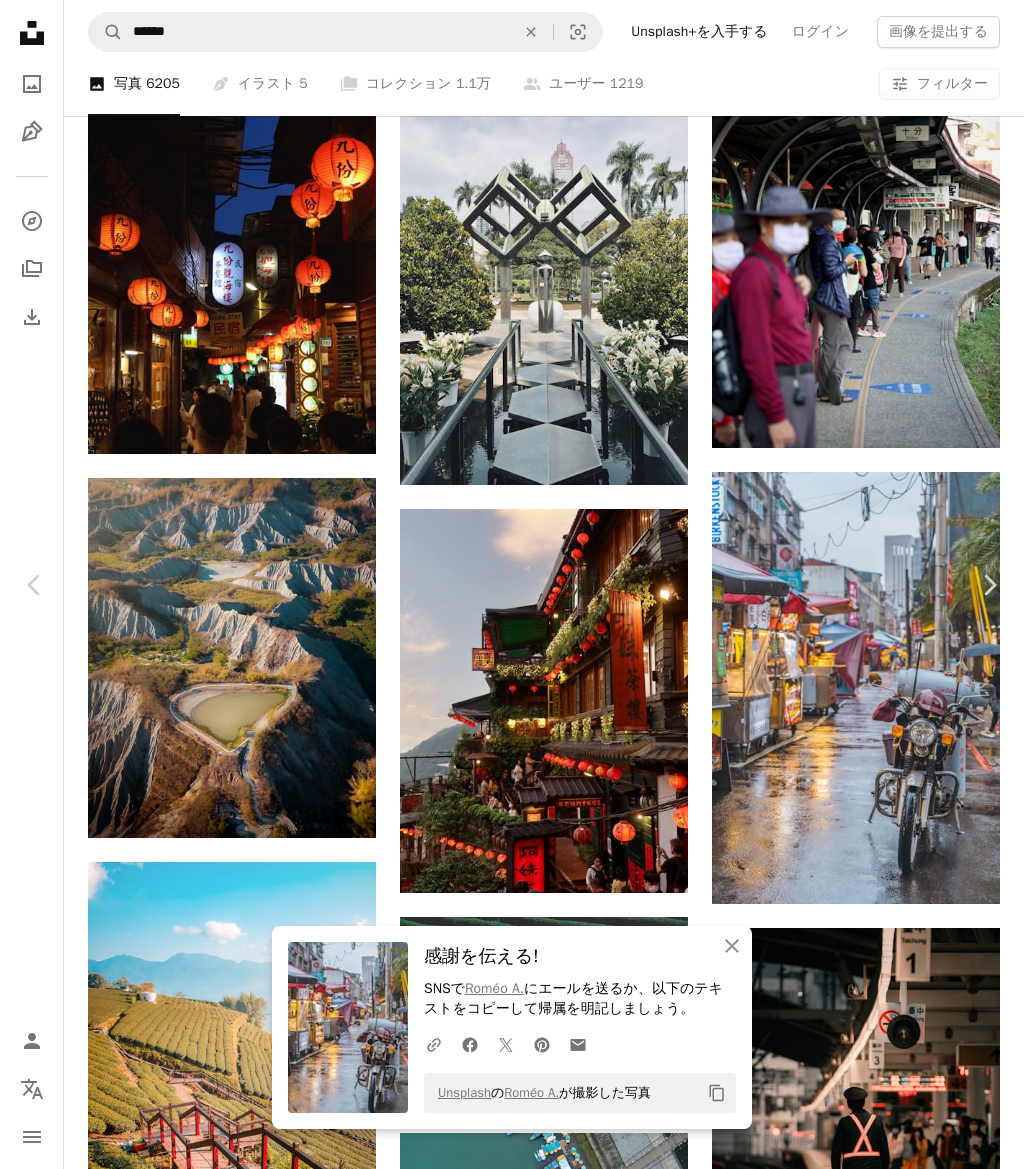 scroll, scrollTop: 655, scrollLeft: 0, axis: vertical 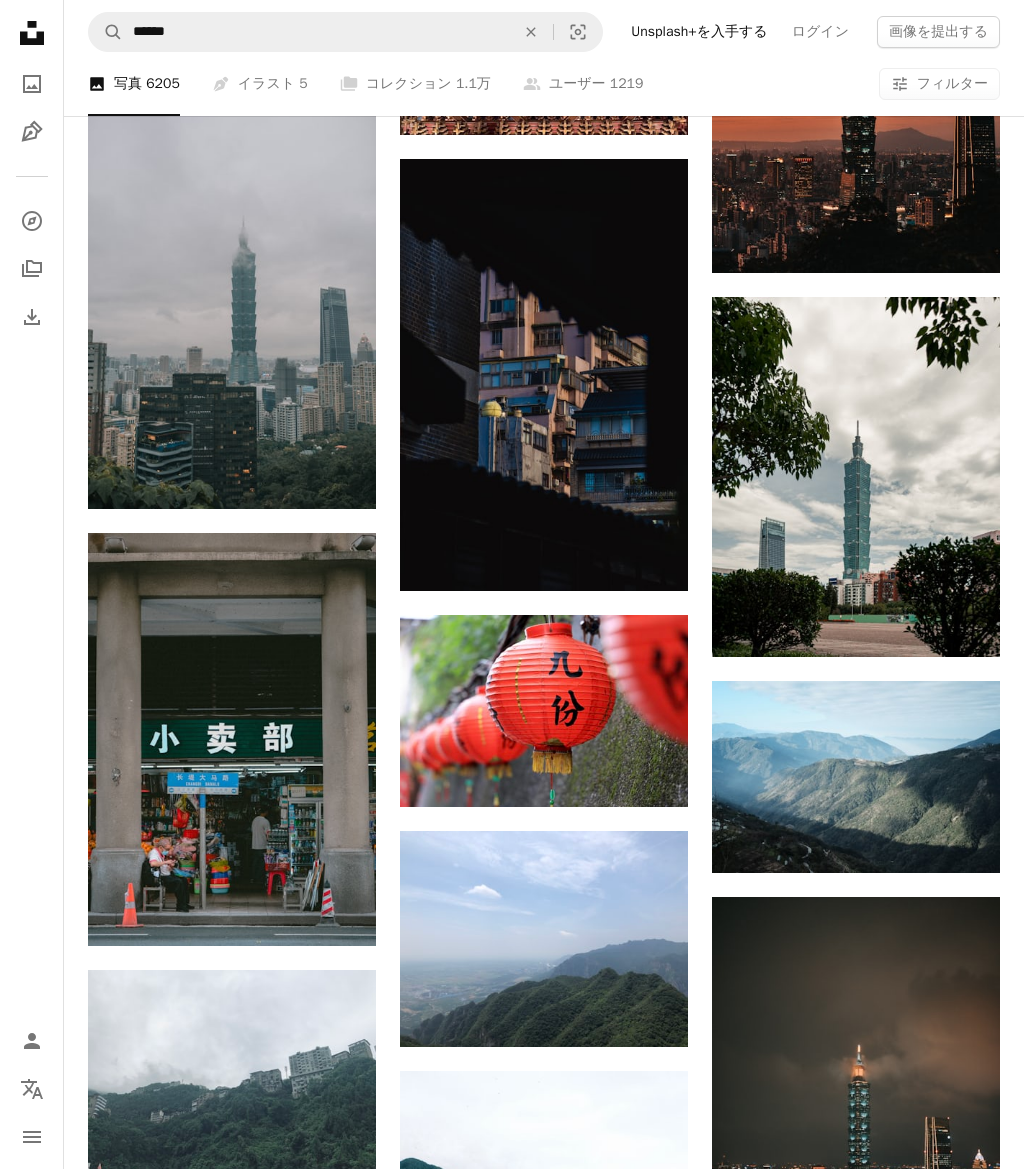 click on "Arrow pointing down" 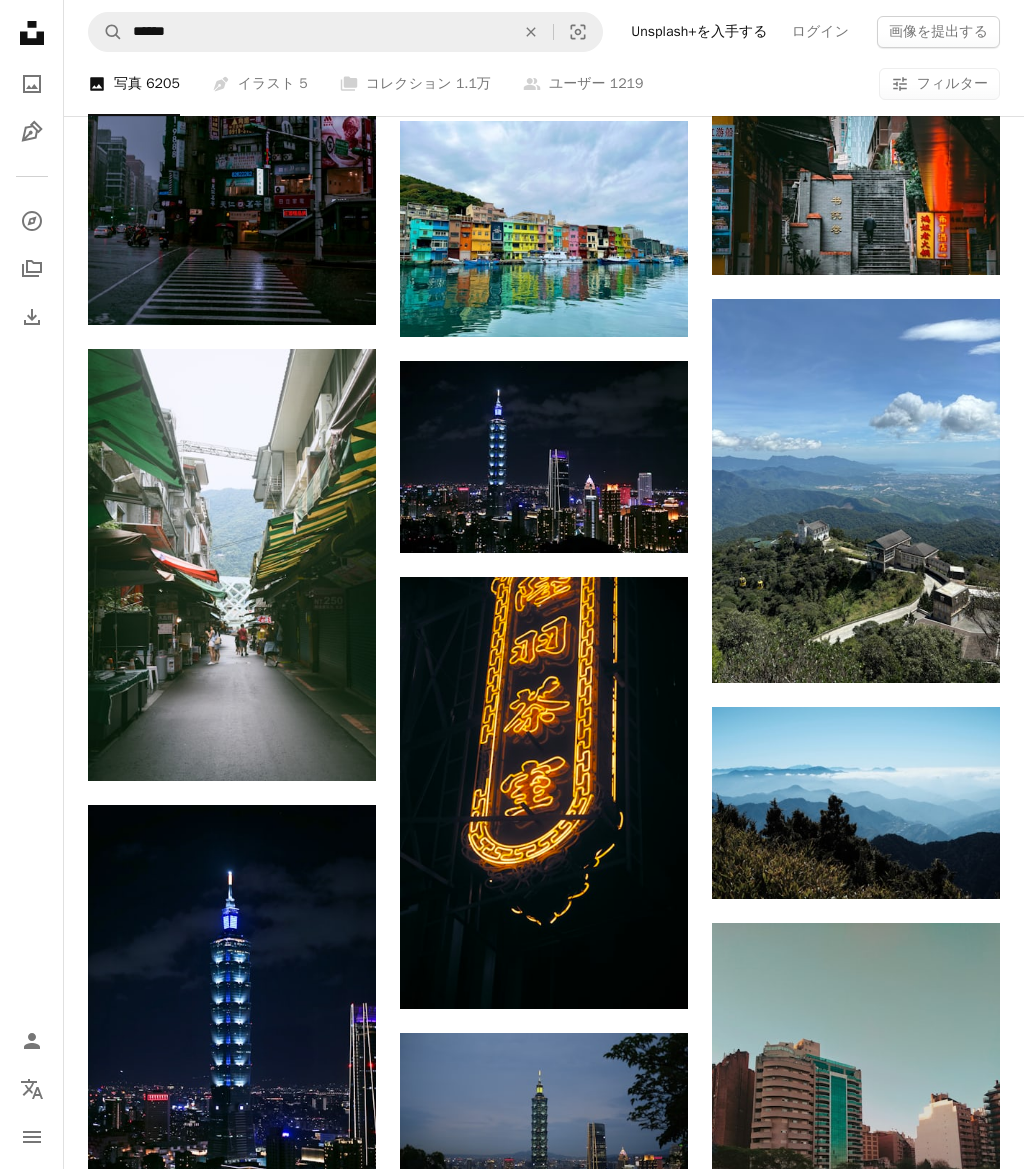 scroll, scrollTop: 122650, scrollLeft: 0, axis: vertical 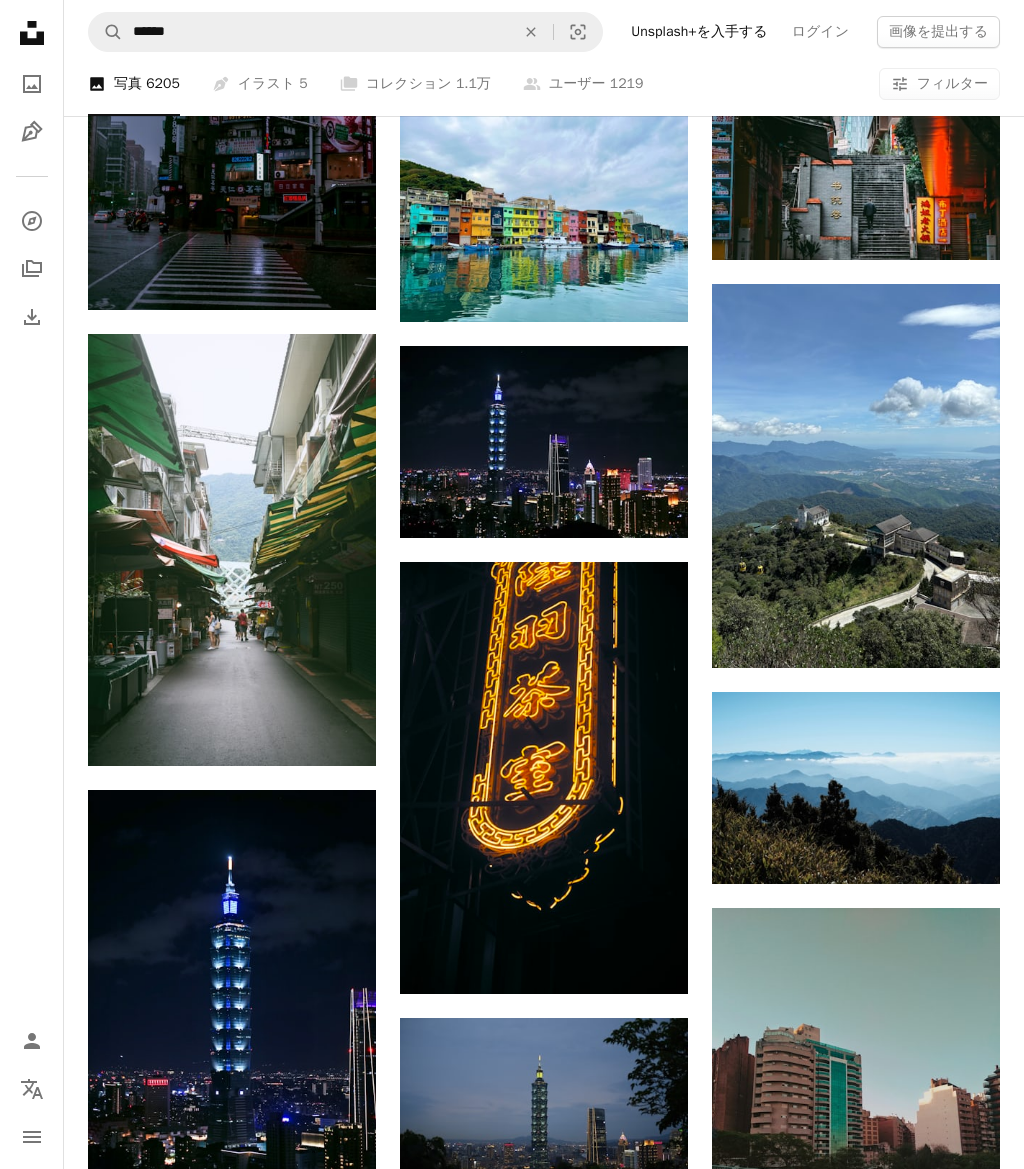 click on "Arrow pointing down" at bounding box center [648, 958] 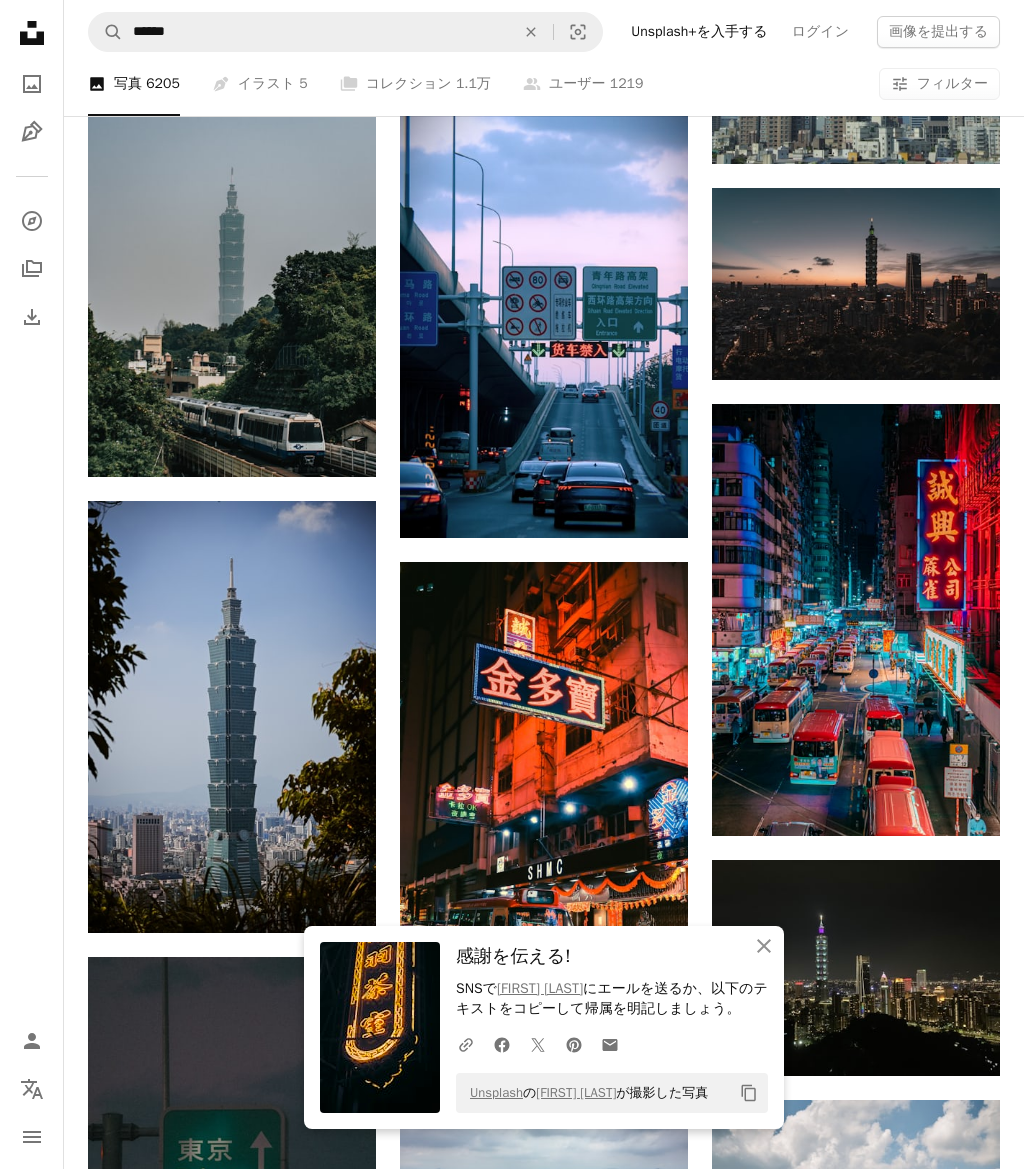 scroll, scrollTop: 124265, scrollLeft: 0, axis: vertical 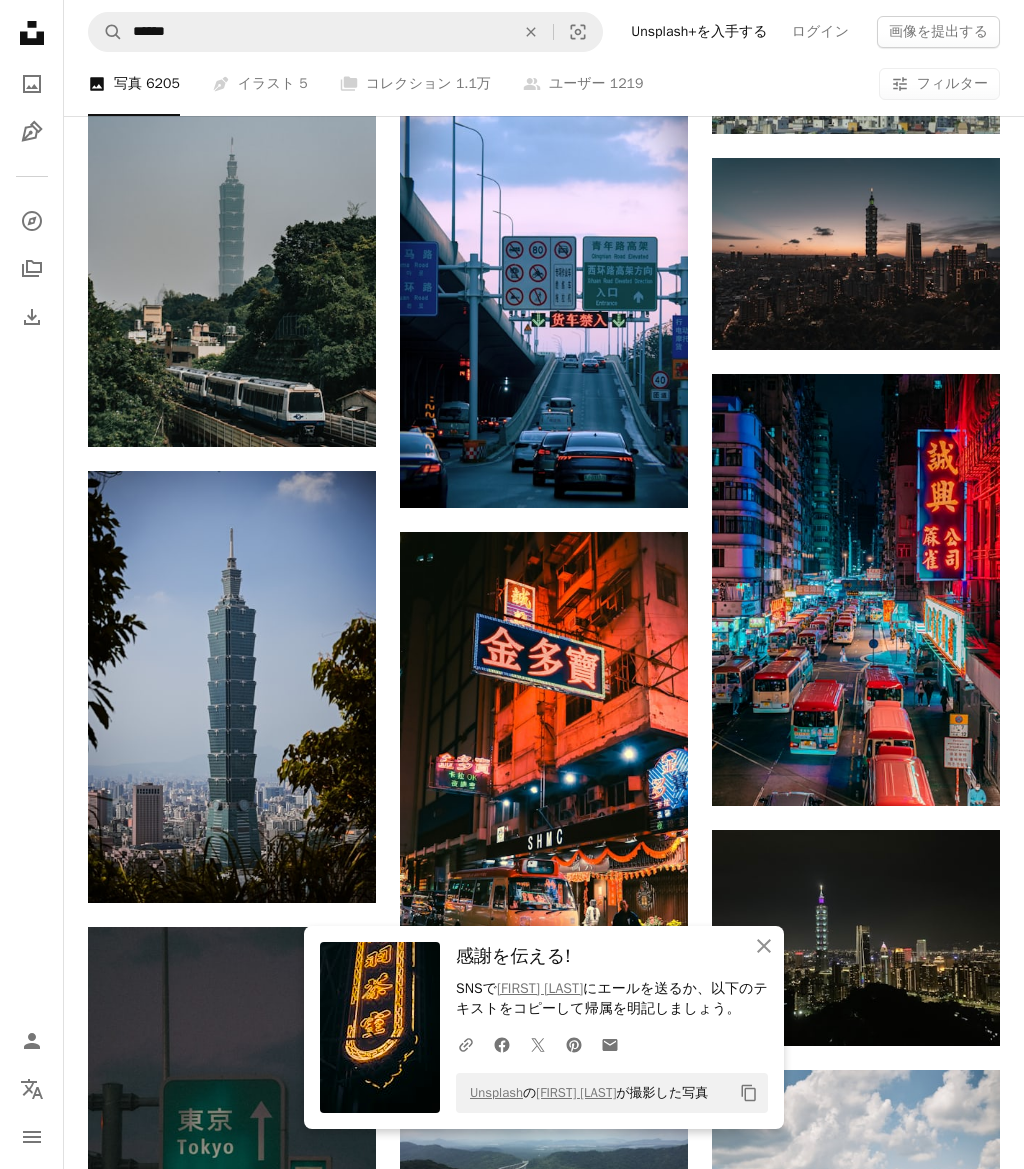 click 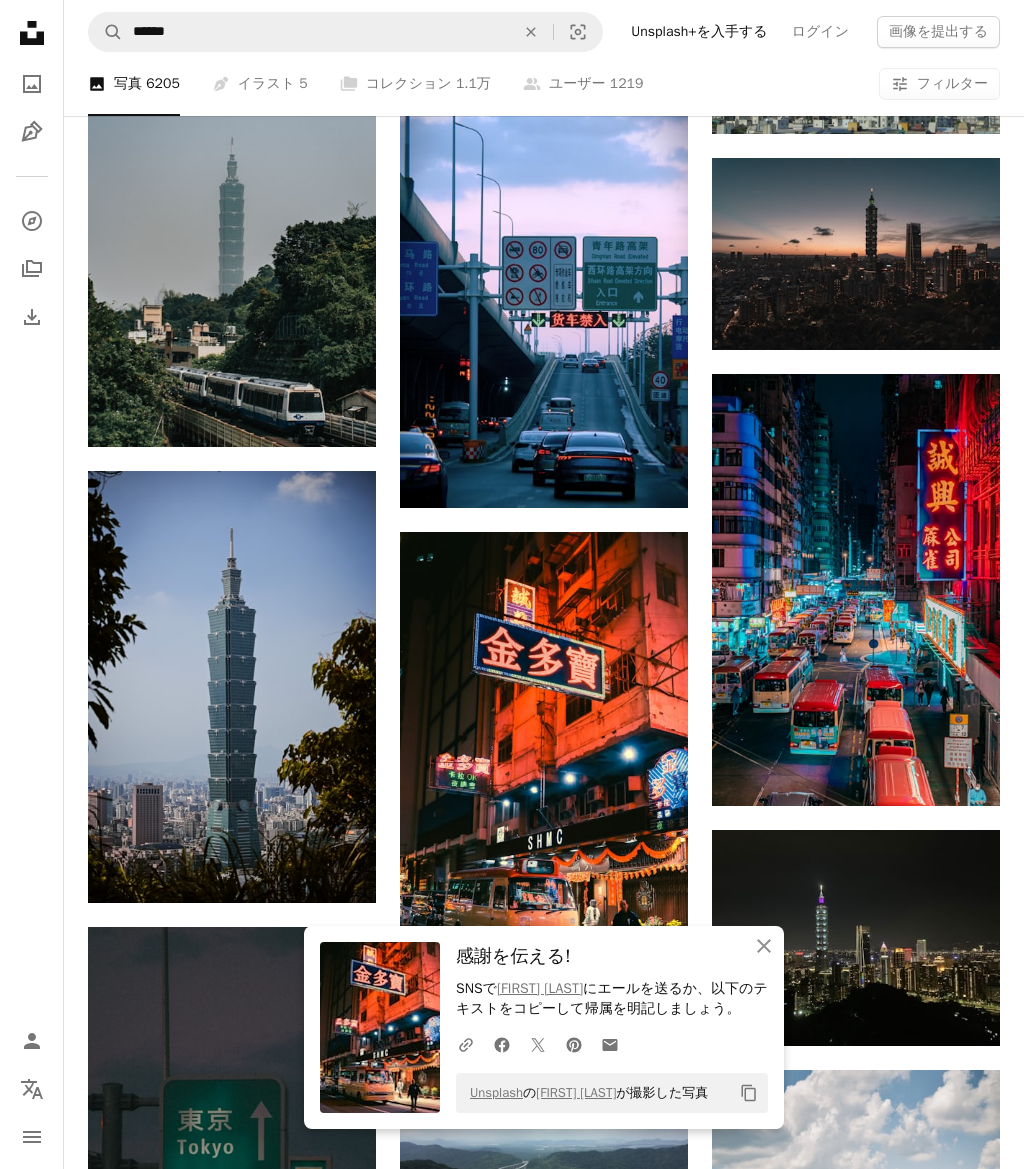 scroll, scrollTop: 124329, scrollLeft: 0, axis: vertical 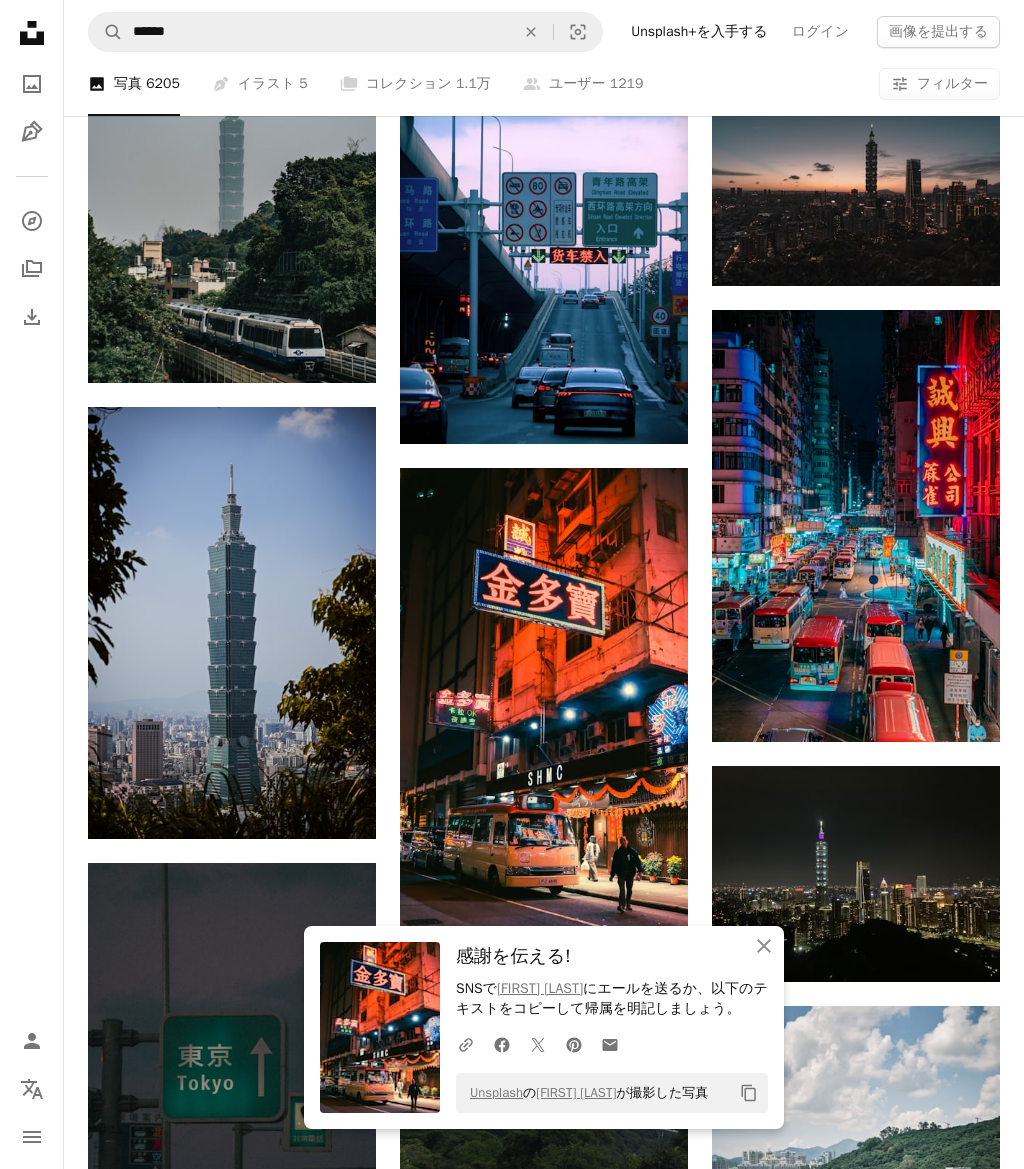 click on "Arrow pointing down" 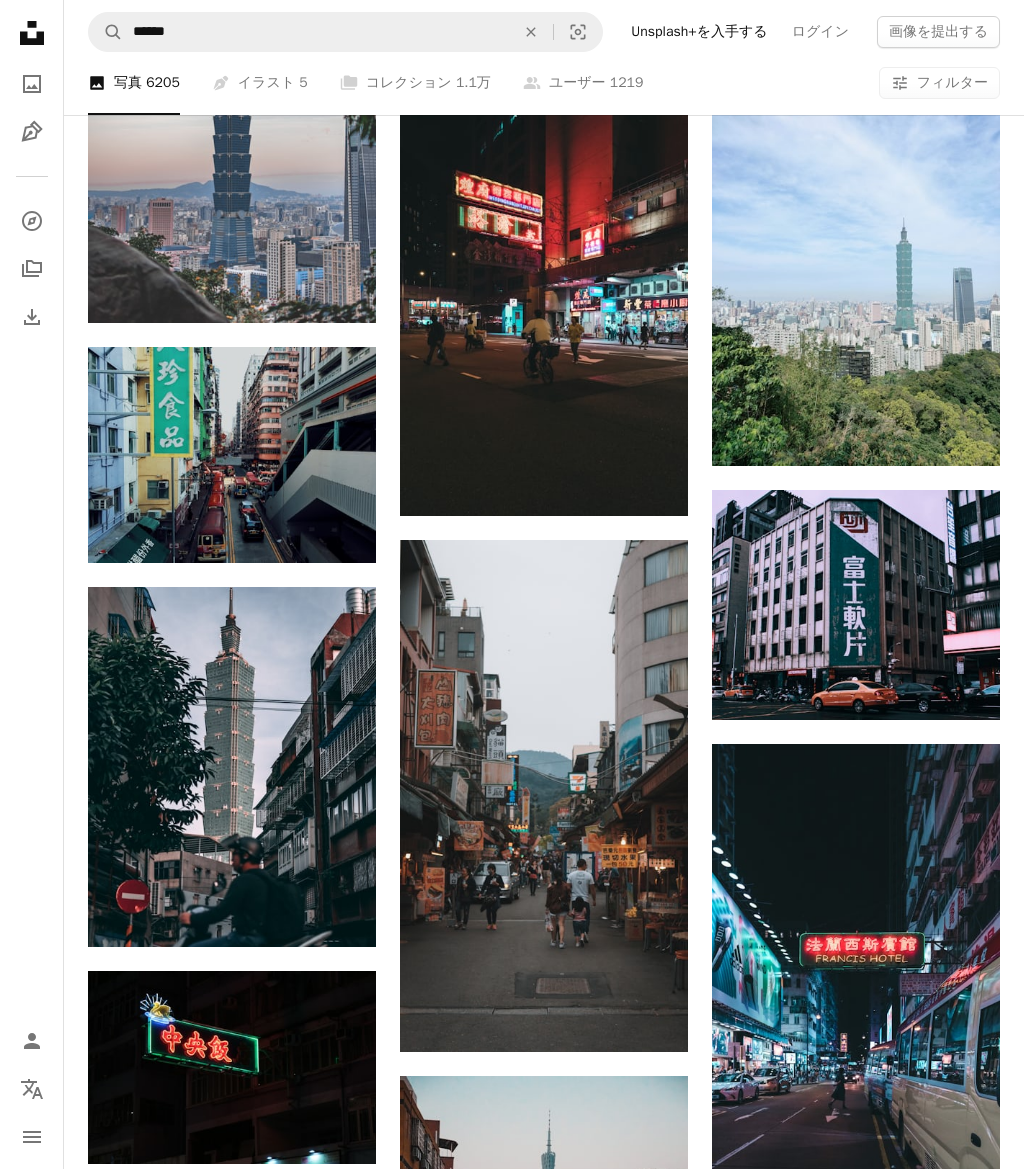 scroll, scrollTop: 125684, scrollLeft: 0, axis: vertical 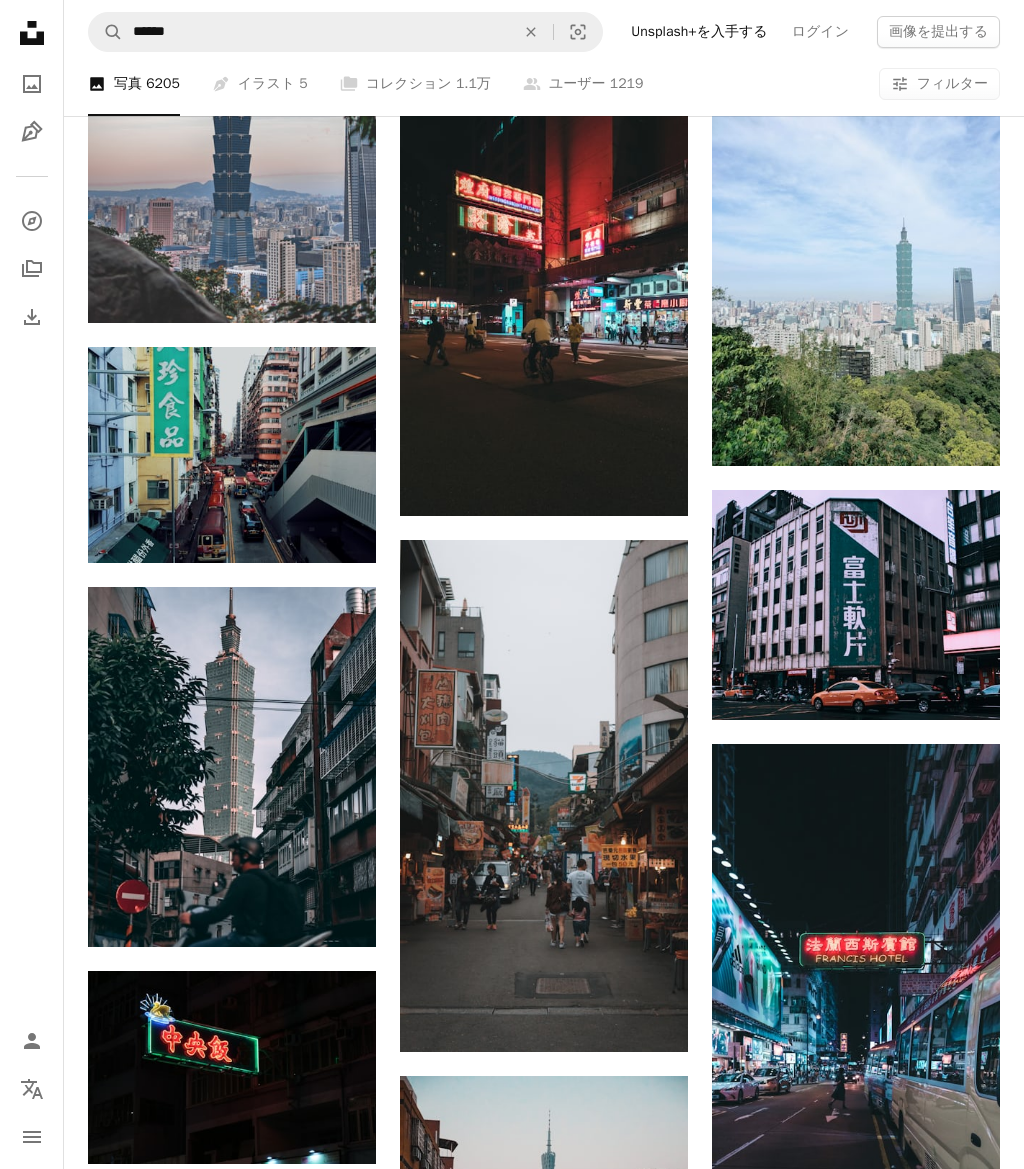 click on "Arrow pointing down" 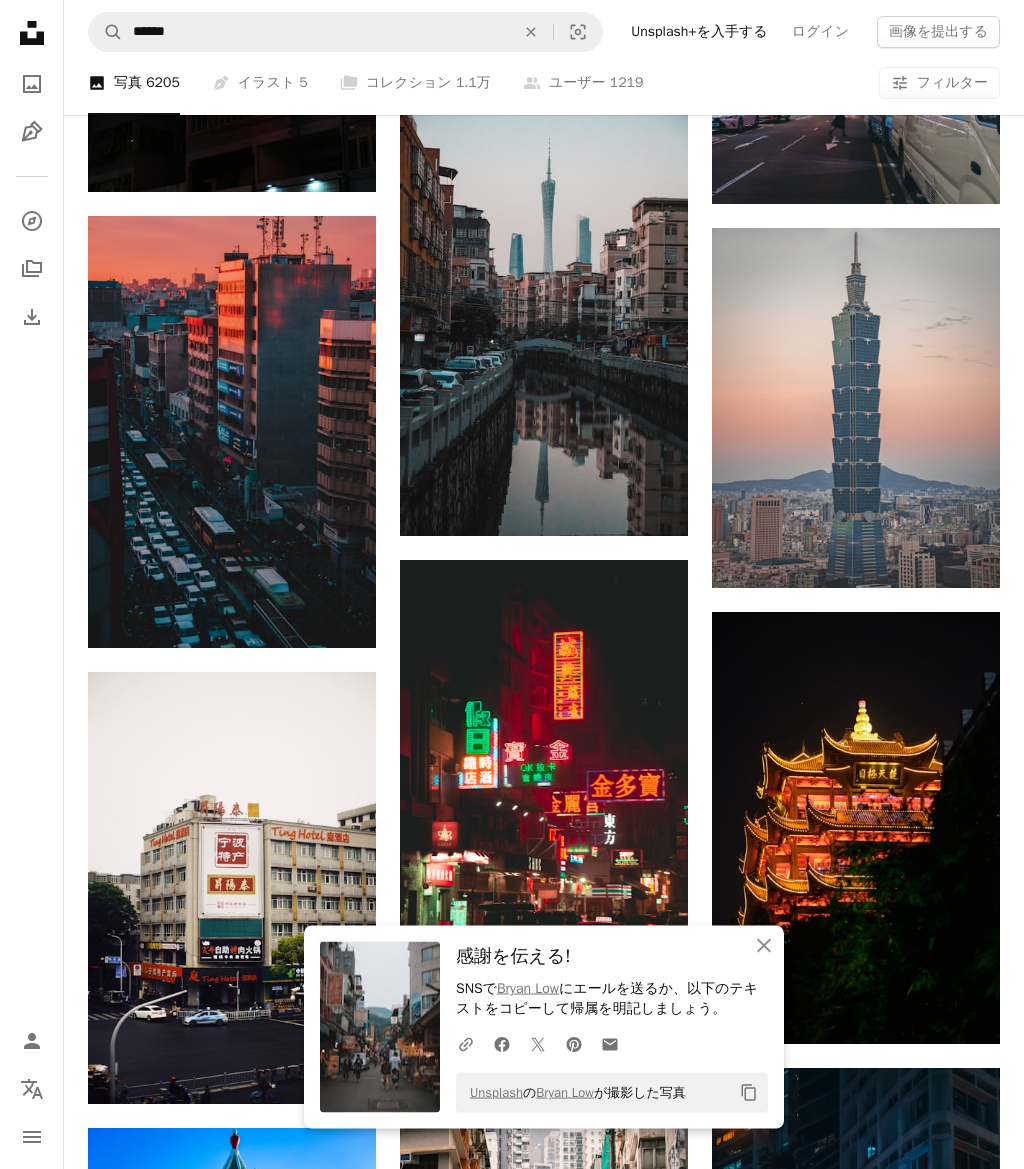 scroll, scrollTop: 126800, scrollLeft: 0, axis: vertical 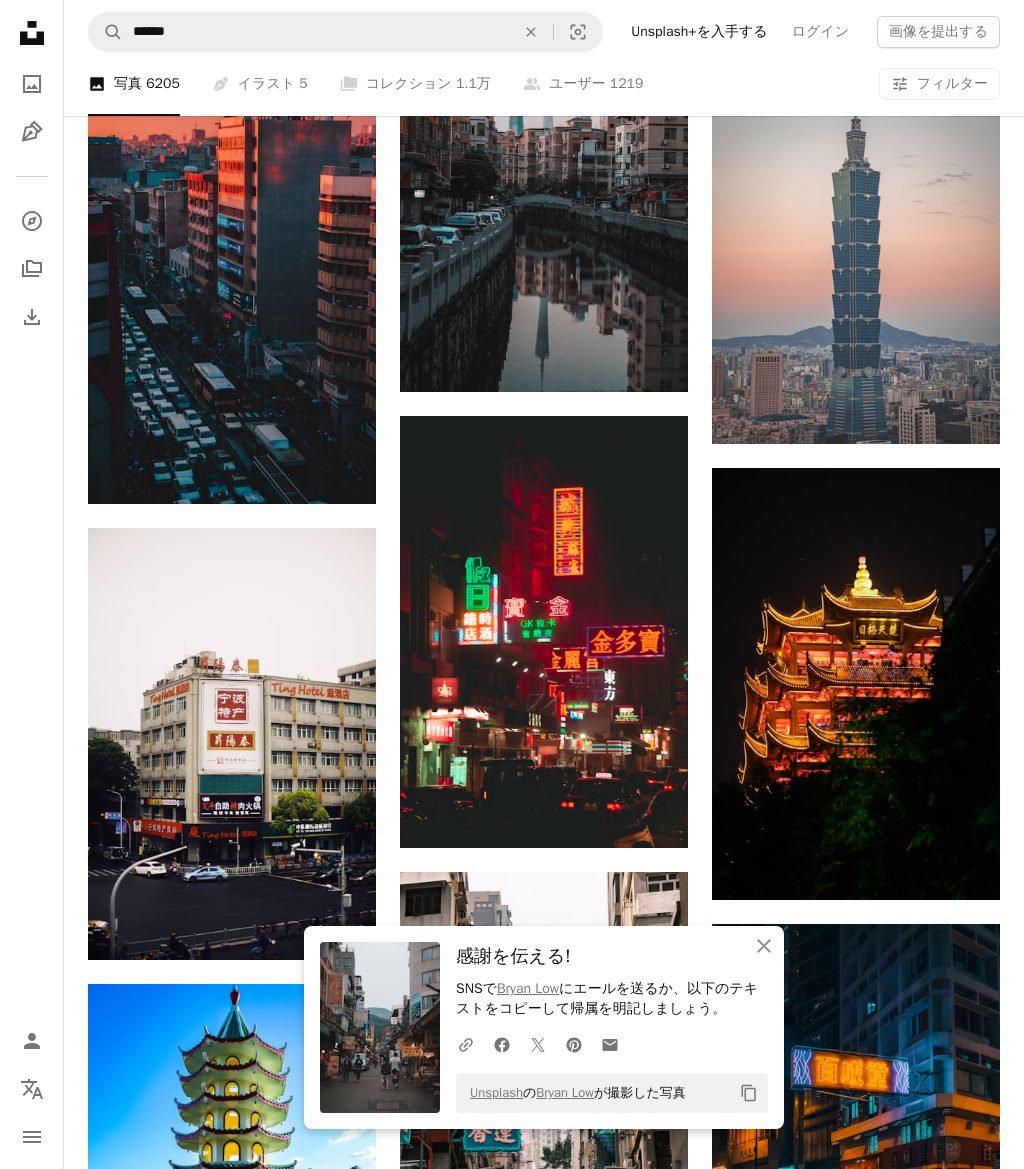 click on "Arrow pointing down" at bounding box center (648, 812) 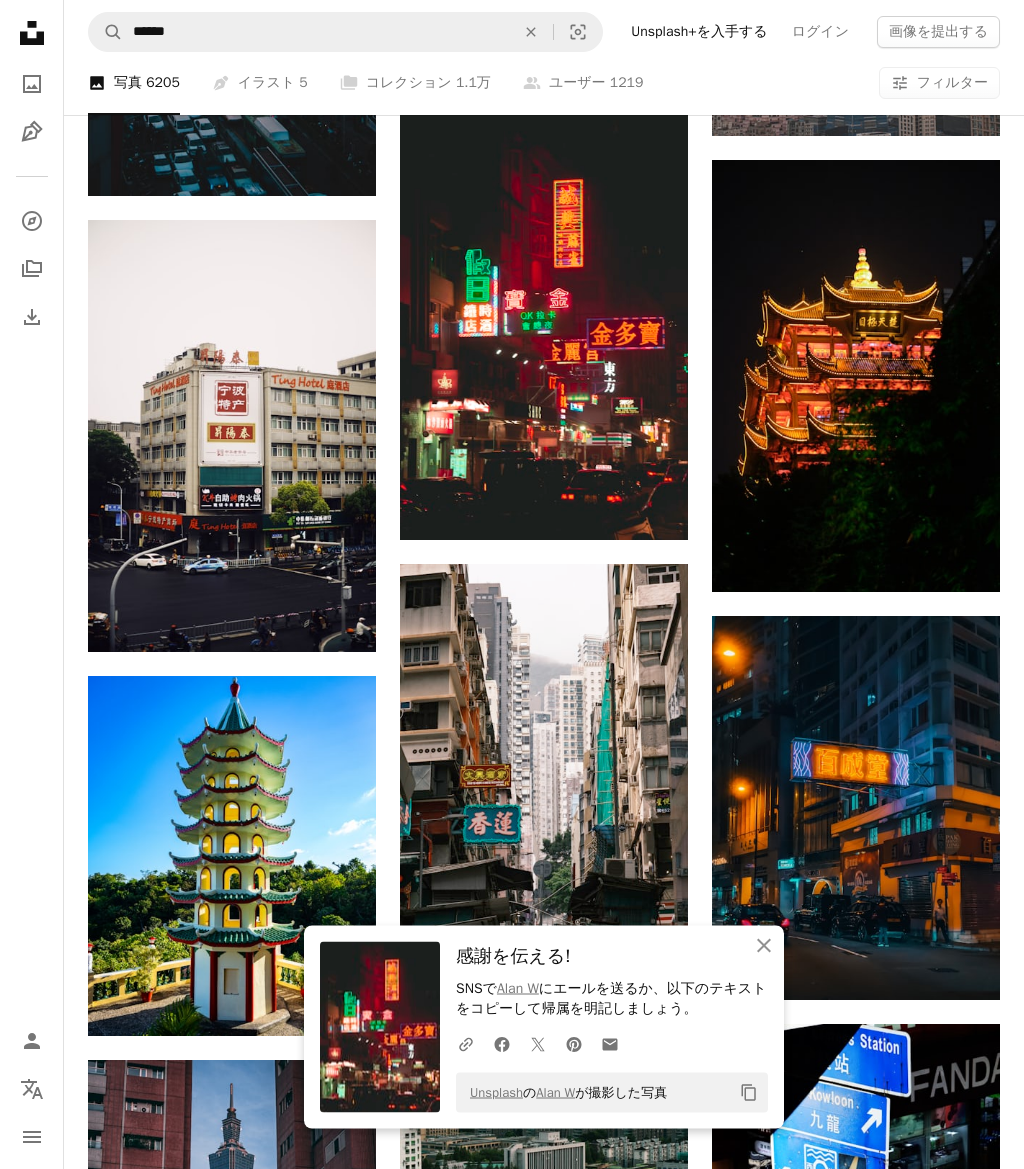 scroll, scrollTop: 127108, scrollLeft: 0, axis: vertical 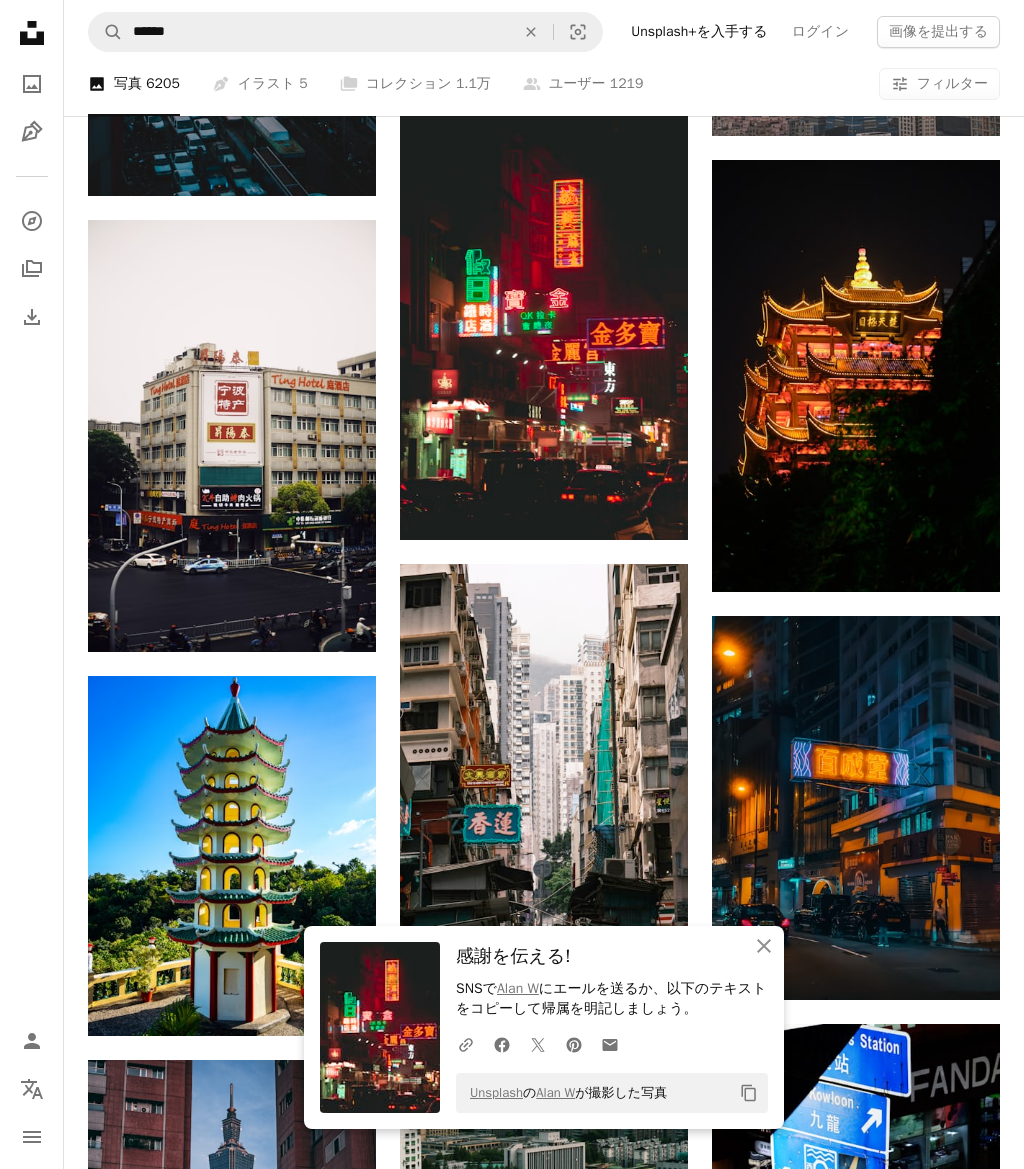 click 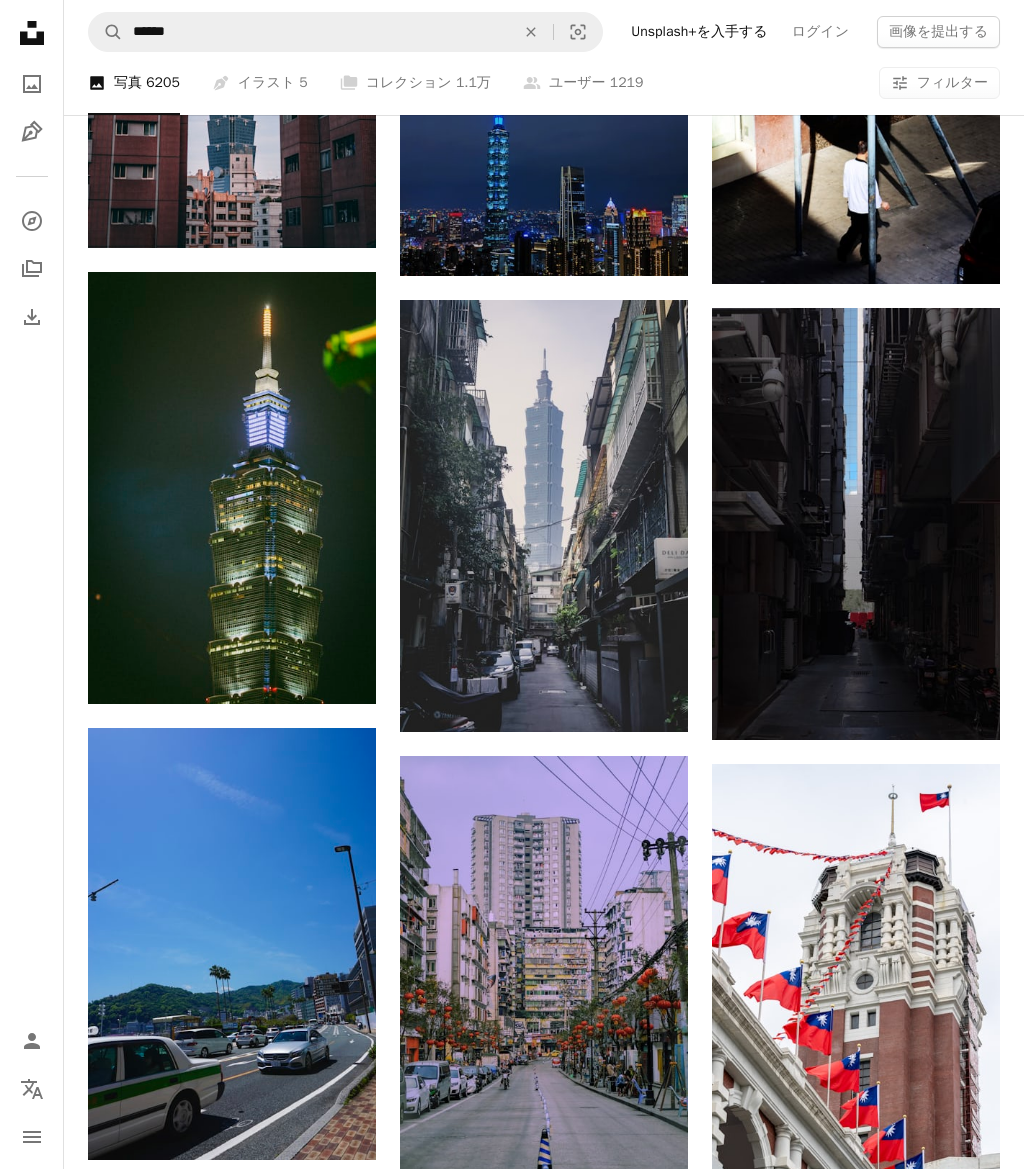 scroll, scrollTop: 128723, scrollLeft: 0, axis: vertical 